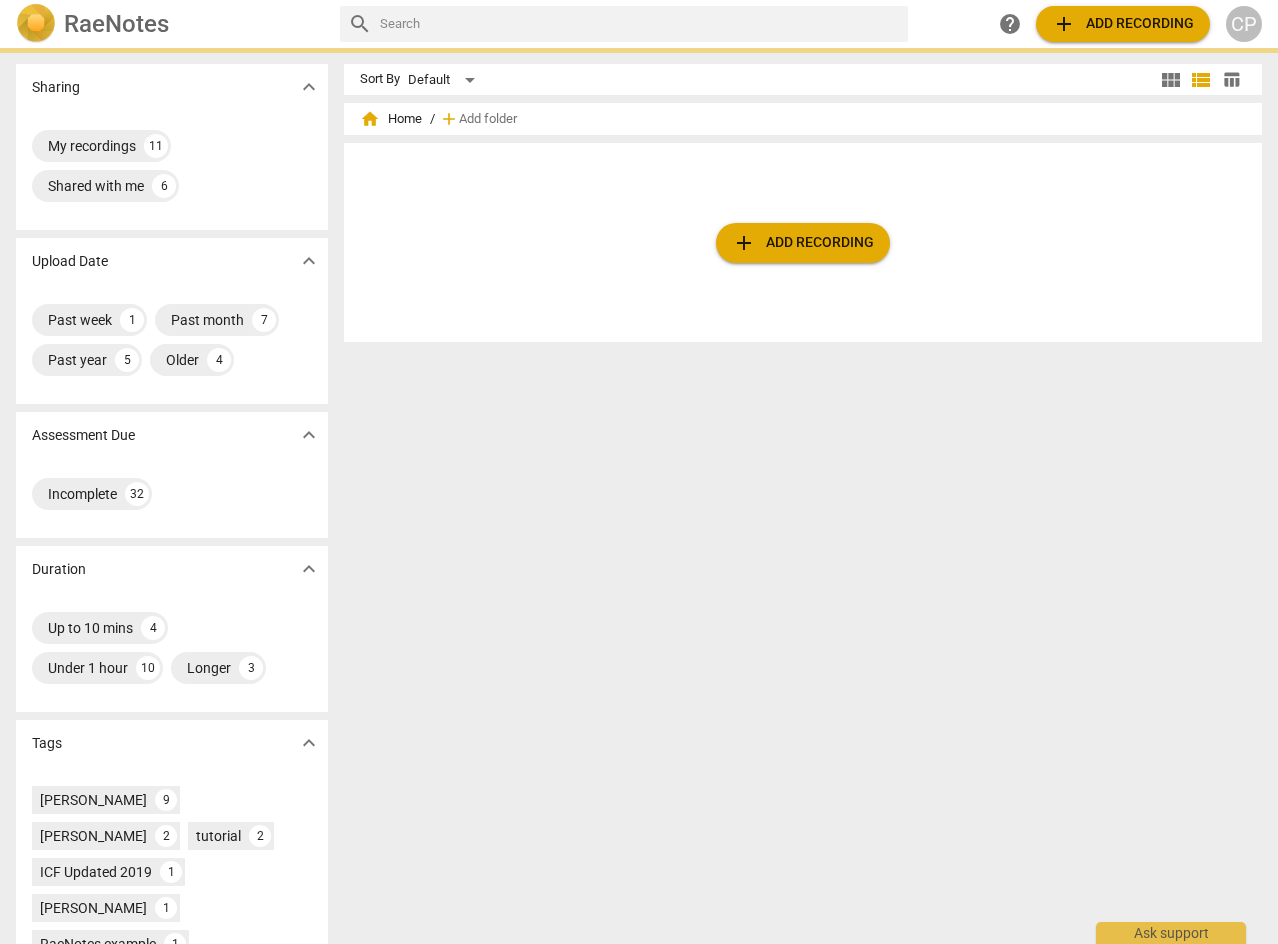 scroll, scrollTop: 0, scrollLeft: 0, axis: both 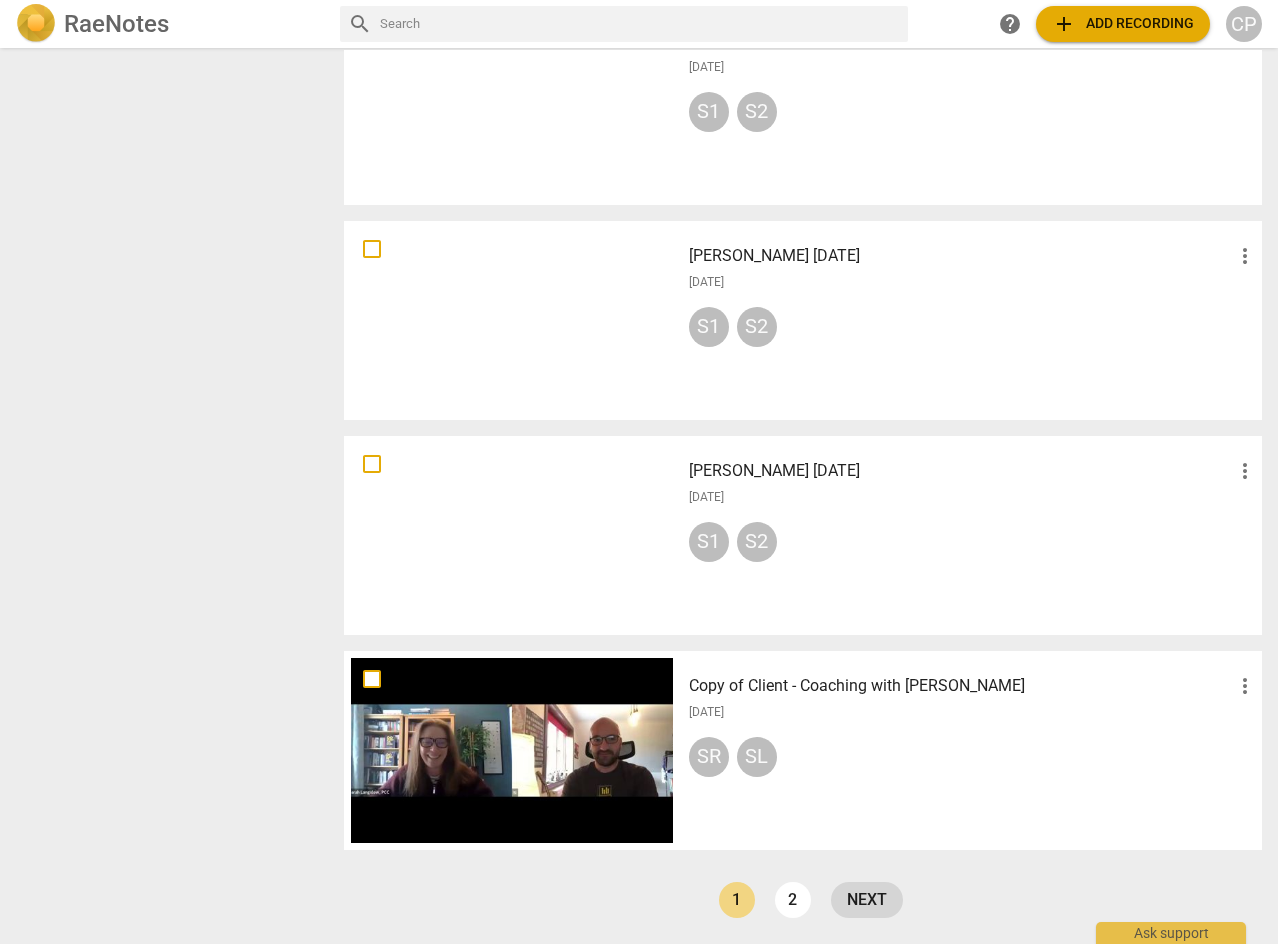 click on "next" at bounding box center [867, 900] 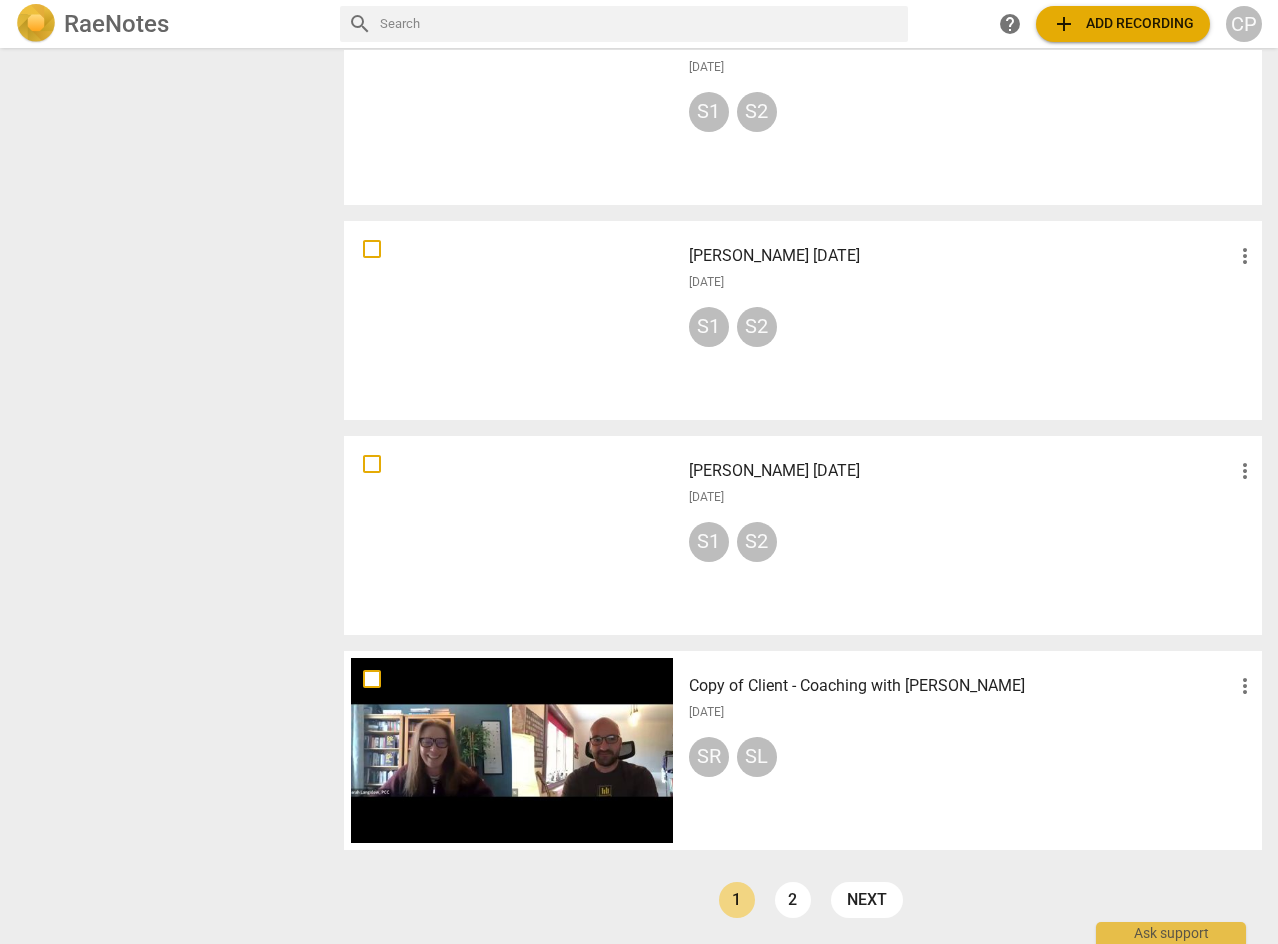 scroll, scrollTop: 0, scrollLeft: 0, axis: both 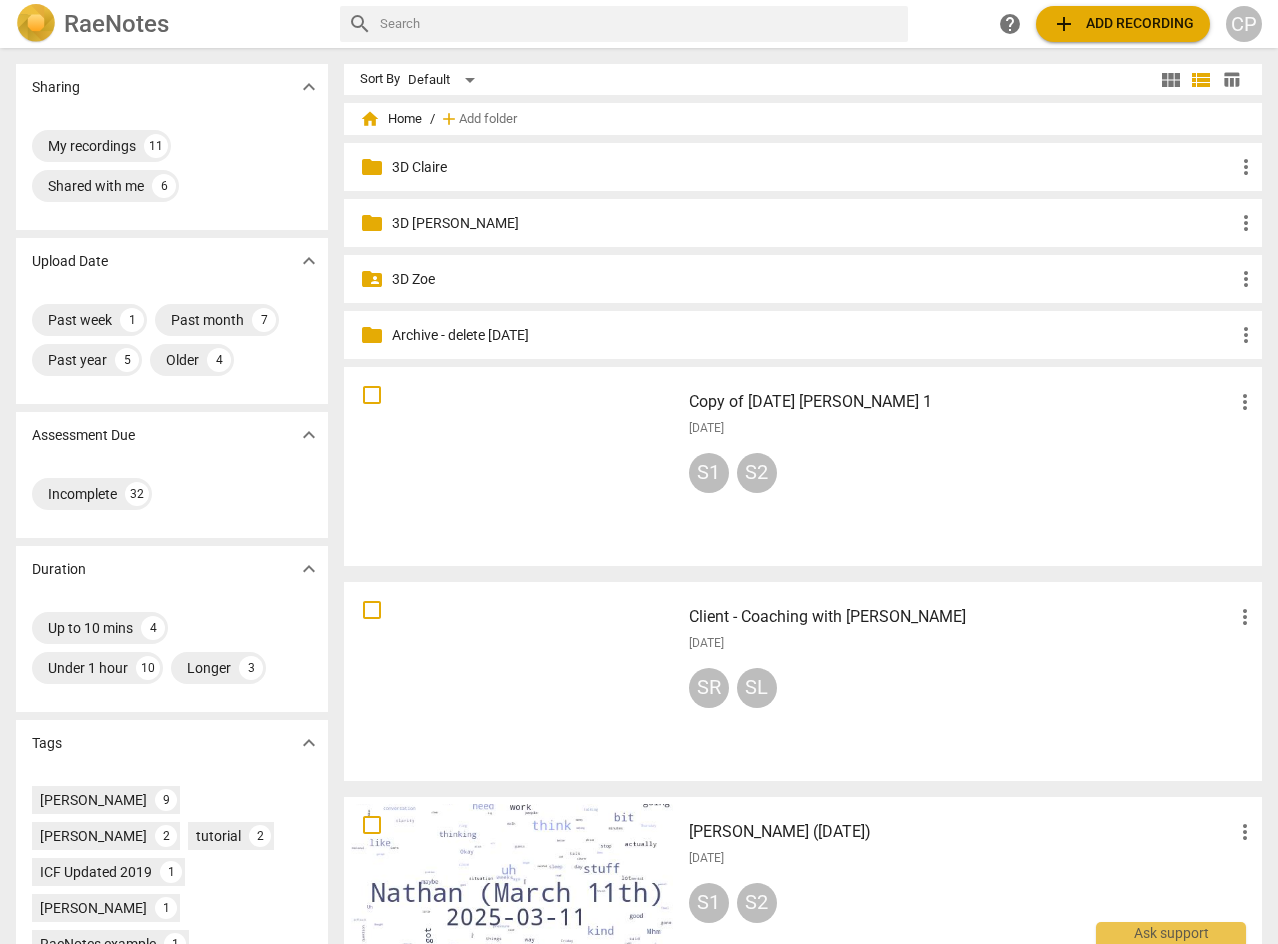 click on "Client - Coaching with [PERSON_NAME]" at bounding box center [961, 617] 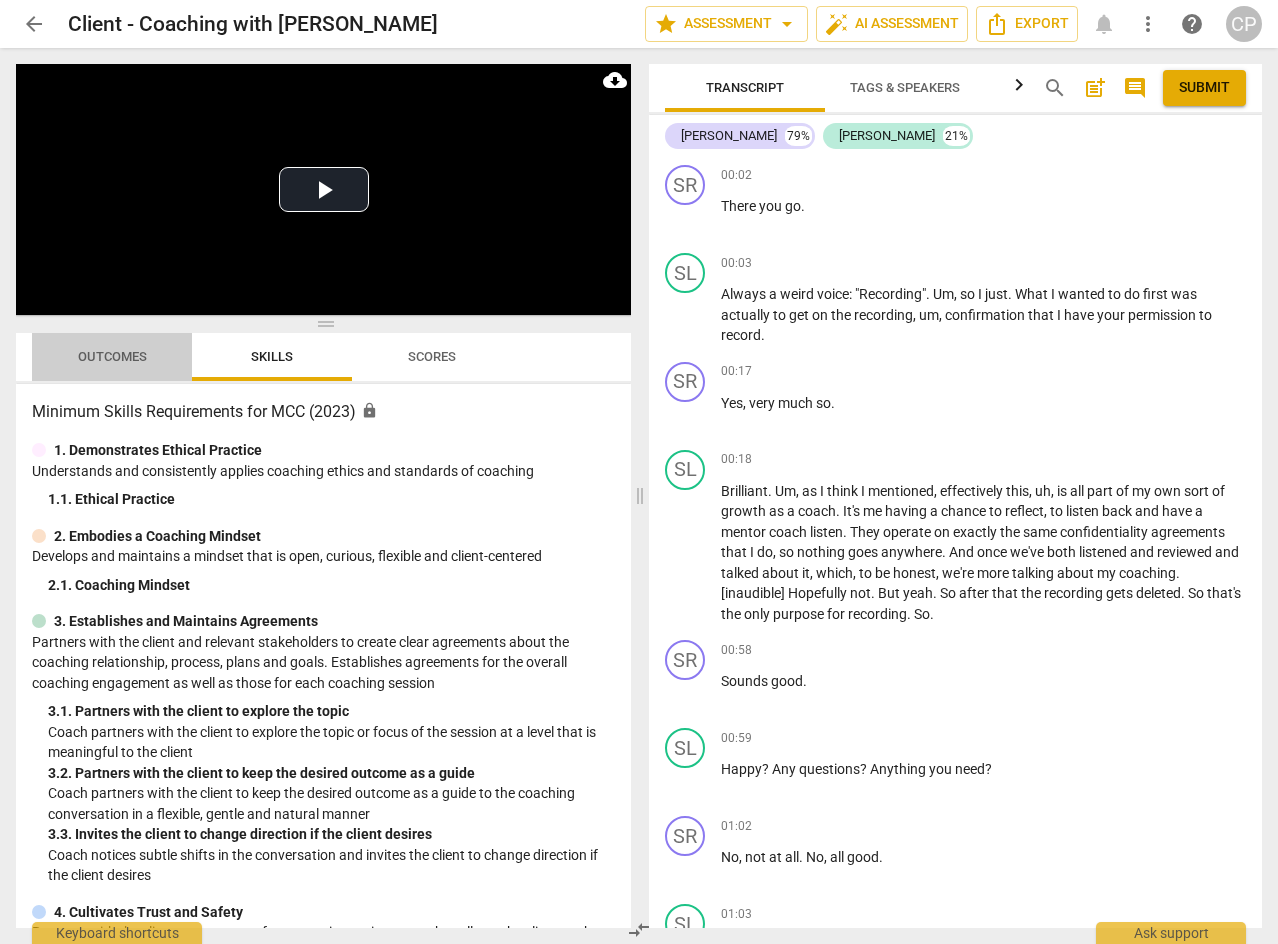 click on "Outcomes" at bounding box center [112, 356] 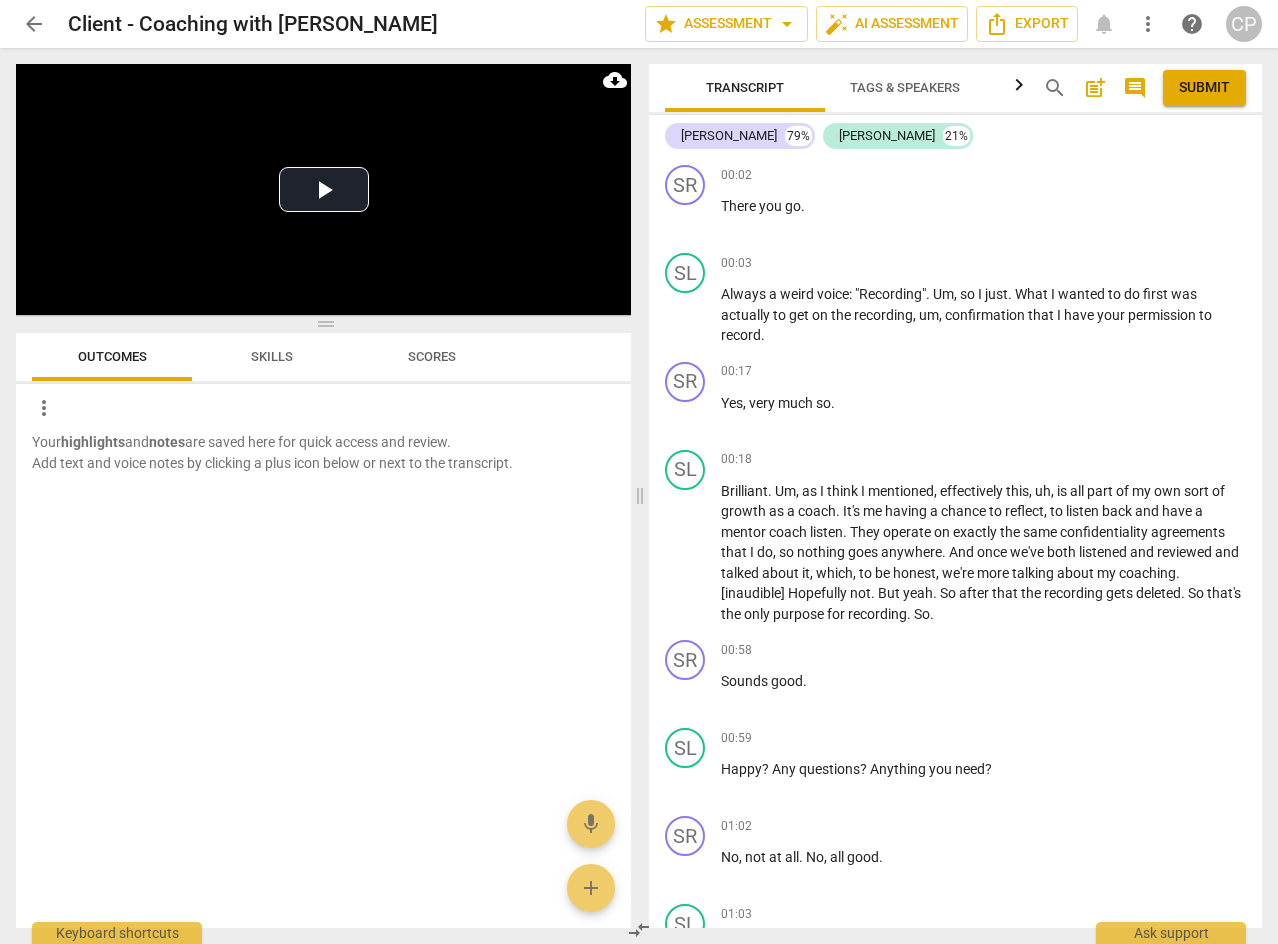 click on "arrow_back" at bounding box center [34, 24] 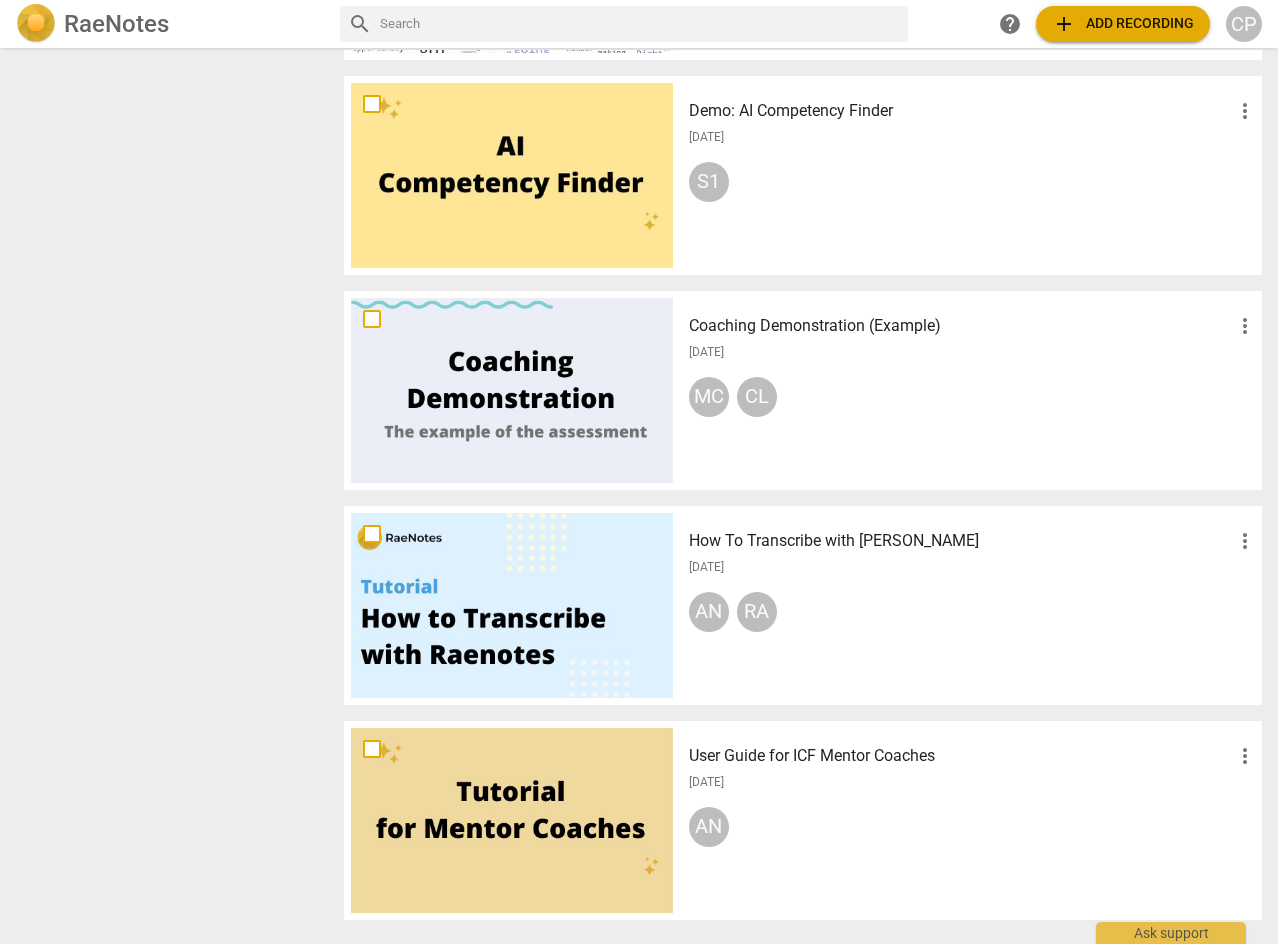 scroll, scrollTop: 1221, scrollLeft: 0, axis: vertical 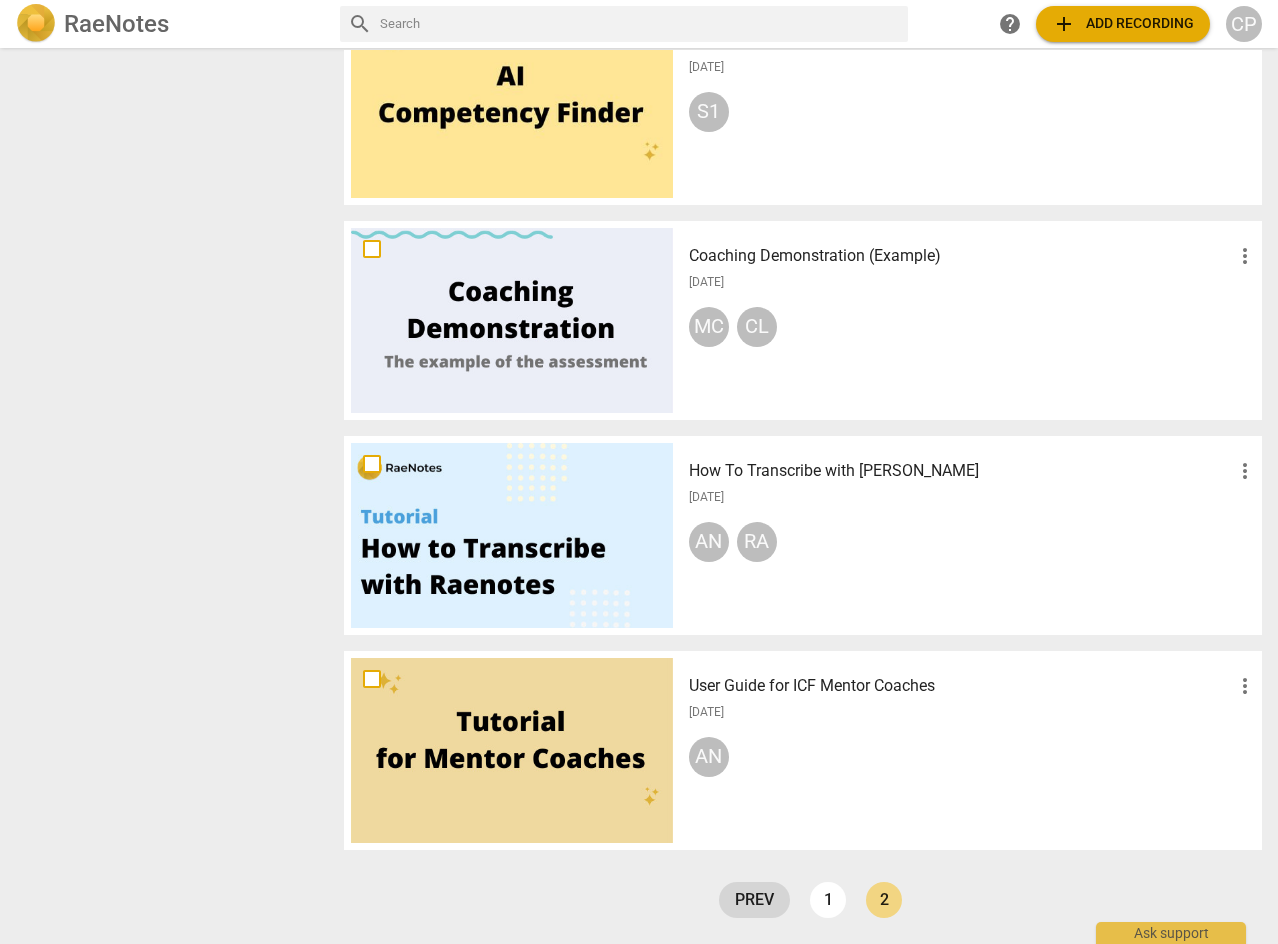 click on "prev" at bounding box center (754, 900) 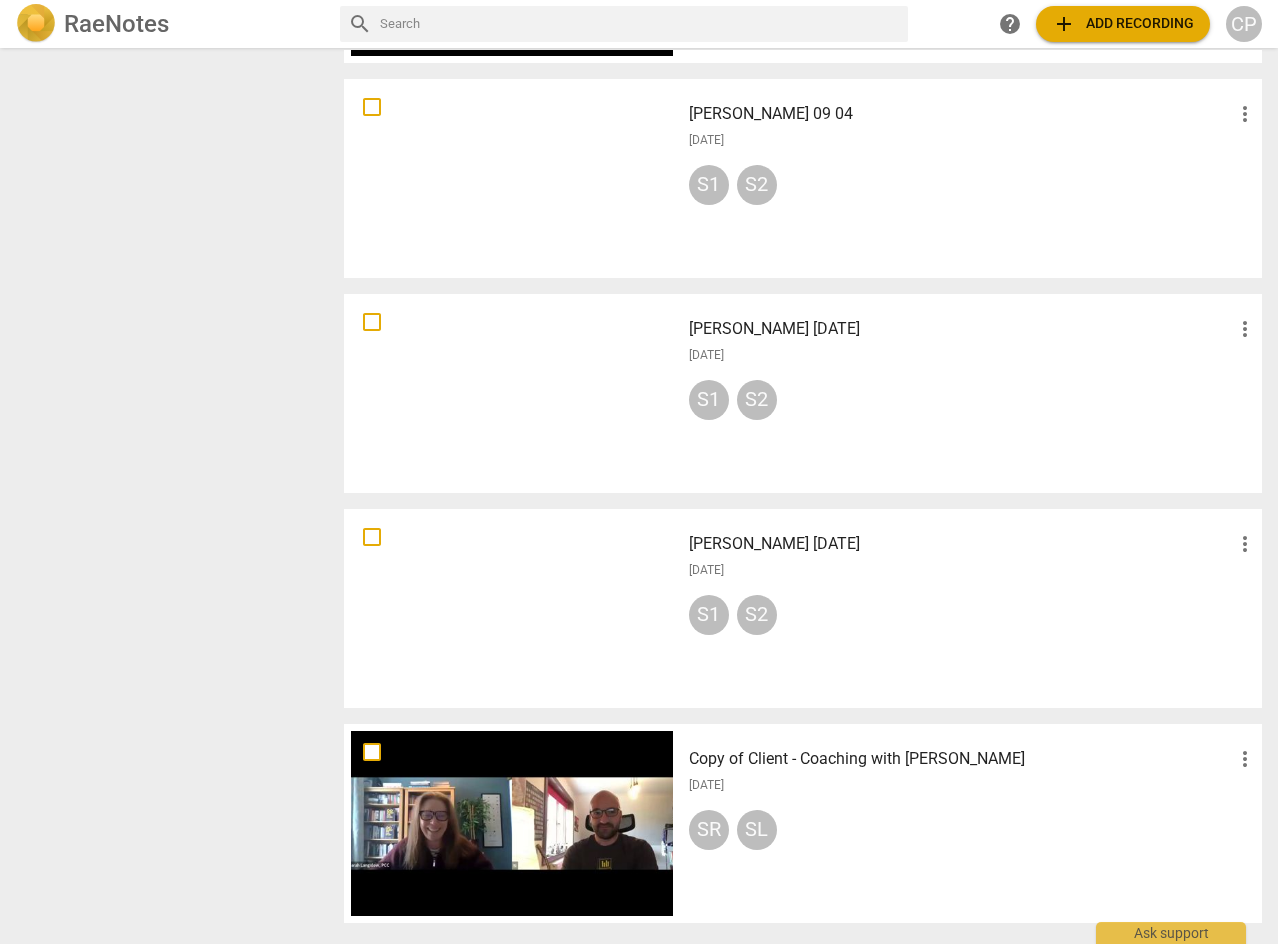 scroll, scrollTop: 1436, scrollLeft: 0, axis: vertical 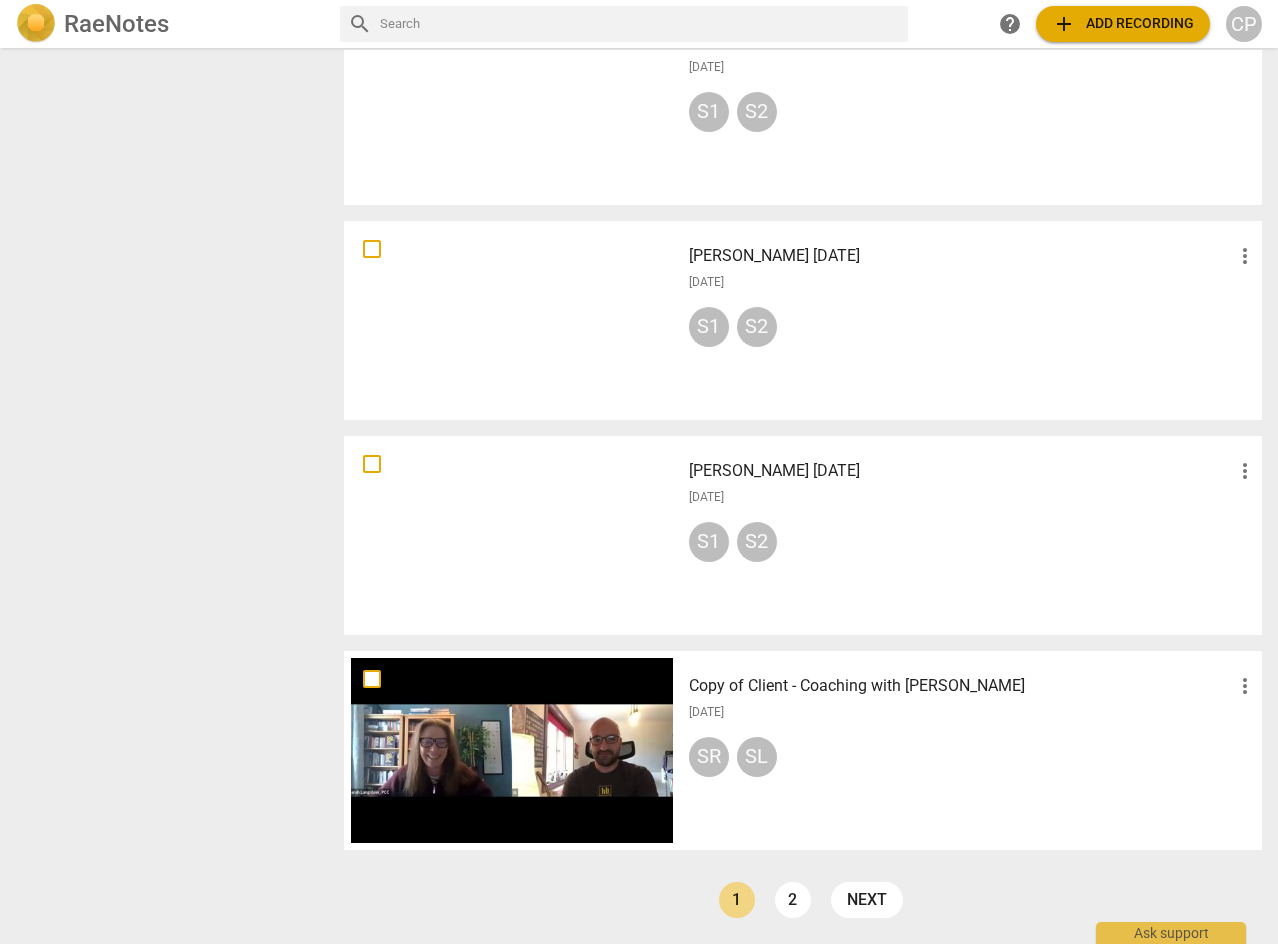 click on "Copy of Client - Coaching with [PERSON_NAME]" at bounding box center [961, 686] 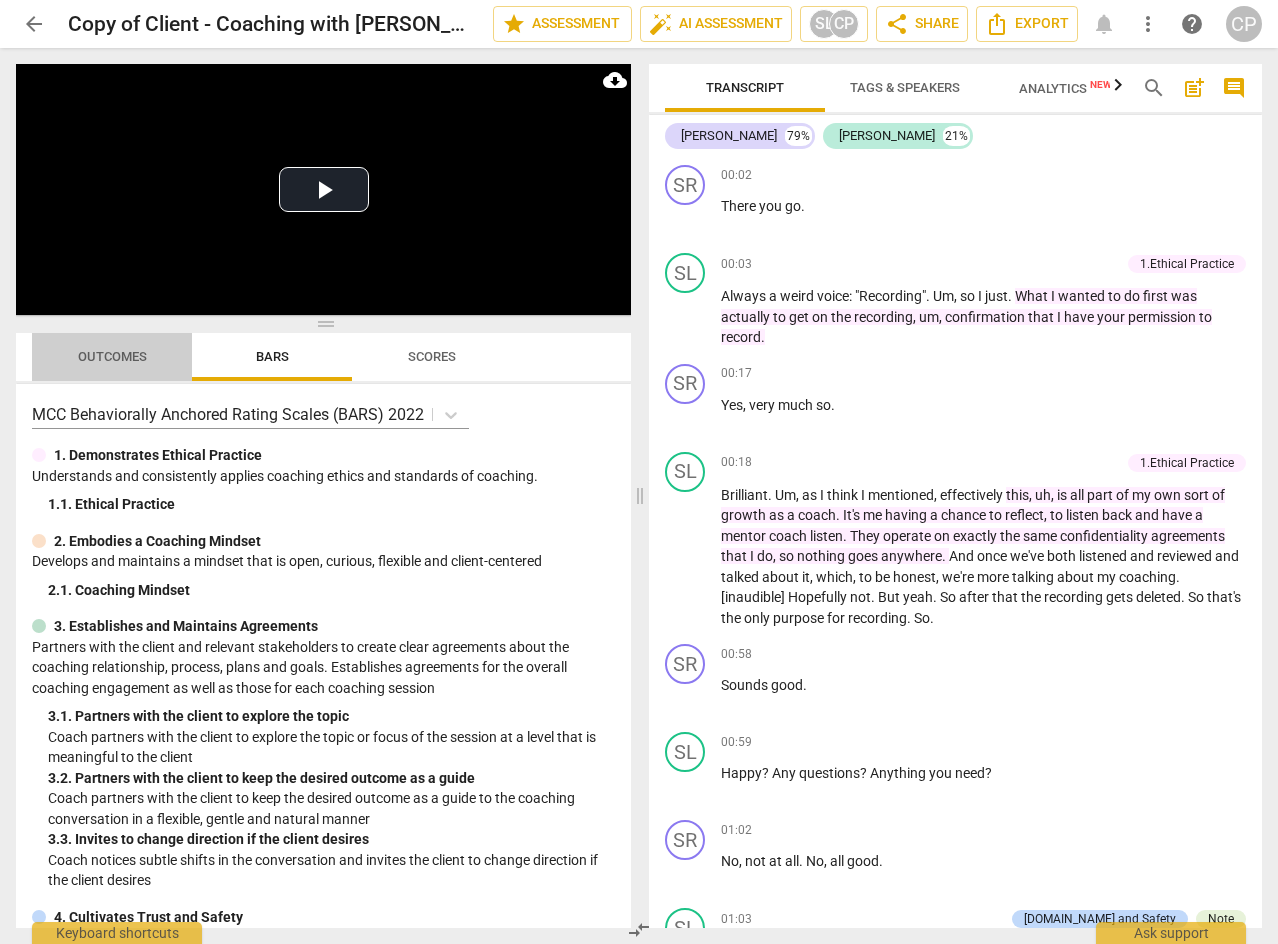 click on "Outcomes" at bounding box center [112, 356] 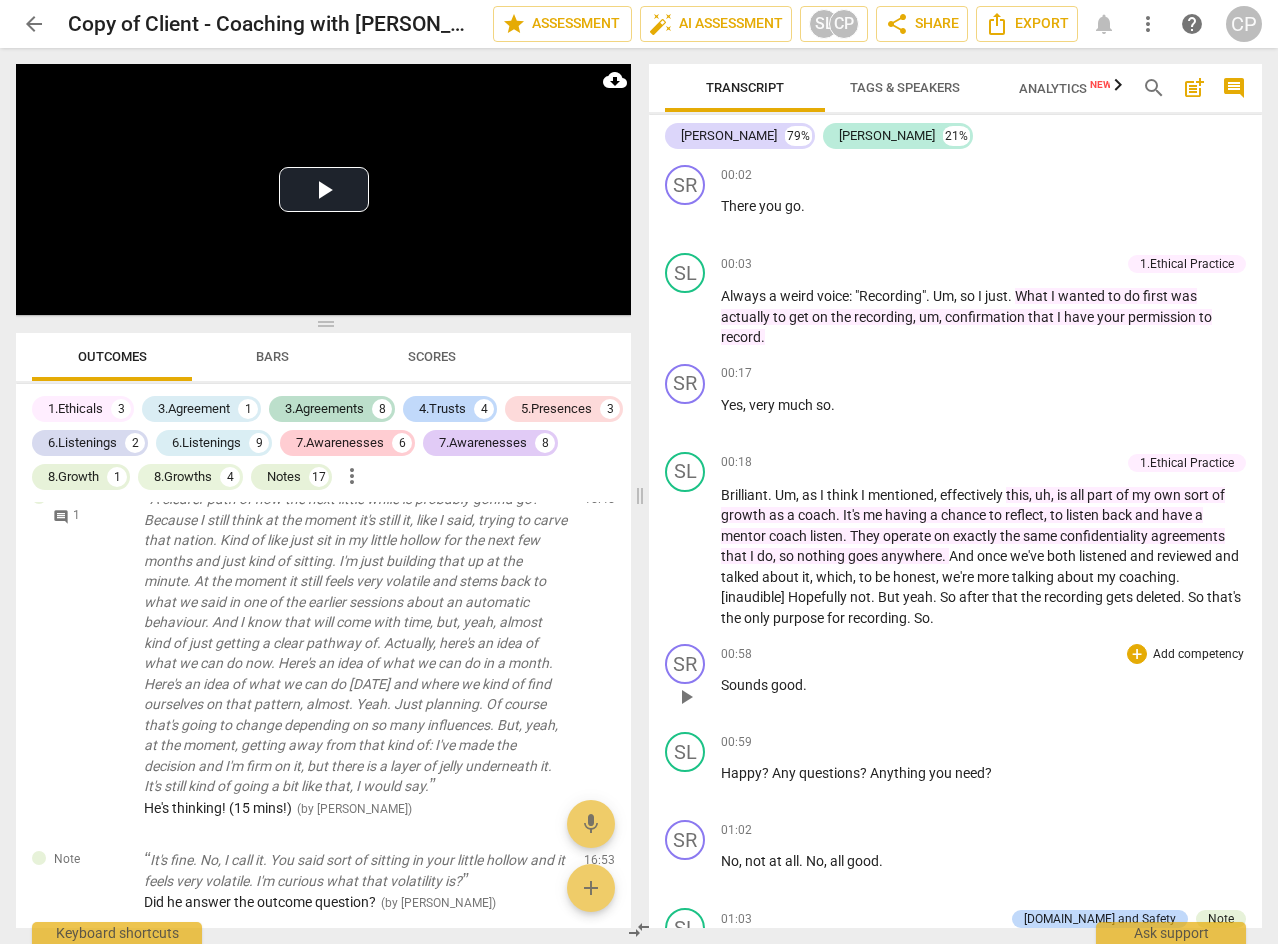 scroll, scrollTop: 3300, scrollLeft: 0, axis: vertical 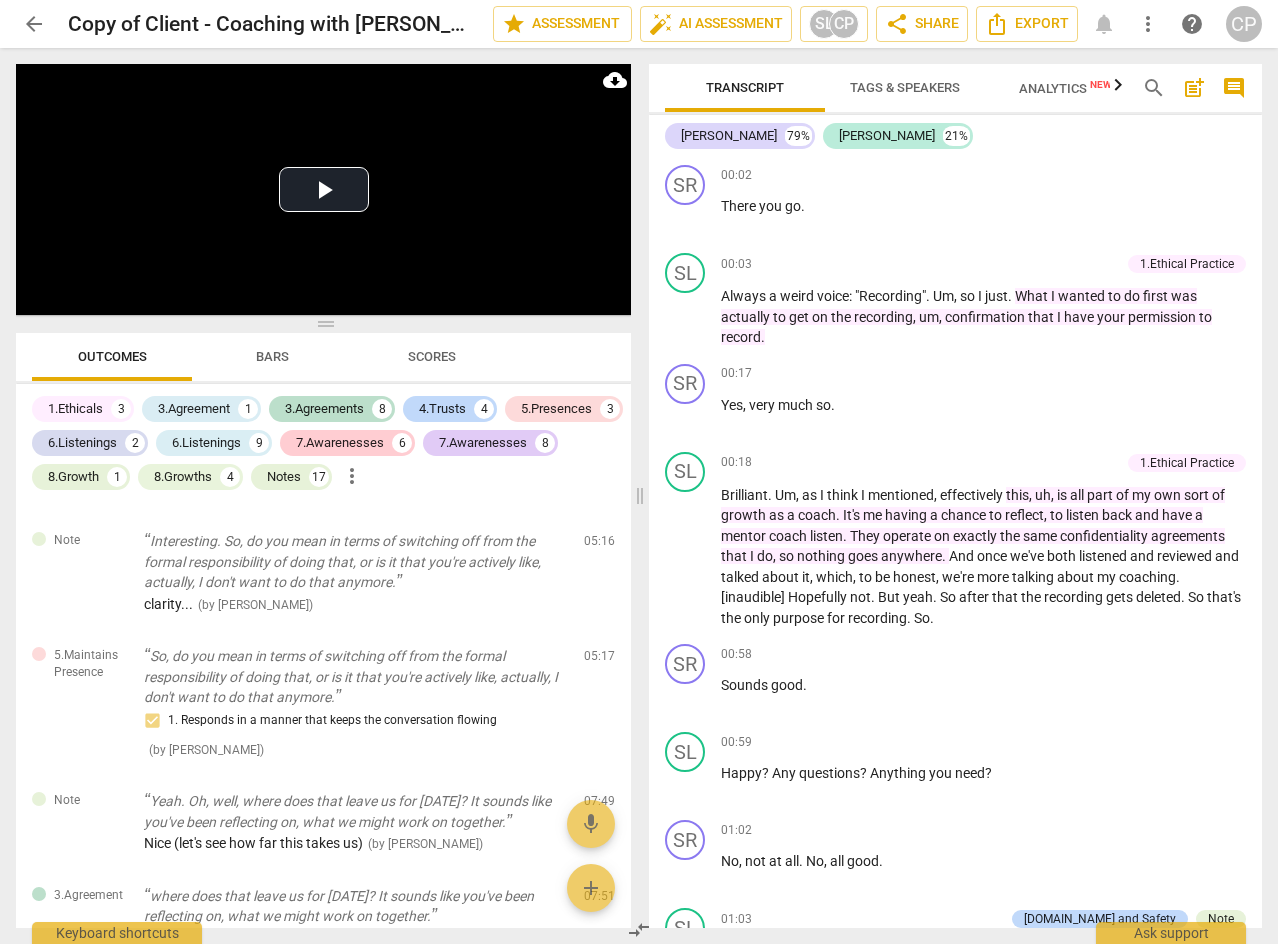 type 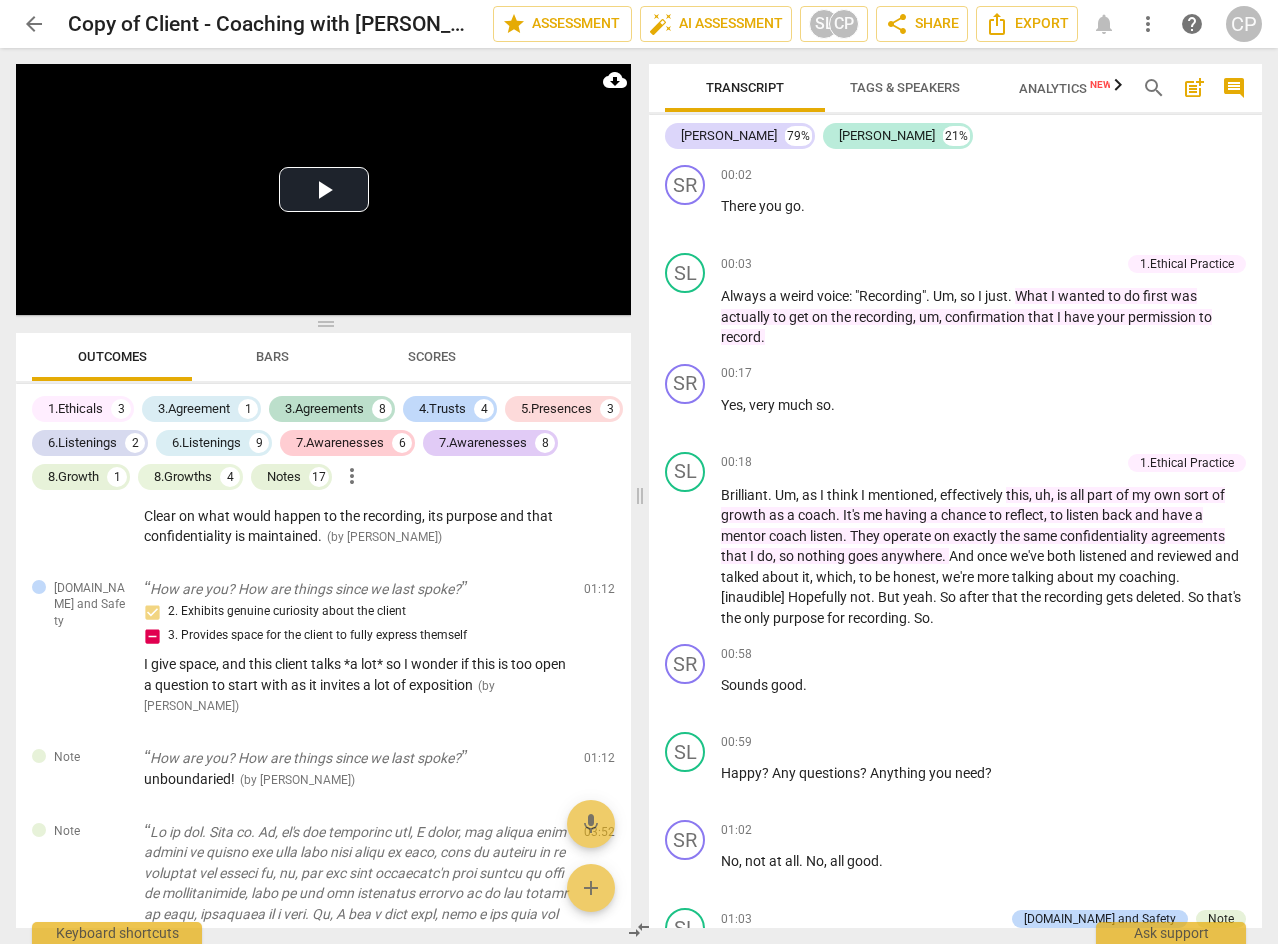 scroll, scrollTop: 300, scrollLeft: 0, axis: vertical 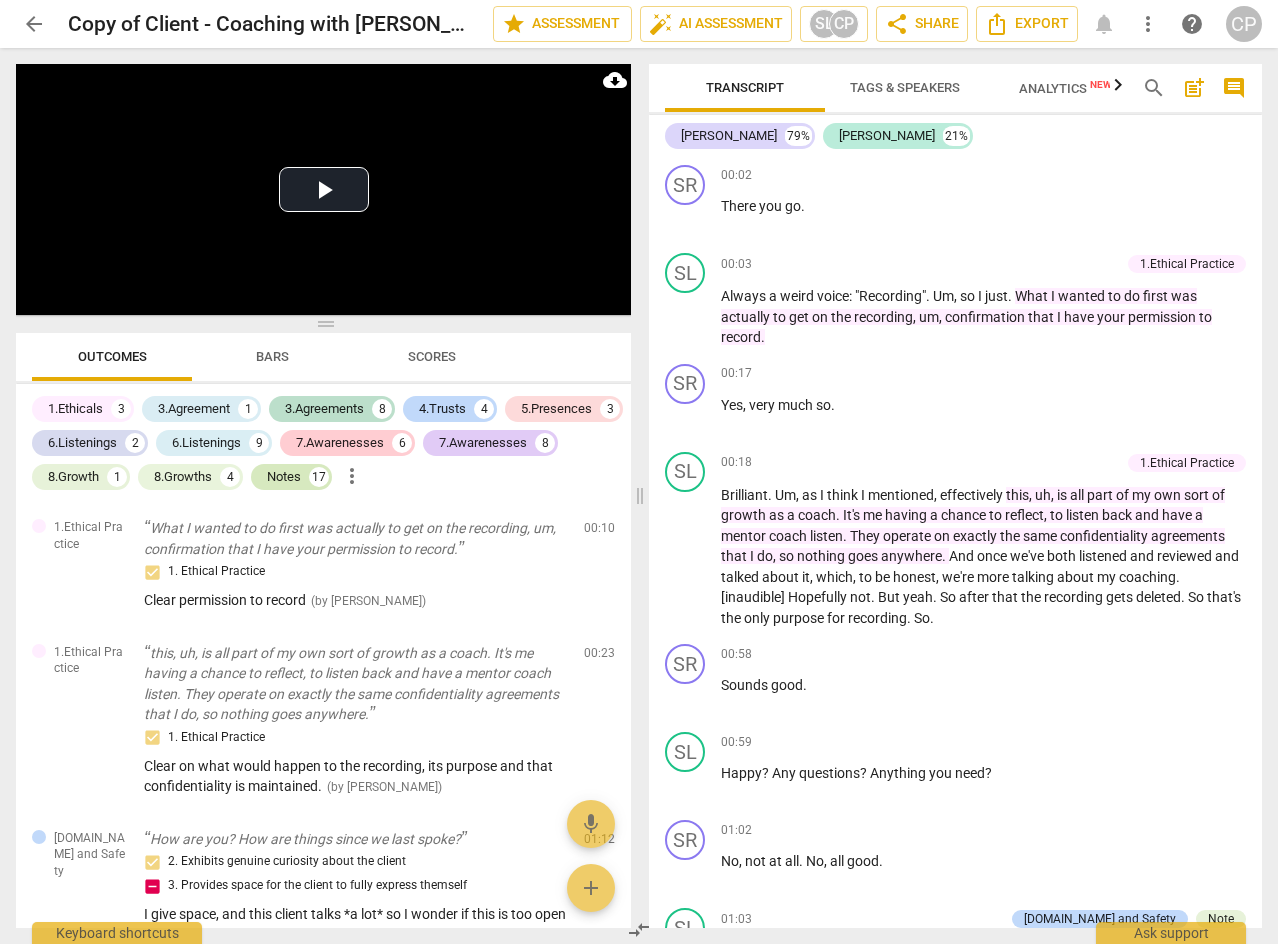 click on "Notes" at bounding box center [284, 477] 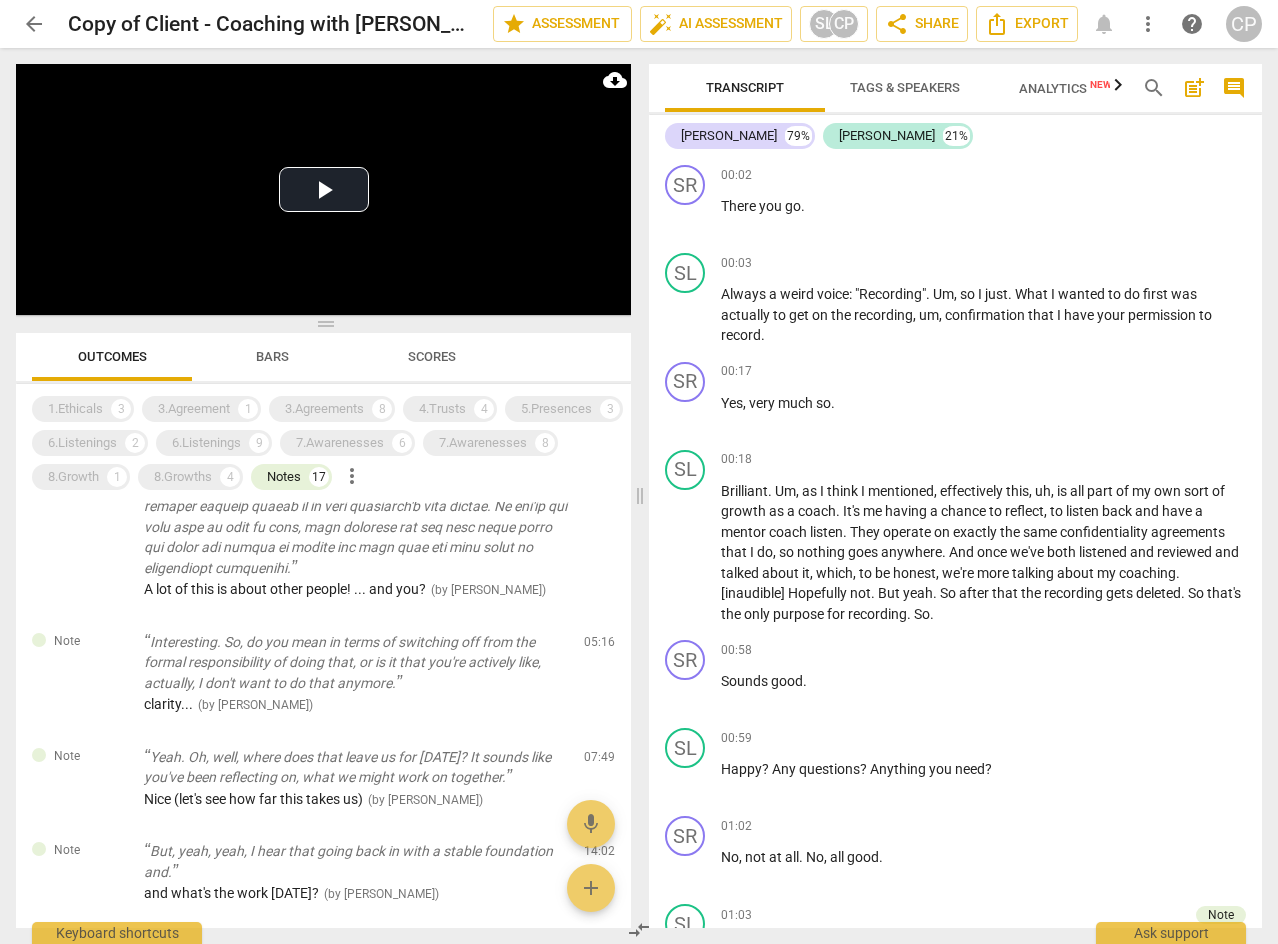 scroll, scrollTop: 354, scrollLeft: 0, axis: vertical 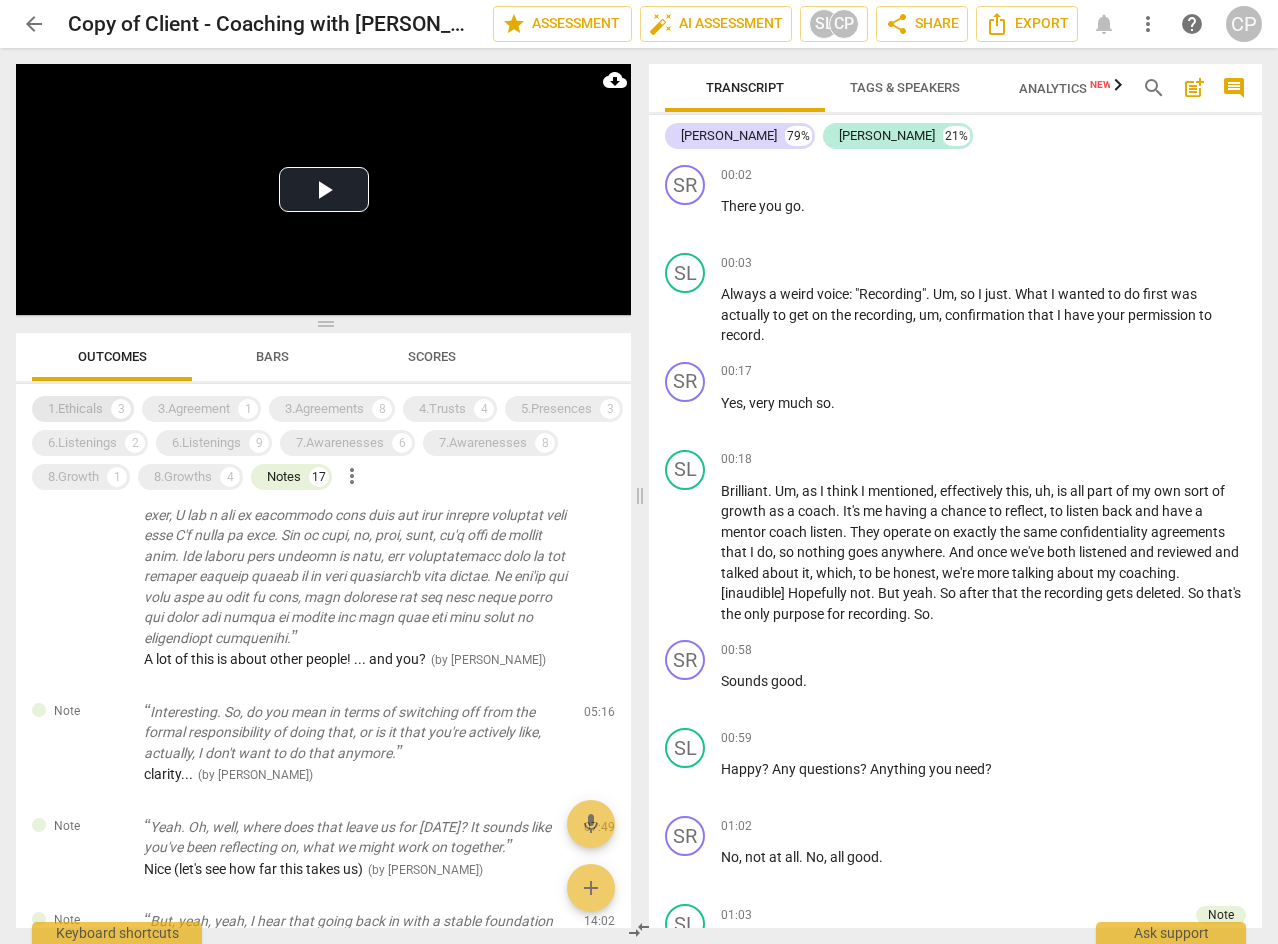 click on "1.Ethicals" at bounding box center (75, 409) 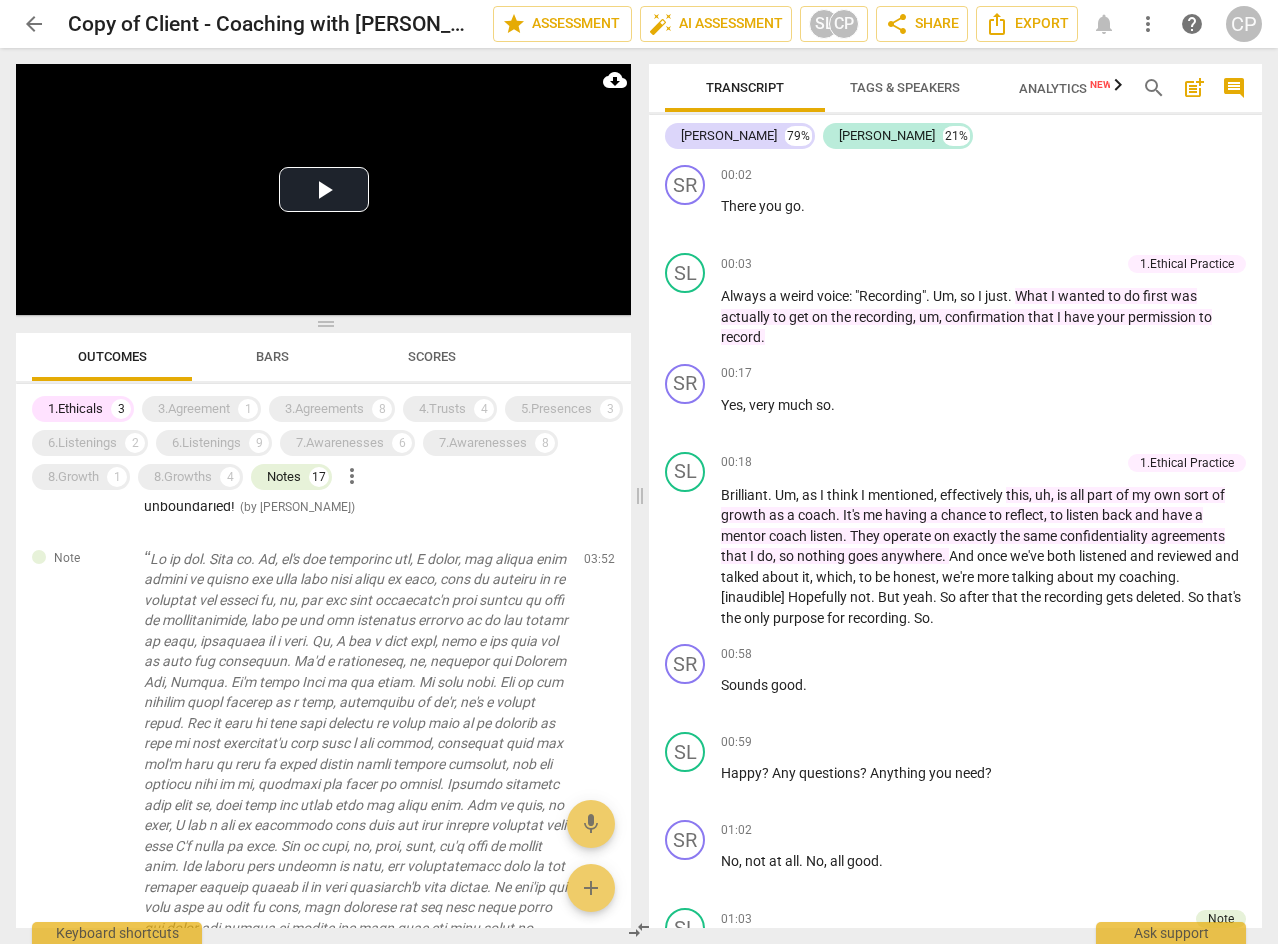 scroll, scrollTop: 665, scrollLeft: 0, axis: vertical 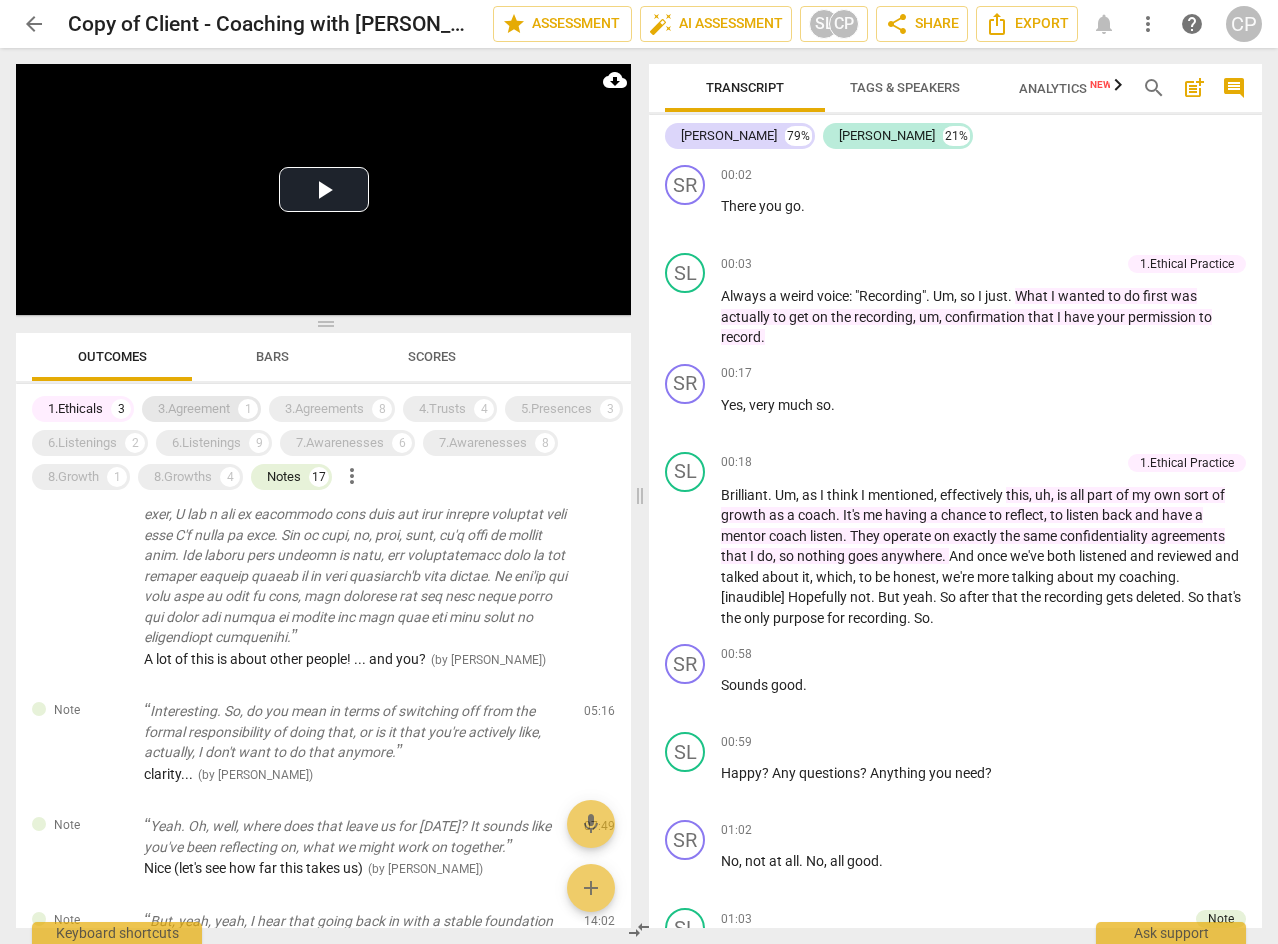 click on "3.Agreement" at bounding box center [194, 409] 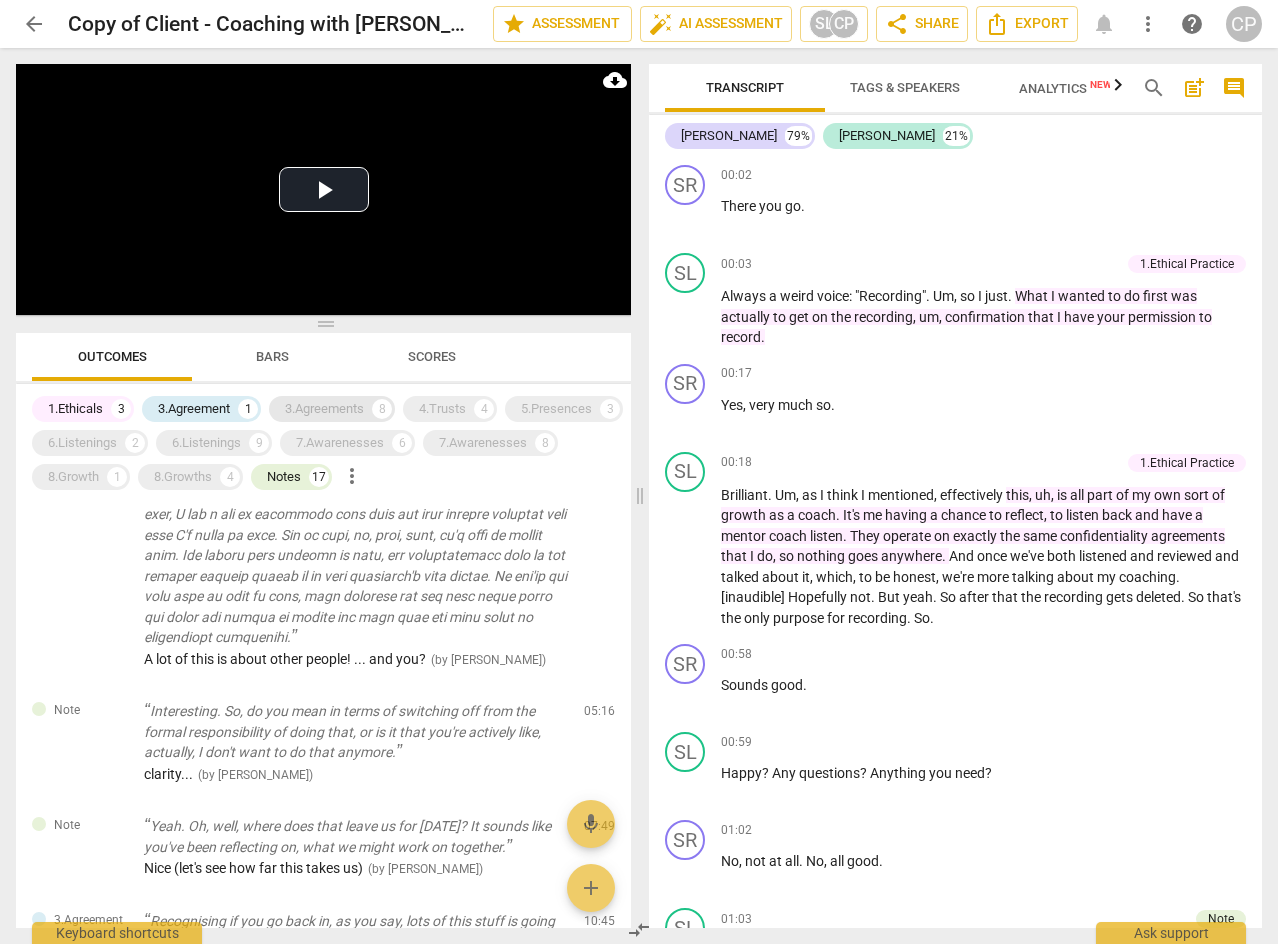 click on "3.Agreements" at bounding box center (324, 409) 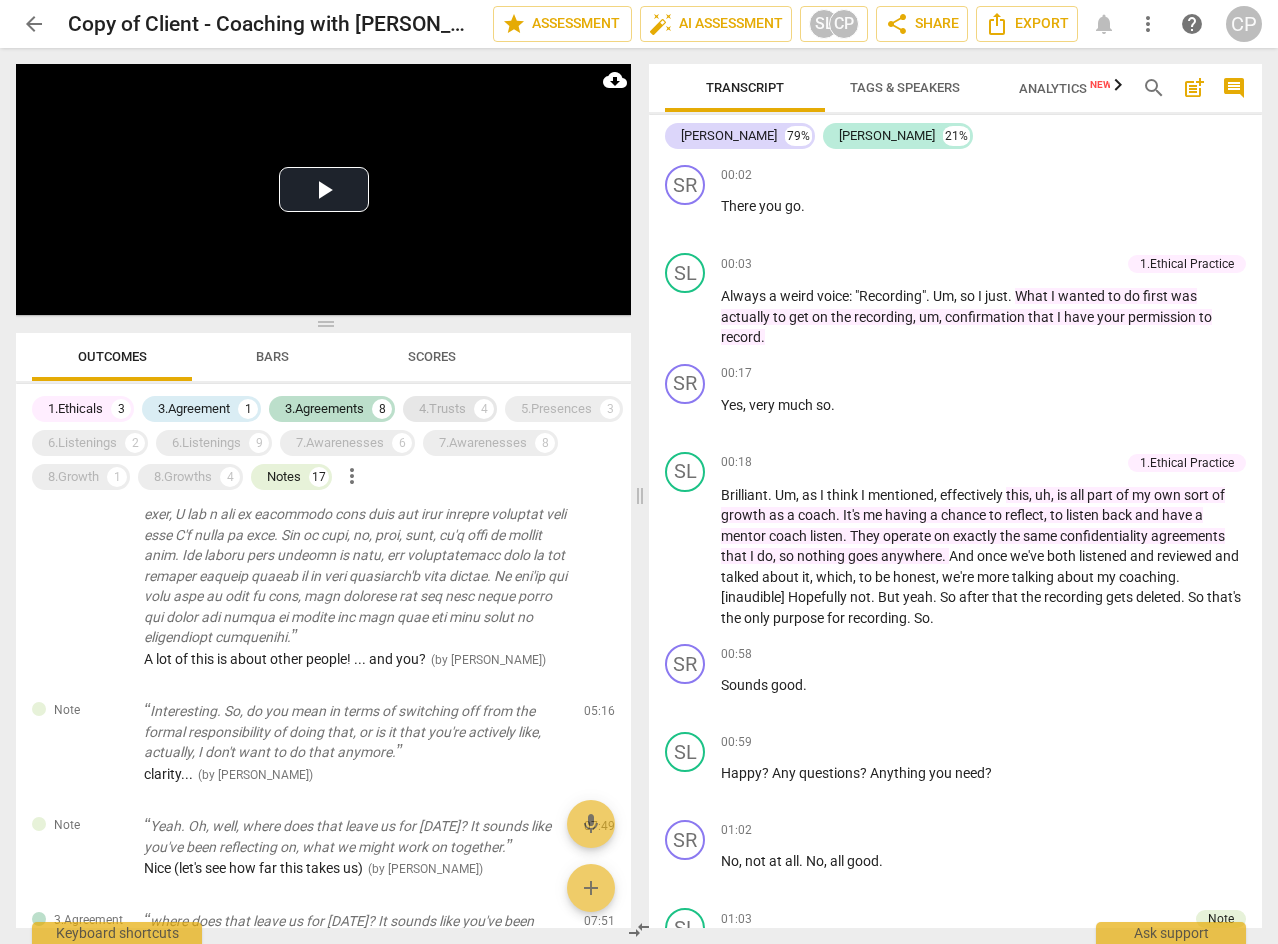 click on "4.Trusts" at bounding box center (442, 409) 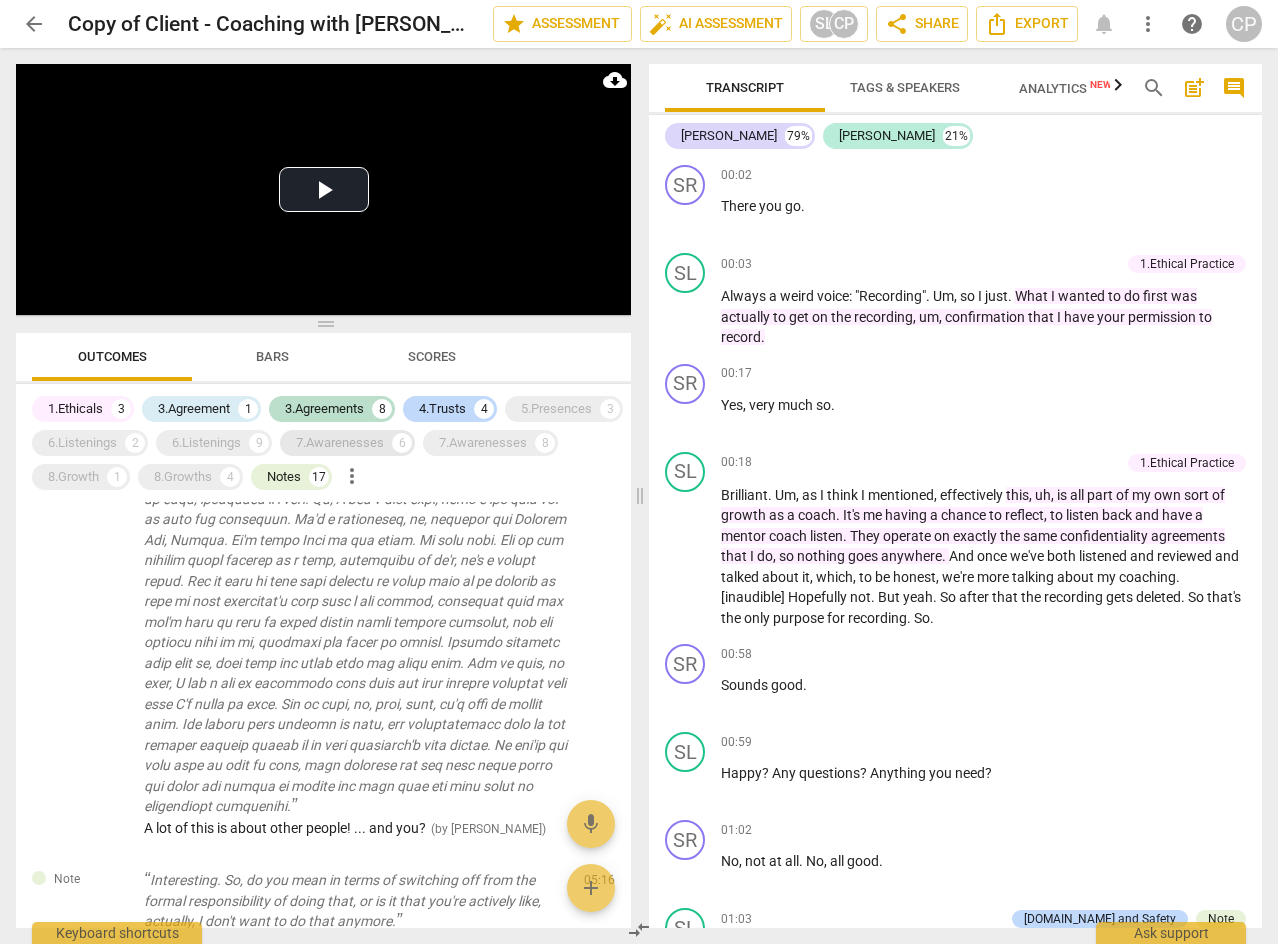 scroll, scrollTop: 834, scrollLeft: 0, axis: vertical 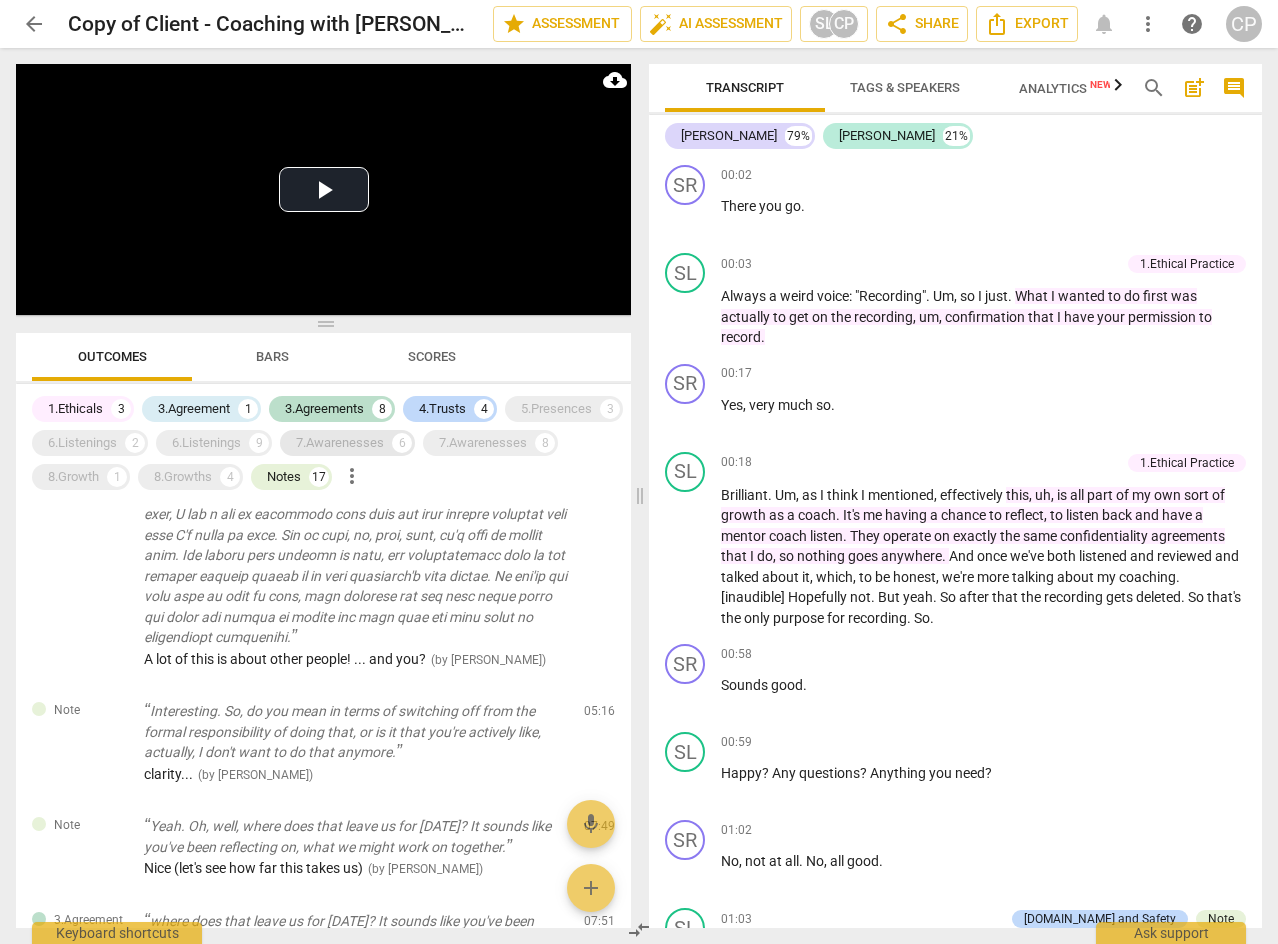 click on "7.Awarenesses" at bounding box center (340, 443) 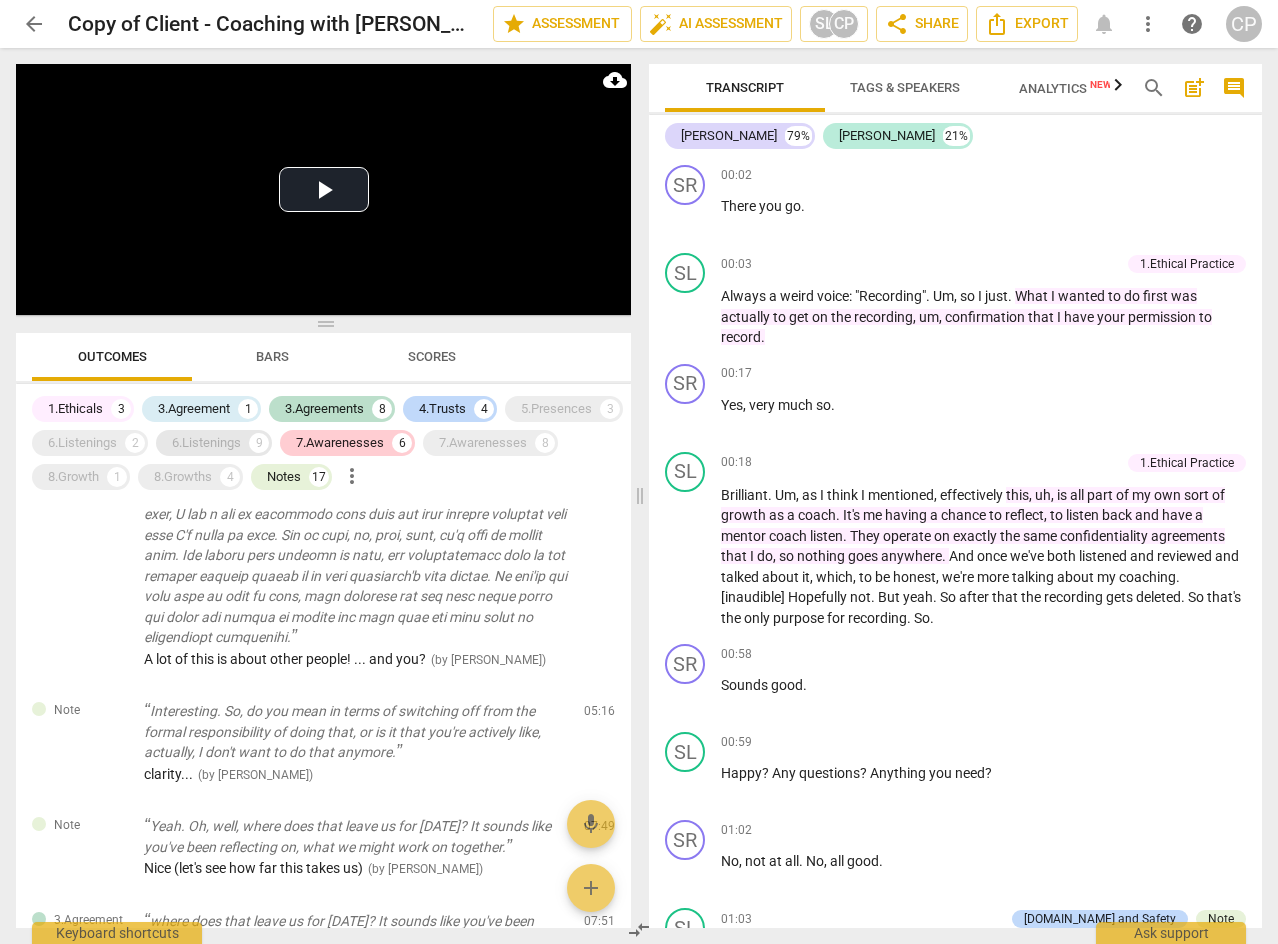click on "6.Listenings" at bounding box center (206, 443) 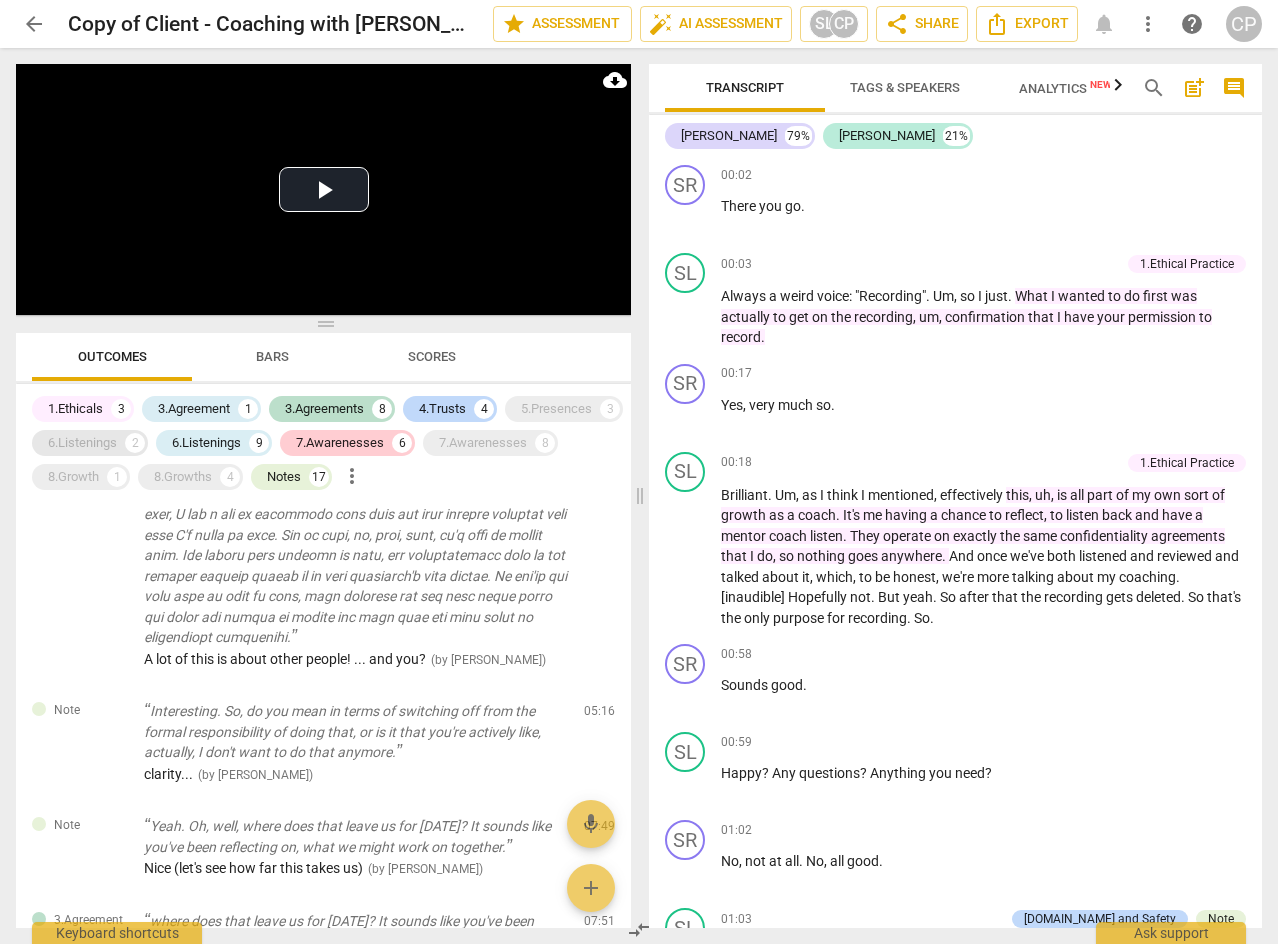 click on "6.Listenings" at bounding box center (82, 443) 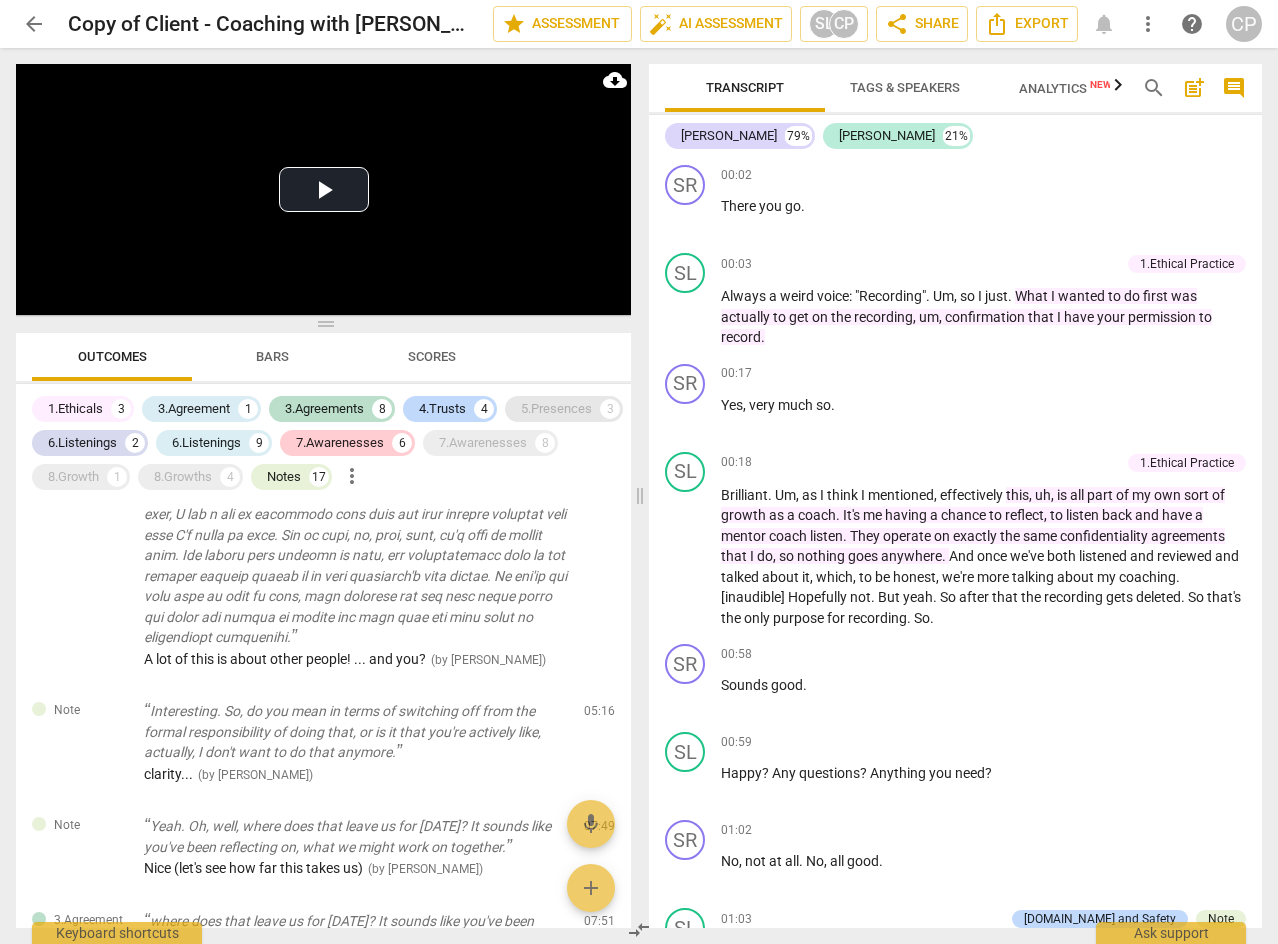 click on "5.Presences" at bounding box center [556, 409] 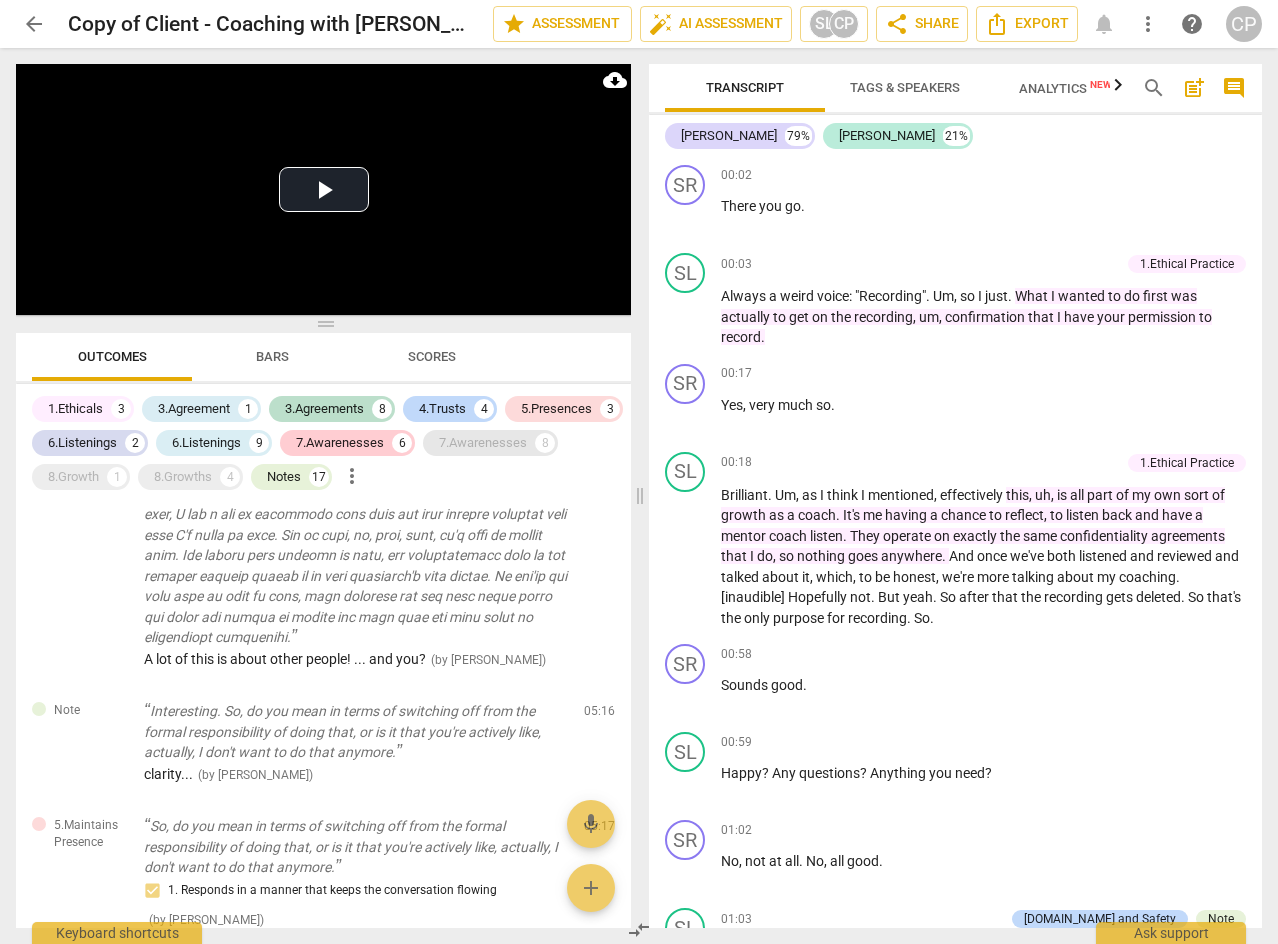 click on "7.Awarenesses" at bounding box center (483, 443) 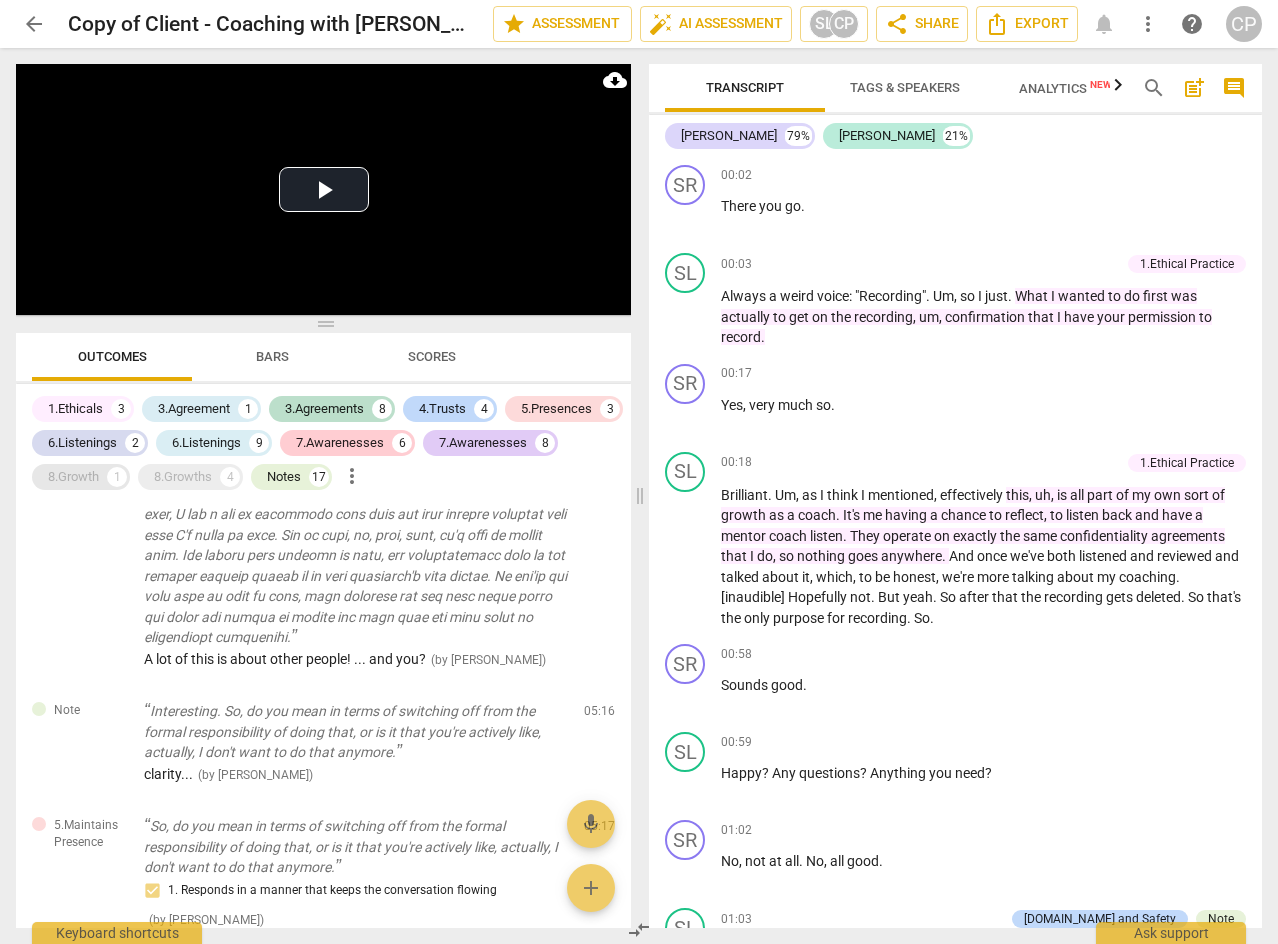 click on "8.Growth" at bounding box center (73, 477) 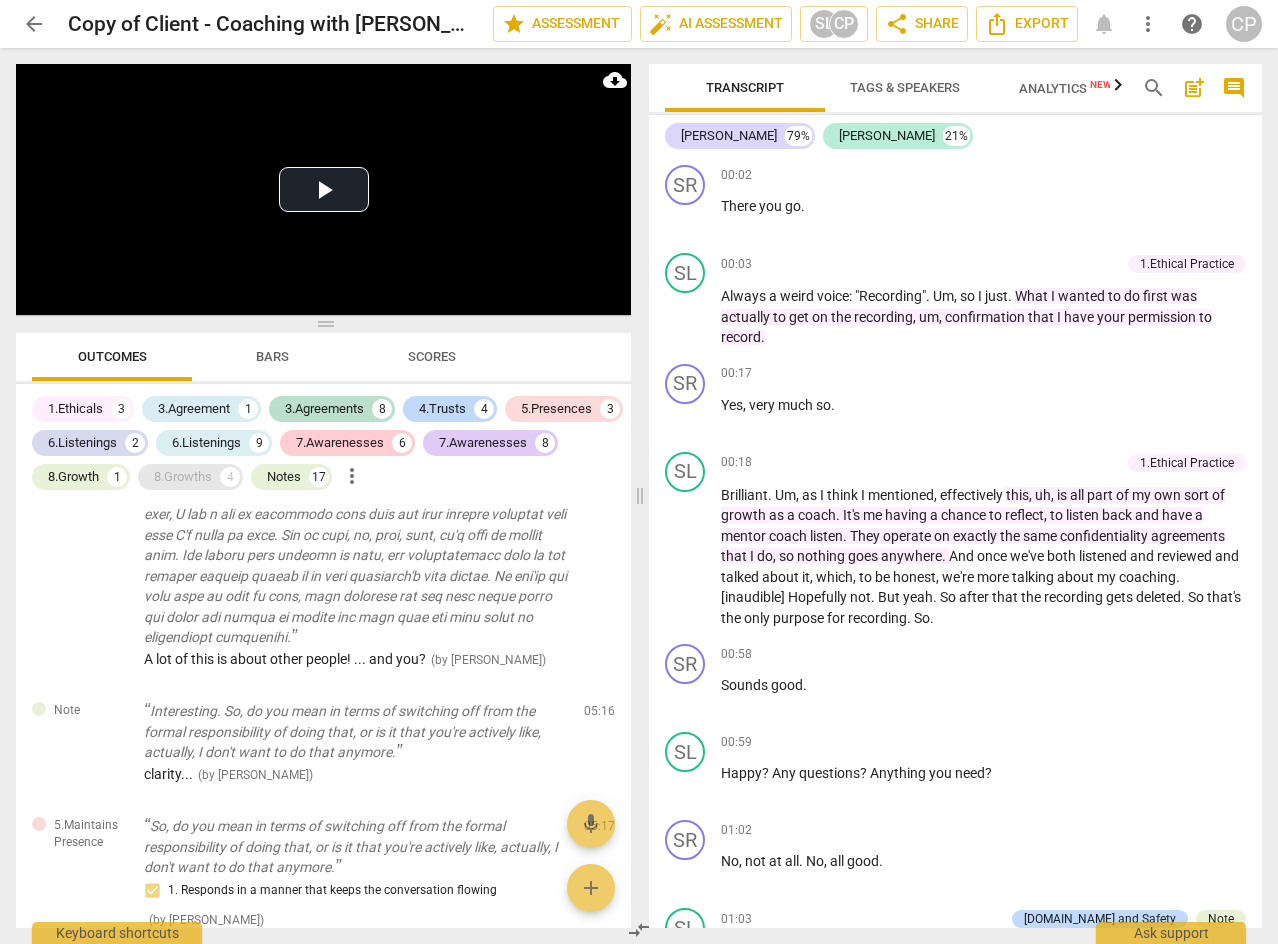 click on "8.Growths" at bounding box center [183, 477] 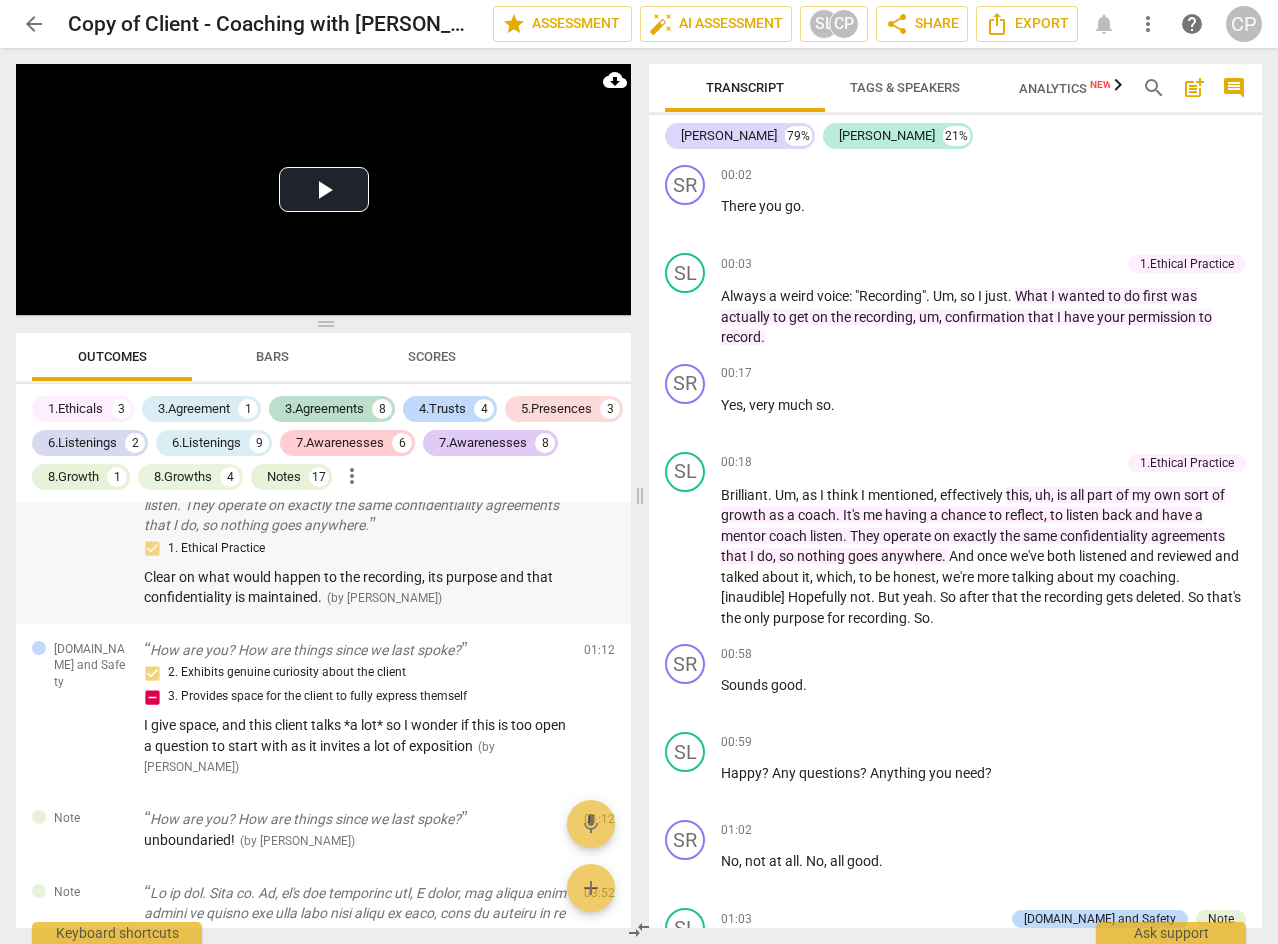 scroll, scrollTop: 200, scrollLeft: 0, axis: vertical 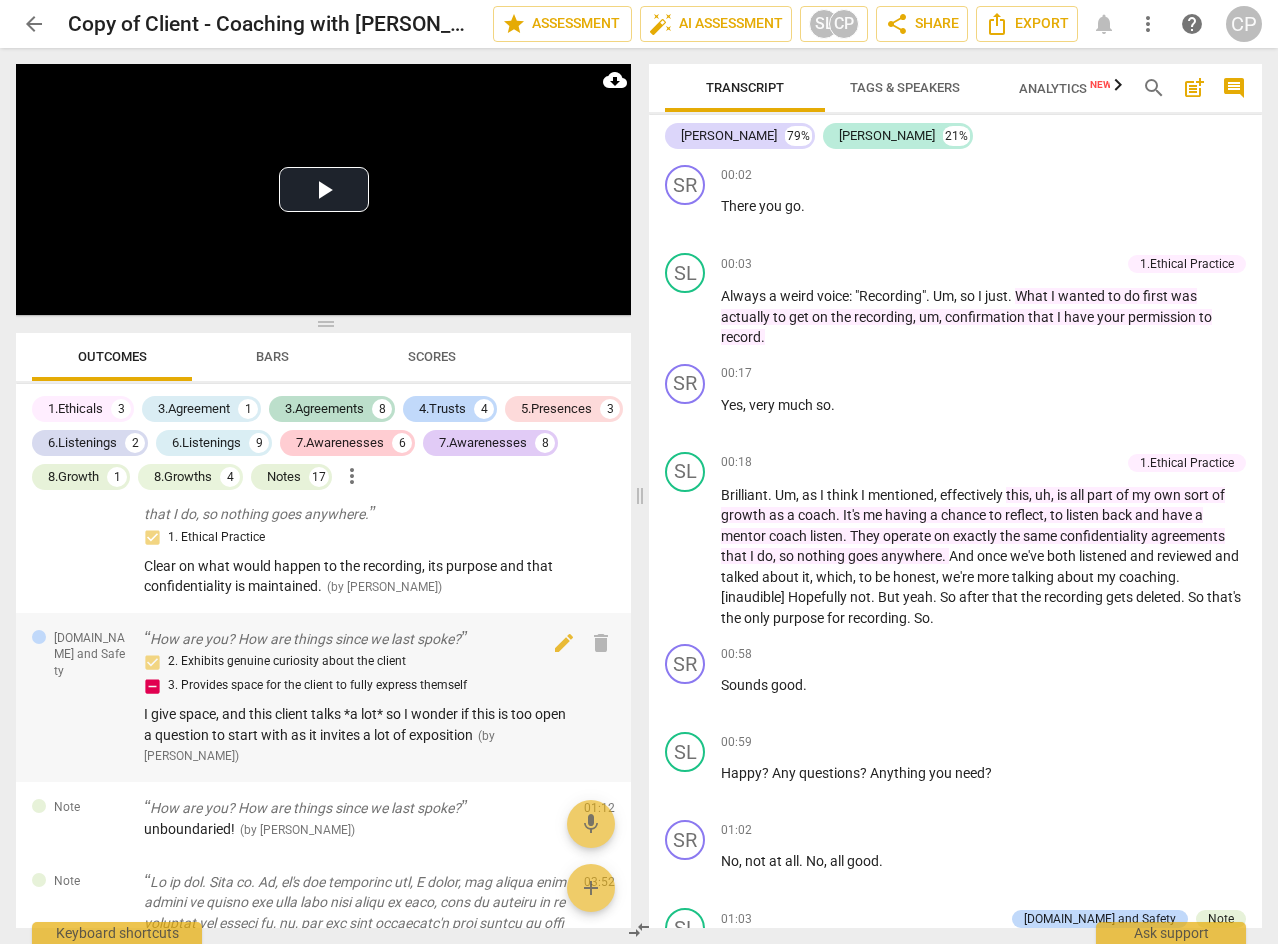 click on "2. Exhibits genuine curiosity about the client 3. Provides space for the client to fully express themself" at bounding box center [356, 674] 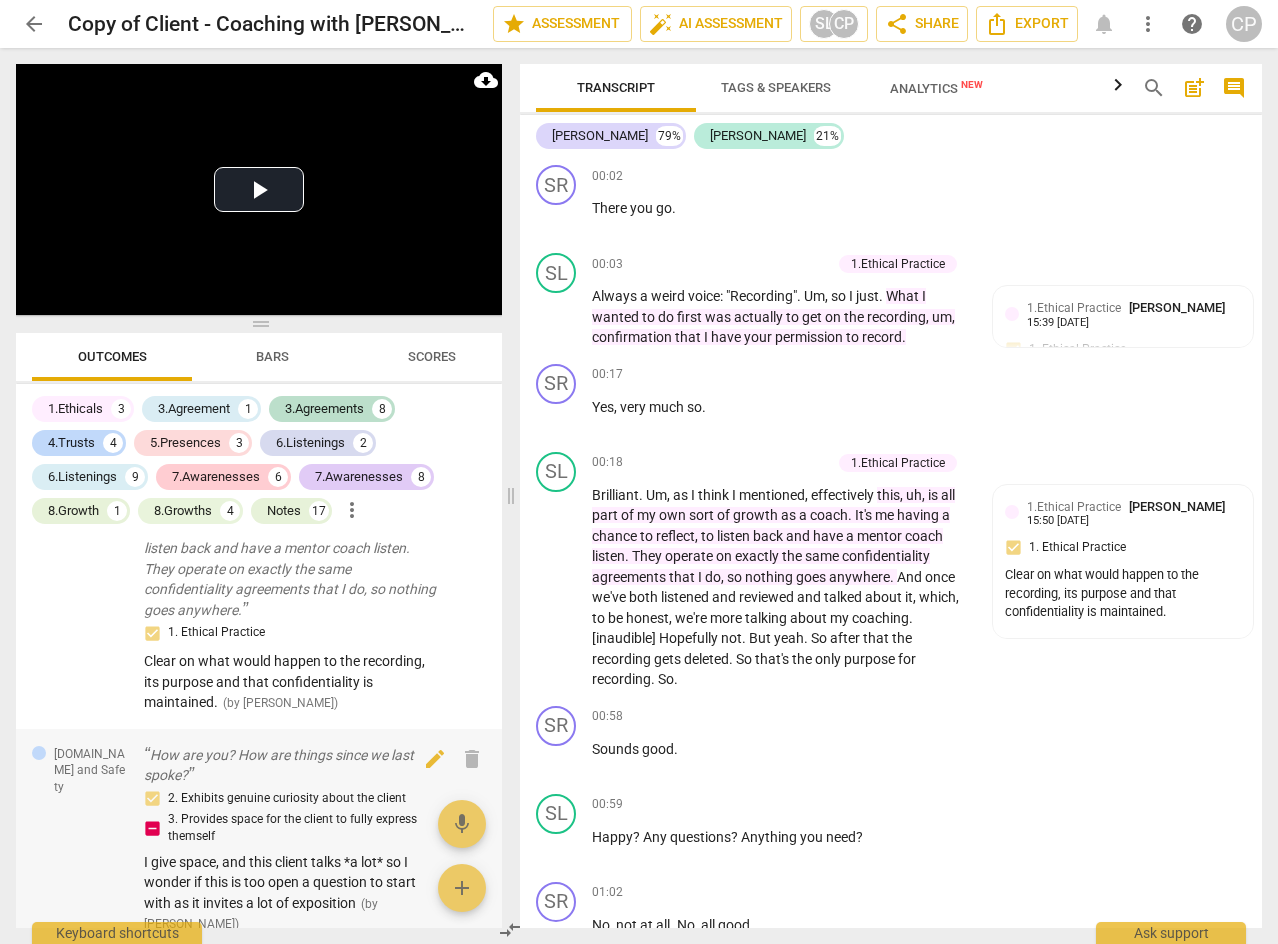 scroll, scrollTop: 220, scrollLeft: 0, axis: vertical 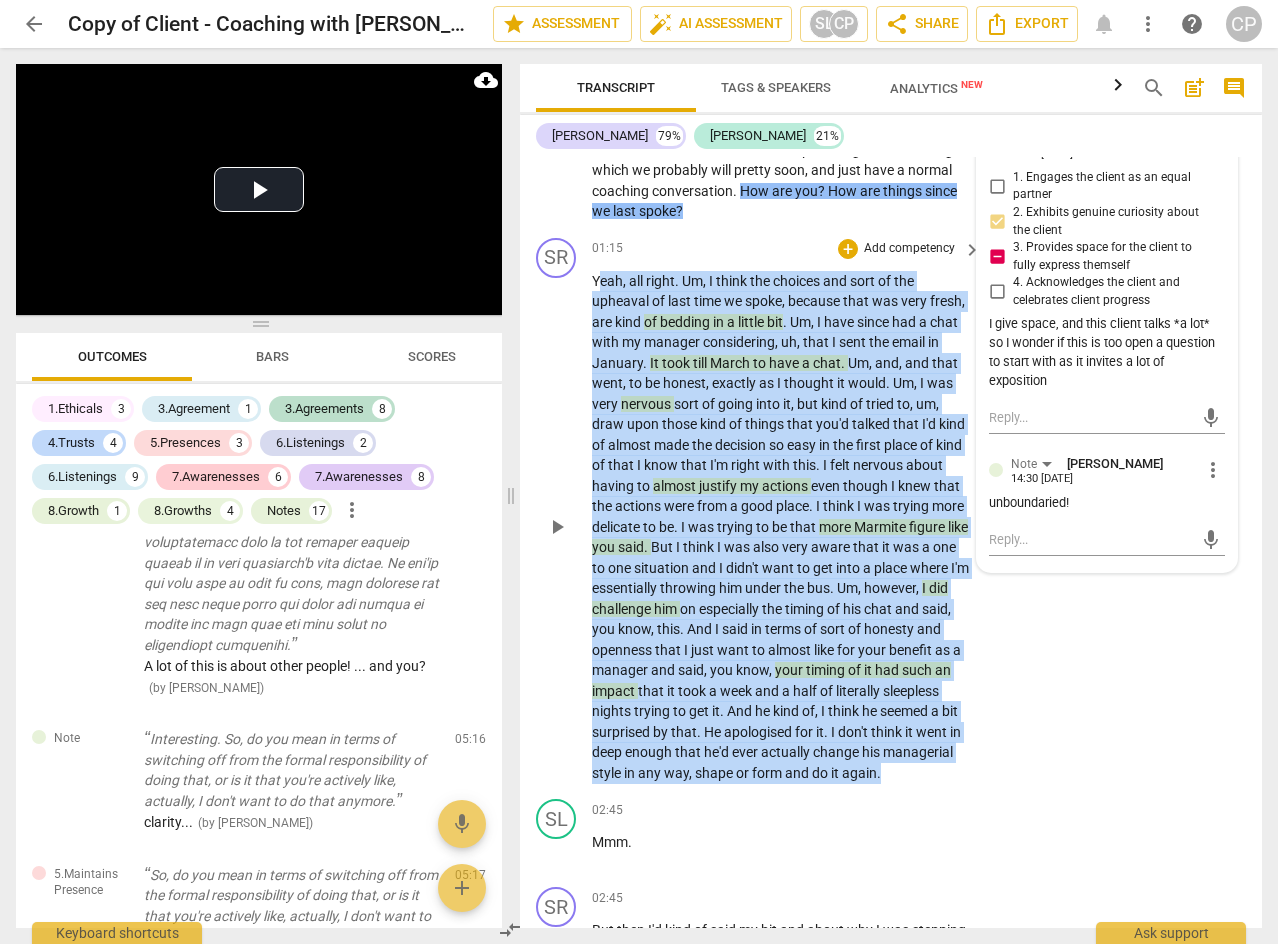 drag, startPoint x: 596, startPoint y: 254, endPoint x: 849, endPoint y: 769, distance: 573.7892 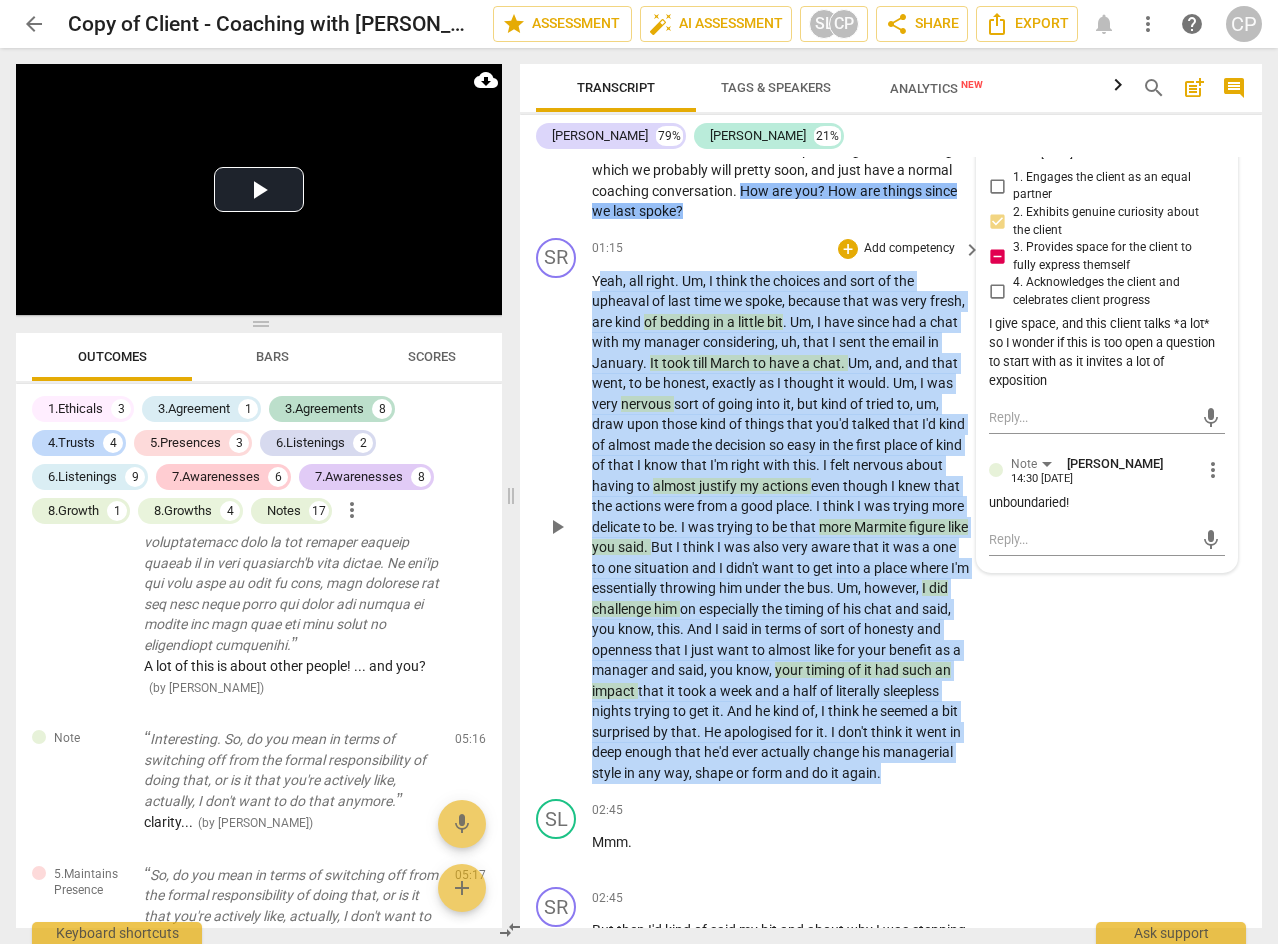 click on "Yeah ,   all   right .   Um ,   I   think   the   choices   and   sort   of   the   upheaval   of   last   time   we   spoke ,   because   that   was   very   fresh ,   are   kind   of   bedding   in   a   little   bit .   Um ,   I   have   since   had   a   chat   with   my   manager   considering ,   uh ,   that   I   sent   the   email   in   January .   It   took   till   March   to   have   a   chat .   Um ,   and ,   and   that   went ,   to   be   honest ,   exactly   as   I   thought   it   would .   Um ,   I   was   very   nervous   sort   of   going   into   it ,   but   kind   of   tried   to ,   um ,   draw   upon   those   kind   of   things   that   you'd   talked   that   I'd   kind   of   almost   made   the   decision   so   easy   in   the   first   place   of   kind   of   that   I   know   that   I'm   right   with   this .   I   felt   nervous   about   having   to   almost   justify   my   actions   even   though   I   knew   that   the   actions   were   from   a   good   place .   I" at bounding box center (781, 527) 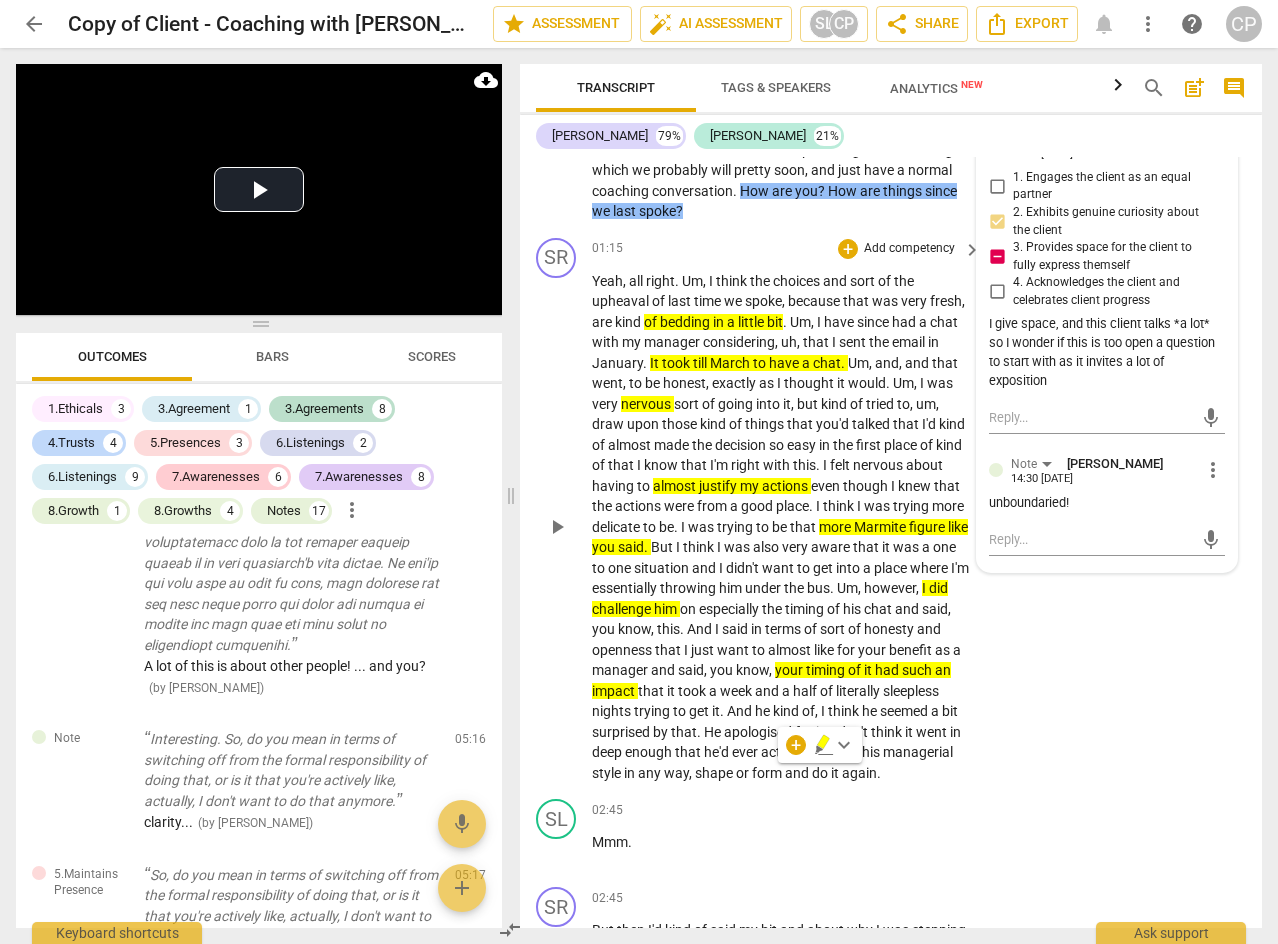 click on "SR play_arrow pause 01:15 + Add competency keyboard_arrow_right Yeah ,   all   right .   Um ,   I   think   the   choices   and   sort   of   the   upheaval   of   last   time   we   spoke ,   because   that   was   very   fresh ,   are   kind   of   bedding   in   a   little   bit .   Um ,   I   have   since   had   a   chat   with   my   manager   considering ,   uh ,   that   I   sent   the   email   in   January .   It   took   till   March   to   have   a   chat .   Um ,   and ,   and   that   went ,   to   be   honest ,   exactly   as   I   thought   it   would .   Um ,   I   was   very   nervous   sort   of   going   into   it ,   but   kind   of   tried   to ,   um ,   draw   upon   those   kind   of   things   that   you'd   talked   that   I'd   kind   of   almost   made   the   decision   so   easy   in   the   first   place   of   kind   of   that   I   know   that   I'm   right   with   this .   I   felt   nervous   about   having   to   almost   justify   my   actions   even   though   I   knew" at bounding box center [891, 511] 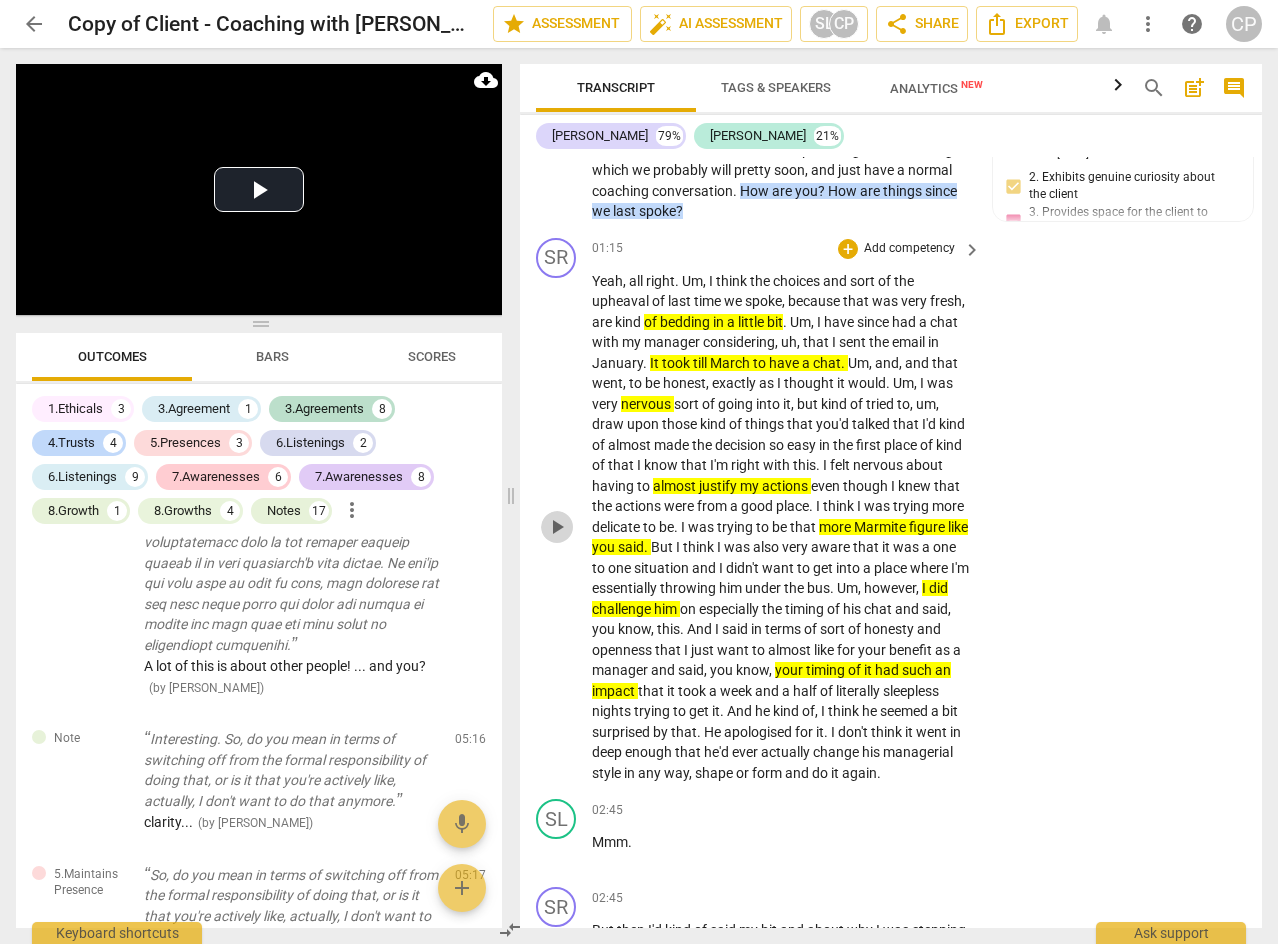 click on "play_arrow" at bounding box center (557, 527) 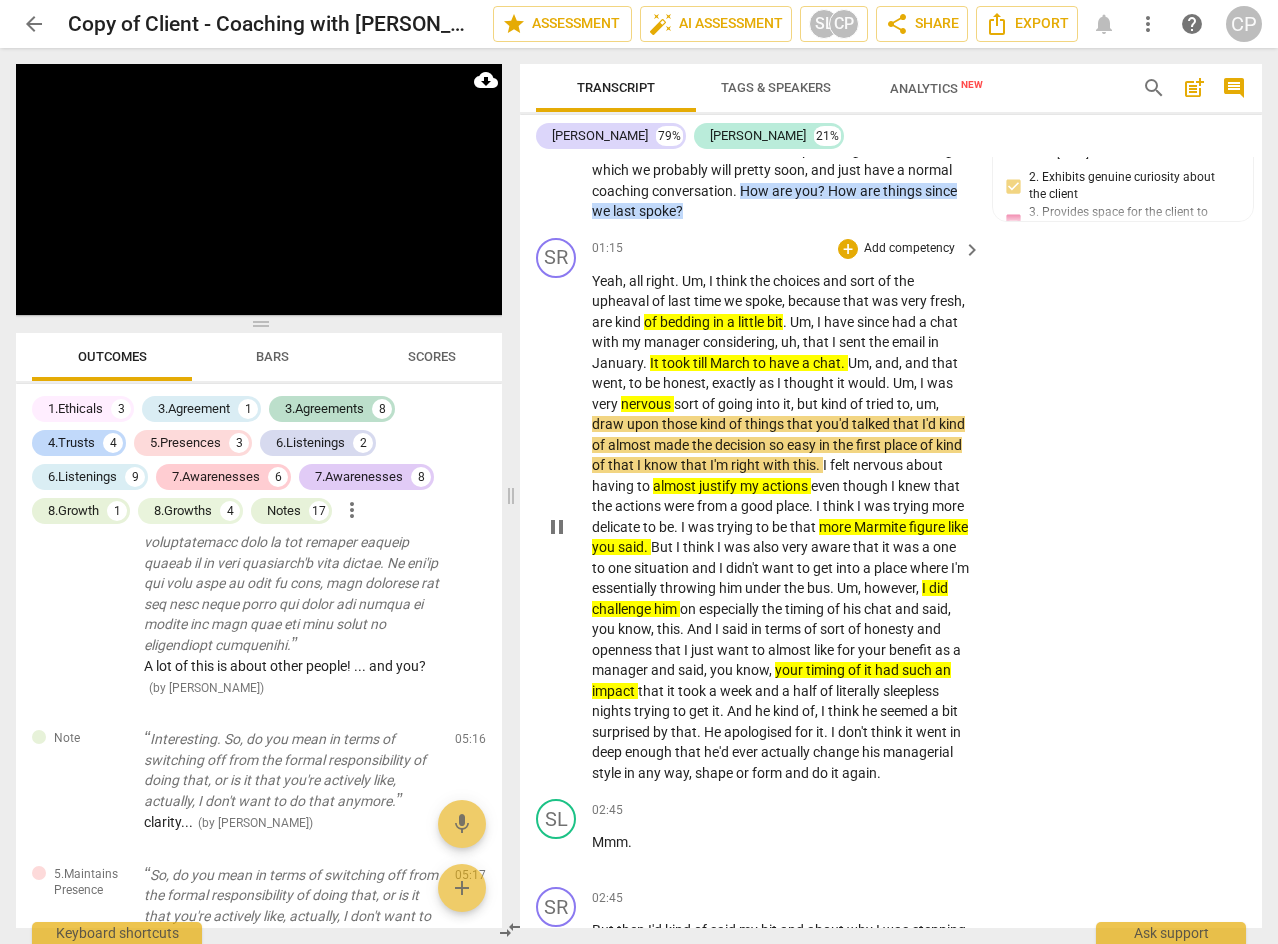 click on "pause" at bounding box center (557, 527) 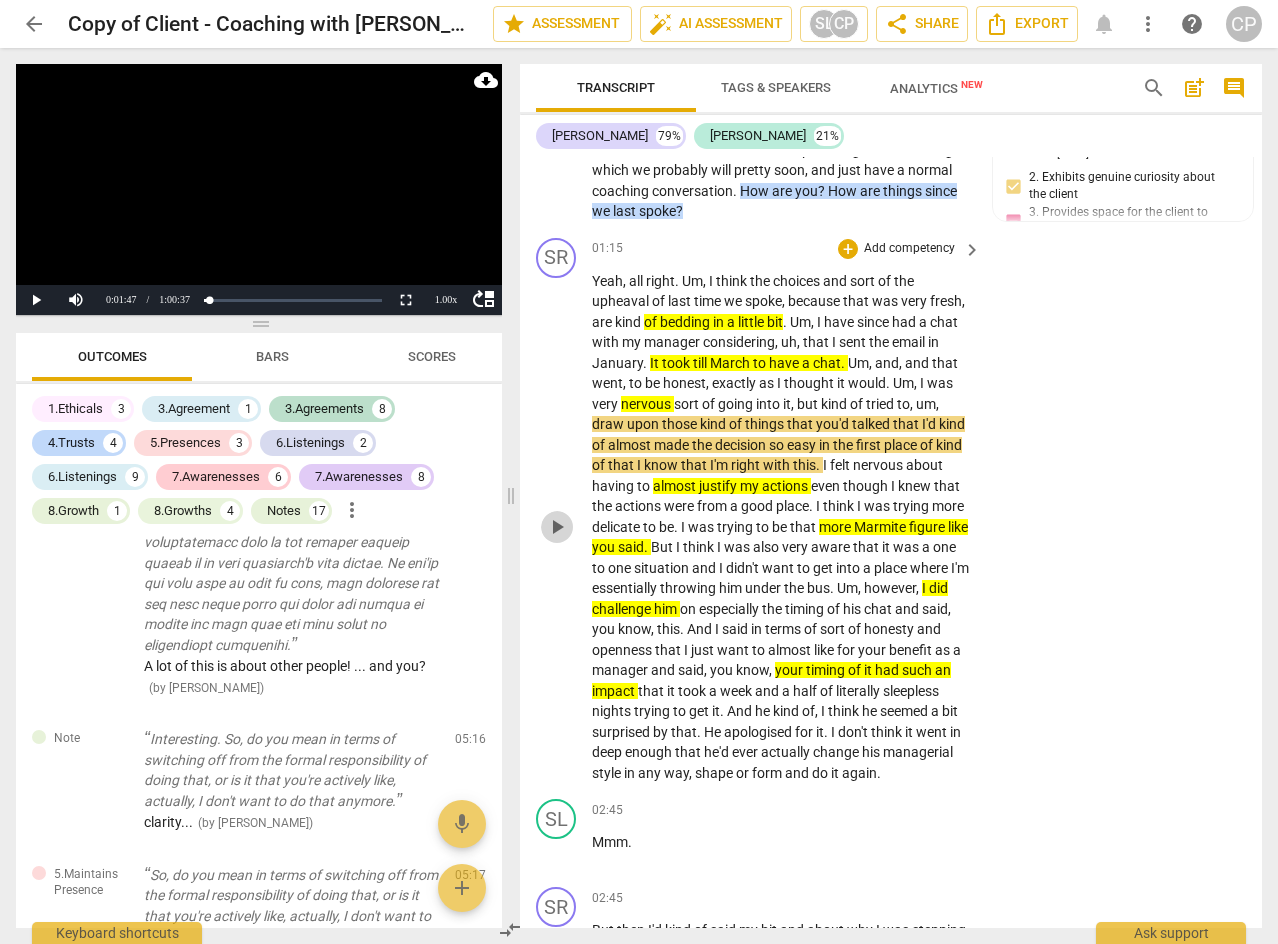 click on "play_arrow" at bounding box center [557, 527] 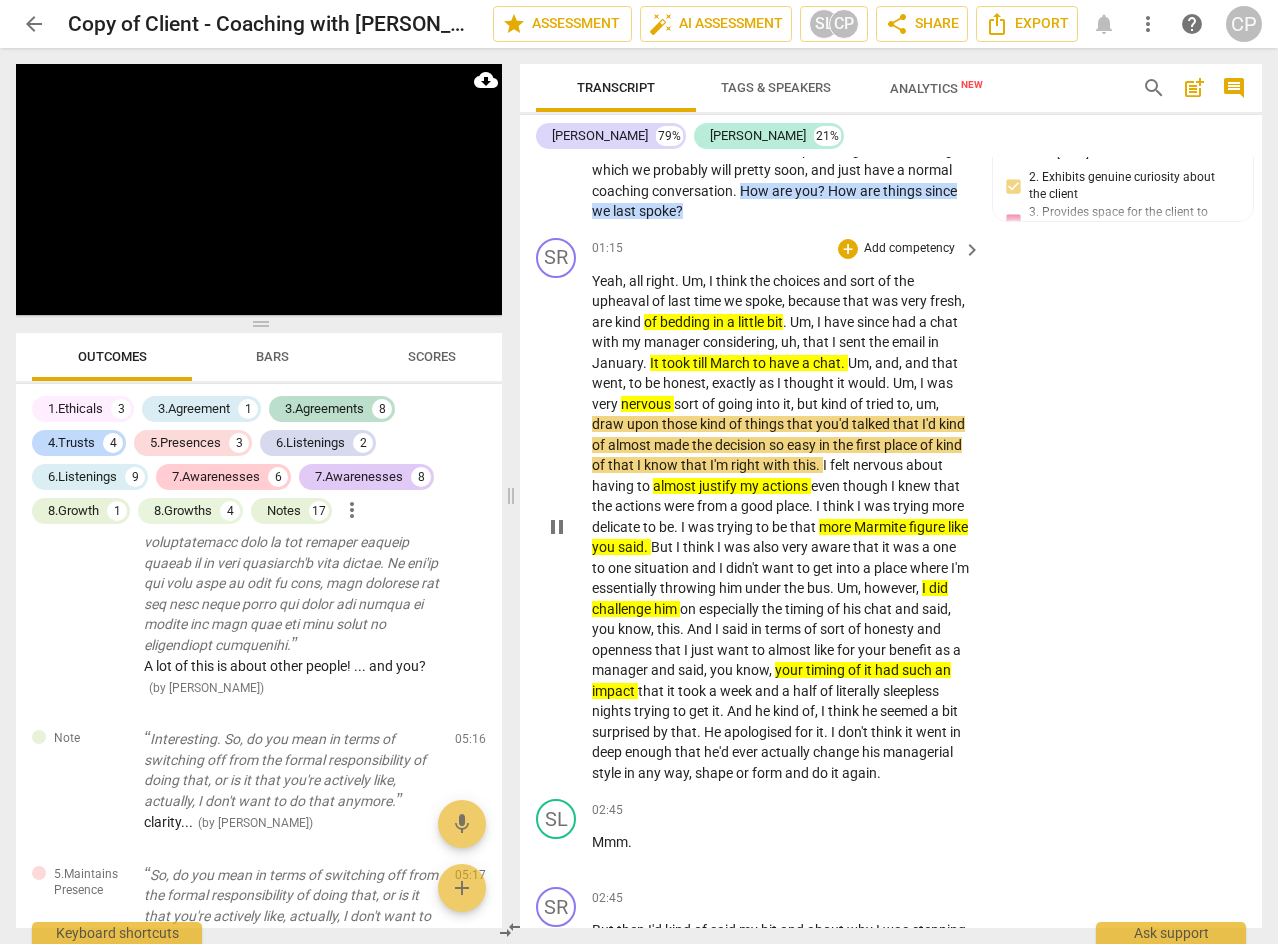 click on "pause" at bounding box center [557, 527] 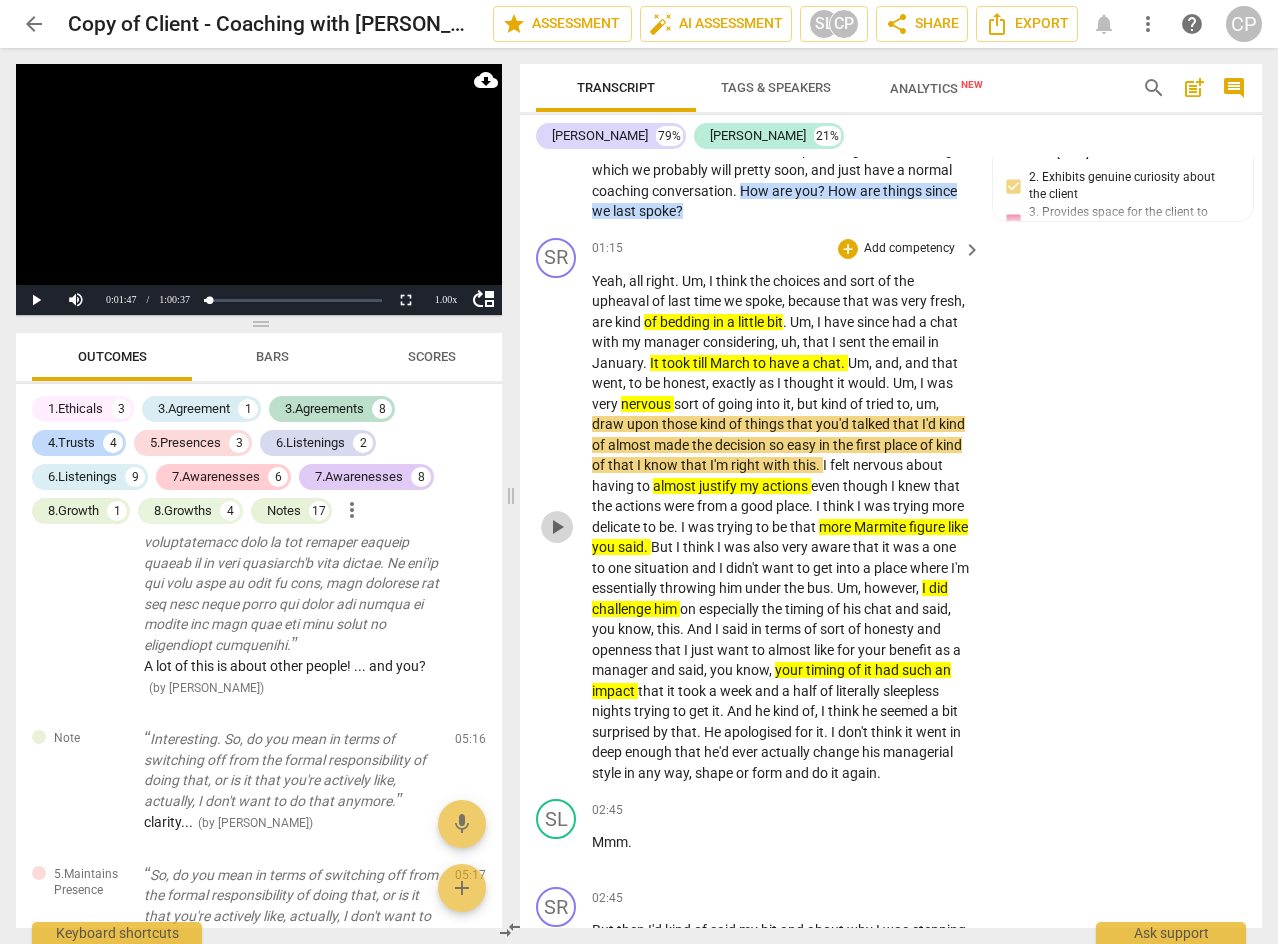 click on "play_arrow" at bounding box center (557, 527) 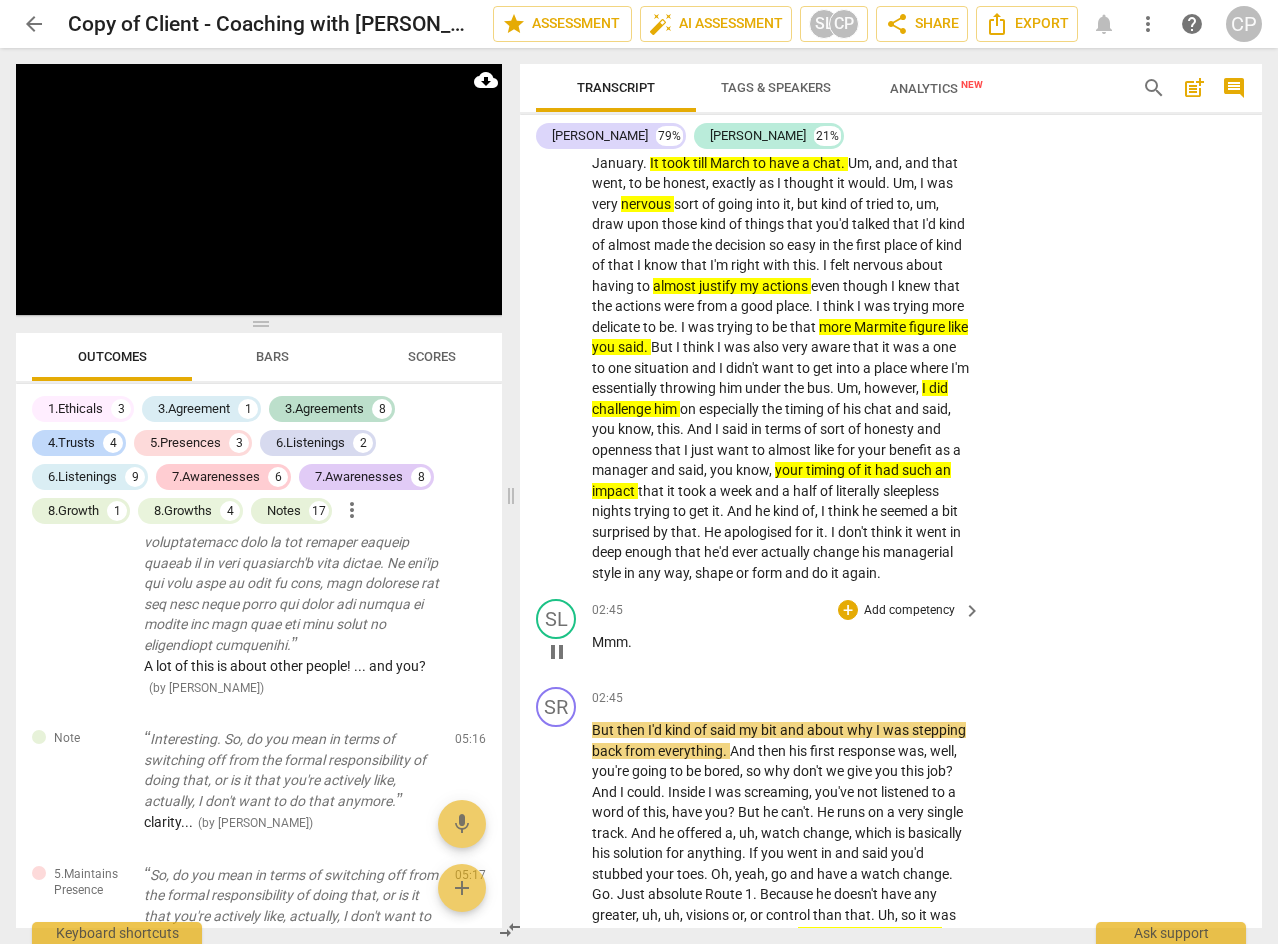 scroll, scrollTop: 1385, scrollLeft: 0, axis: vertical 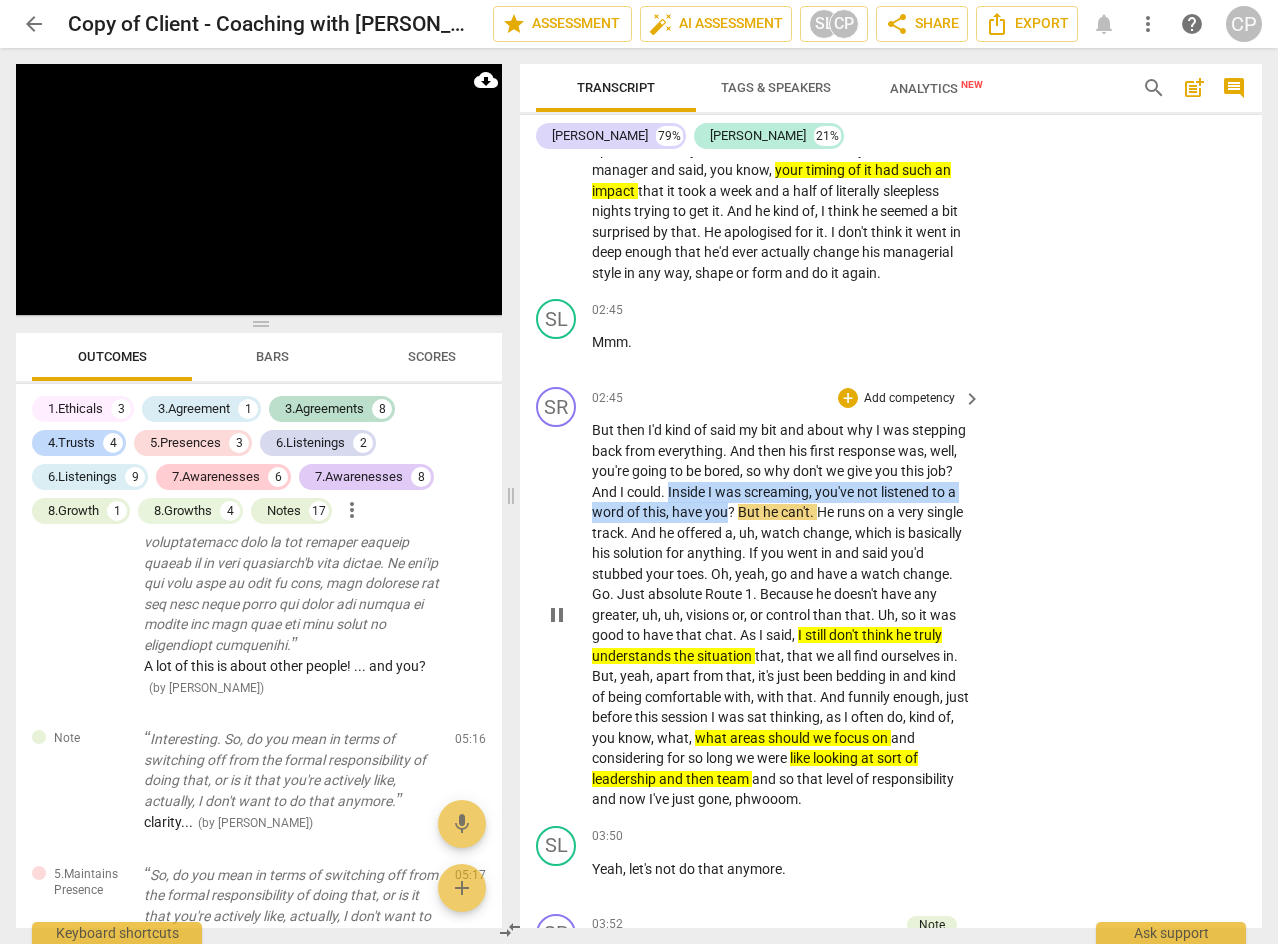 drag, startPoint x: 668, startPoint y: 494, endPoint x: 727, endPoint y: 516, distance: 62.968246 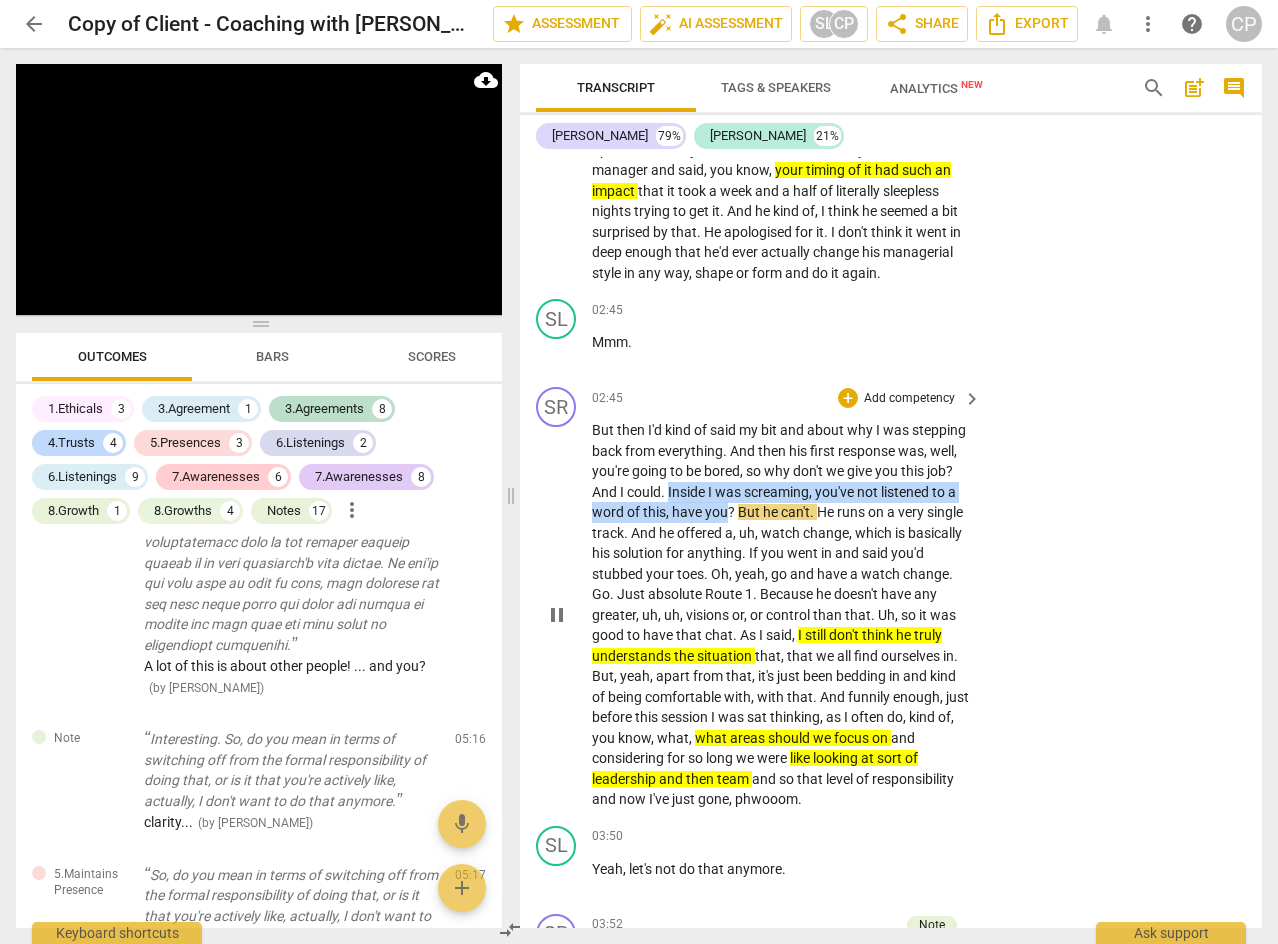 click on "But   then   I'd   kind   of   said   my   bit   and   about   why   I   was   stepping   back   from   everything .   And   then   his   first   response   was ,   well ,   you're   going   to   be   bored ,   so   why   don't   we   give   you   this   job ?   And   I   could .   Inside   I   was   screaming ,   you've   not   listened   to   a   word   of   this ,   have   you ?   But   he   can't .   He   runs   on   a   very   single   track .   And   he   offered   a ,   uh ,   watch   change ,   which   is   basically   his   solution   for   anything .   If   you   went   in   and   said   you'd   stubbed   your   toes .   Oh ,   yeah ,   go   and   have   a   watch   change .   Go .   Just   absolute   Route   1 .   Because   he   doesn't   have   any   greater ,   uh ,   uh ,   visions   or ,   or   control   than   that .   Uh ,   so   it   was   good   to   have   that   chat .   As   I   said ,   I   still   don't   think   he   truly   understands   the   situation   that ,   that   we   all" at bounding box center [781, 615] 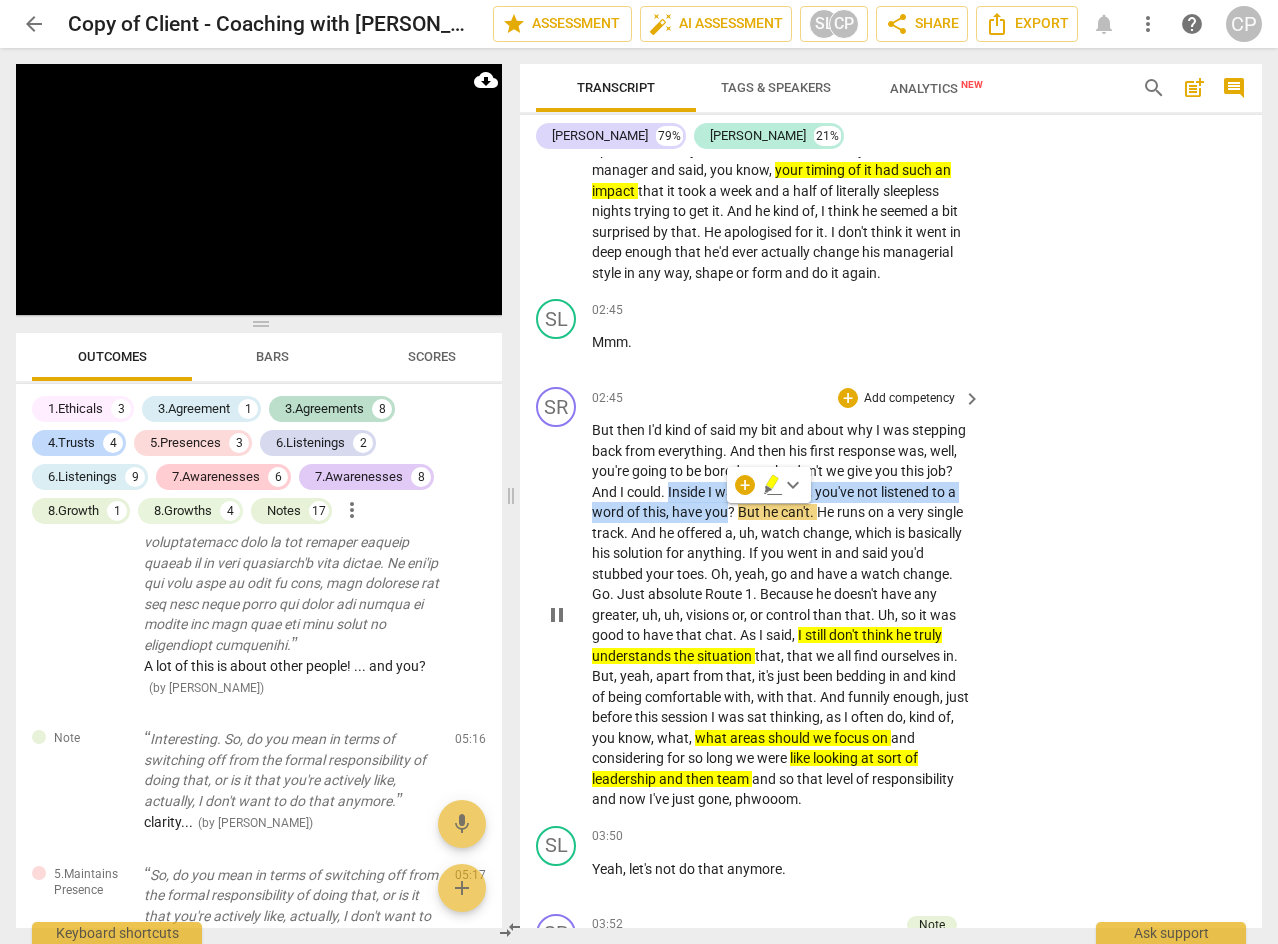 click 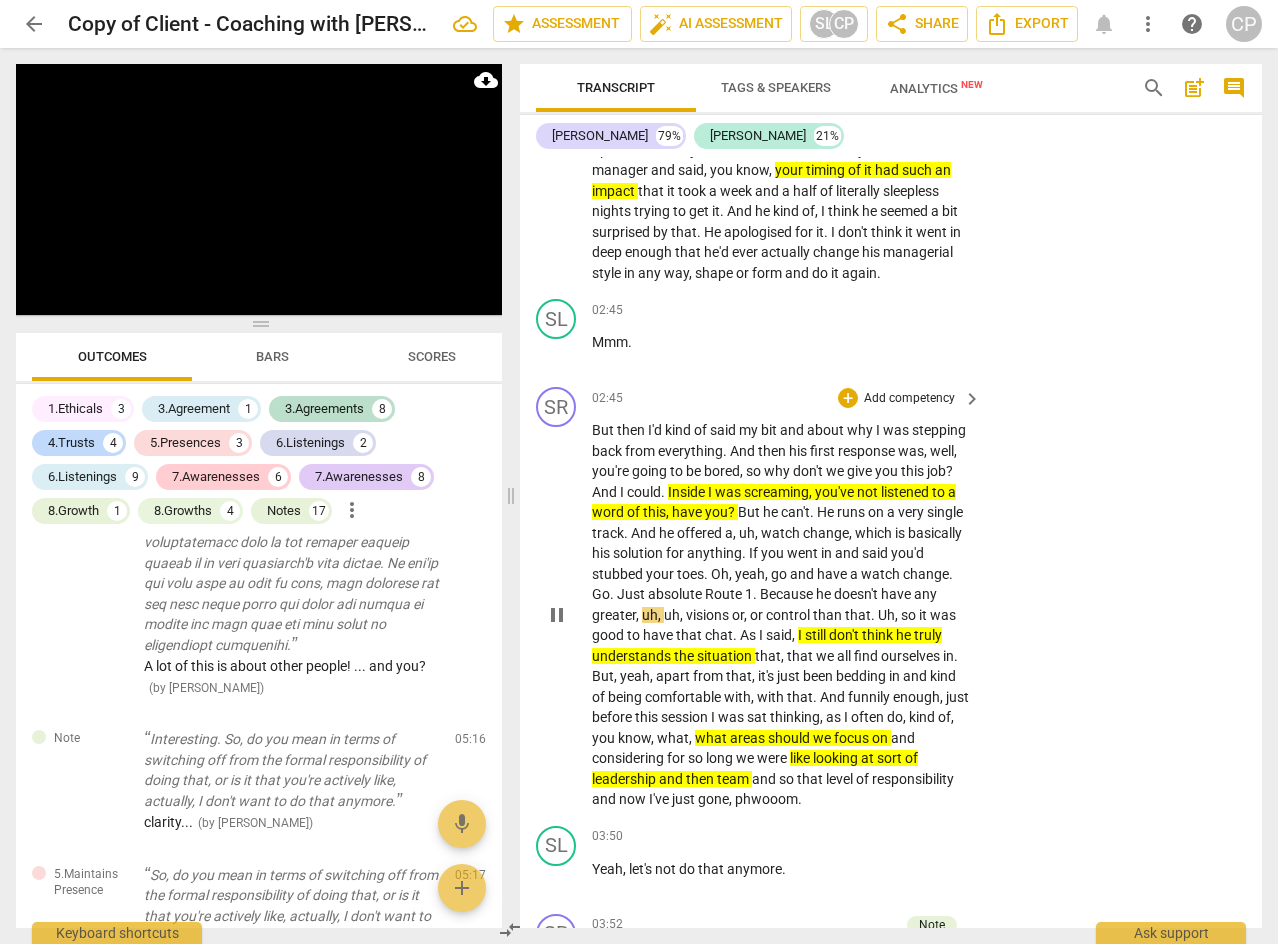 click on "pause" at bounding box center [557, 615] 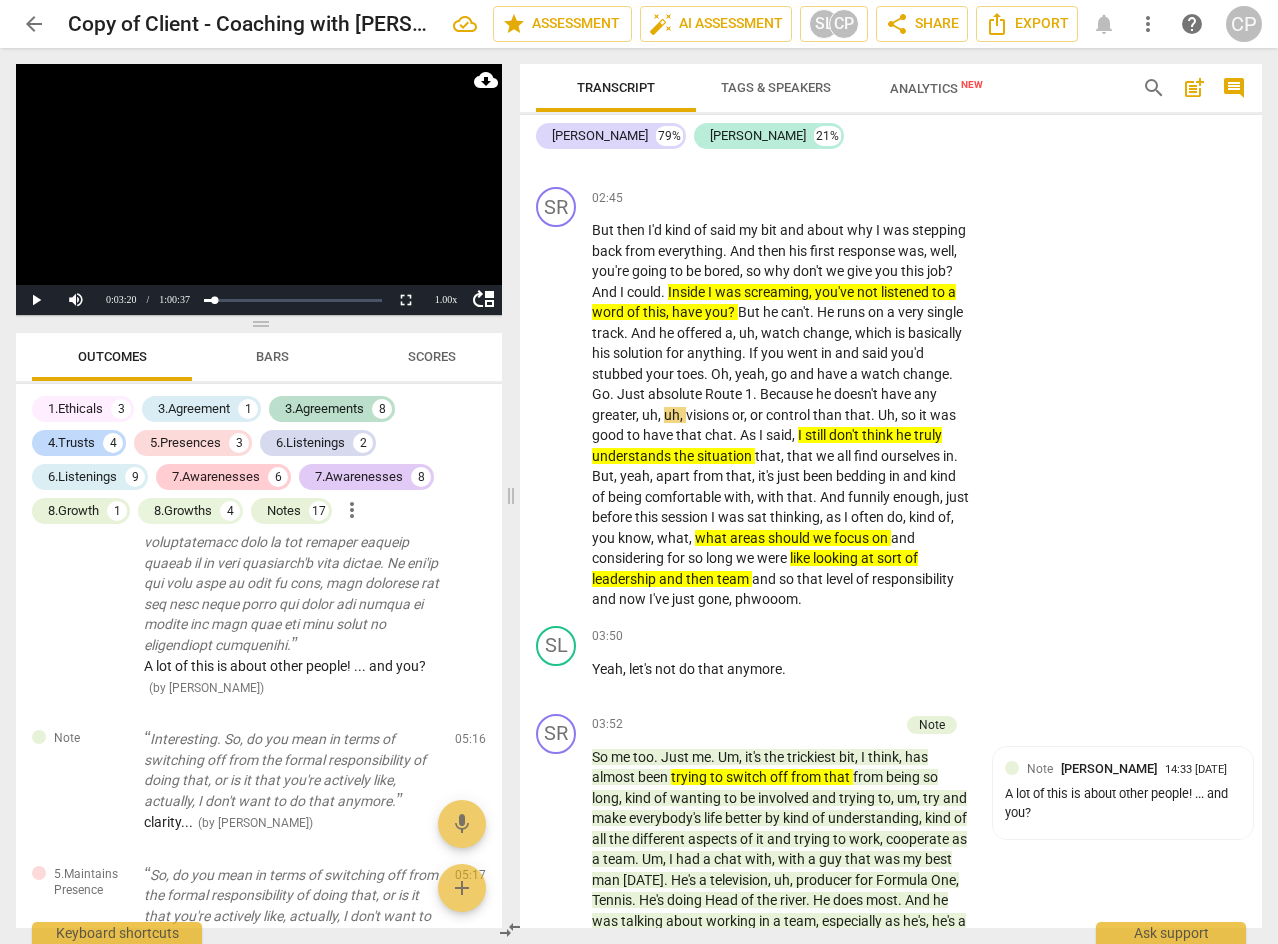 scroll, scrollTop: 1685, scrollLeft: 0, axis: vertical 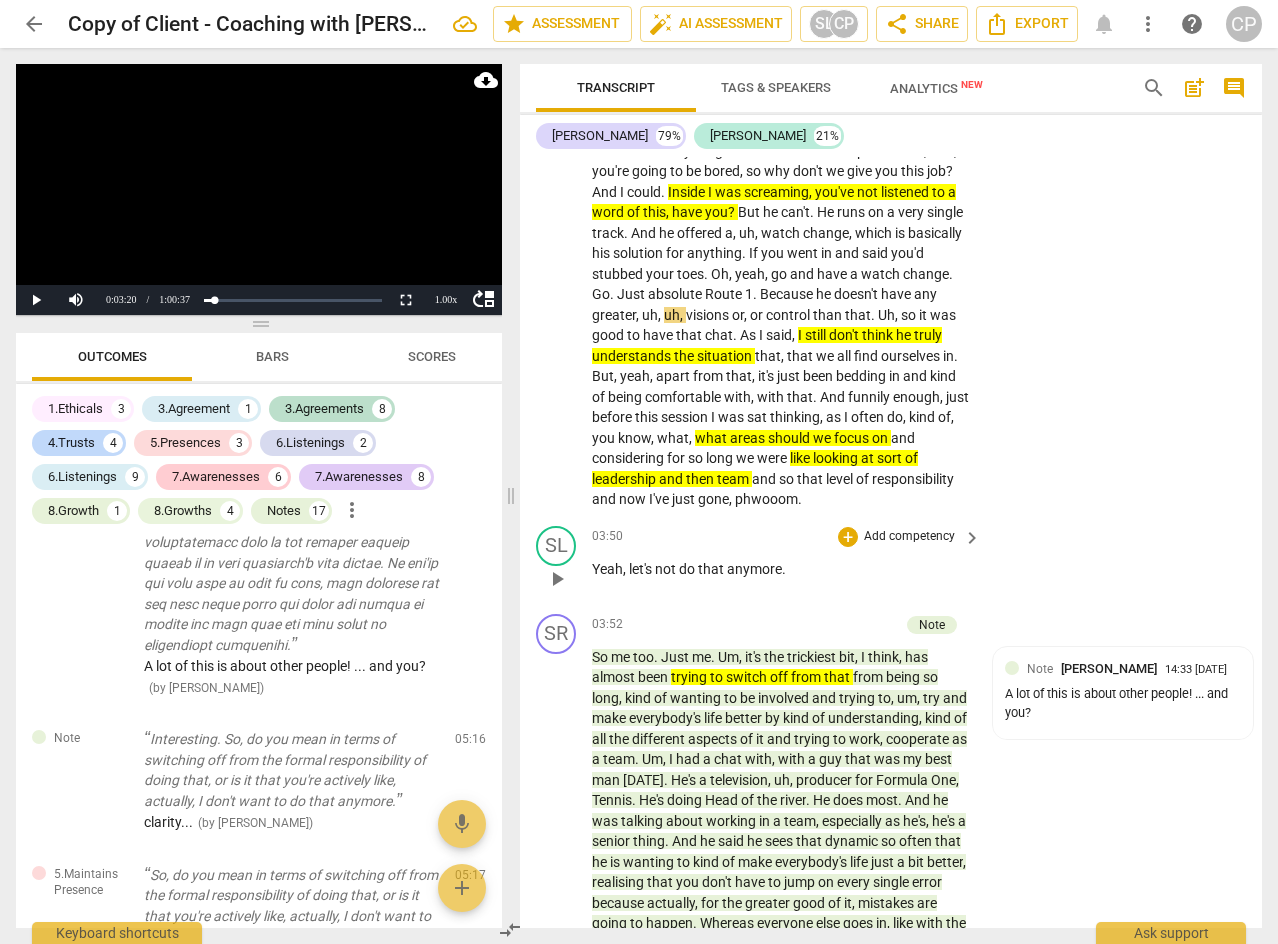 click on "play_arrow pause" at bounding box center [566, 579] 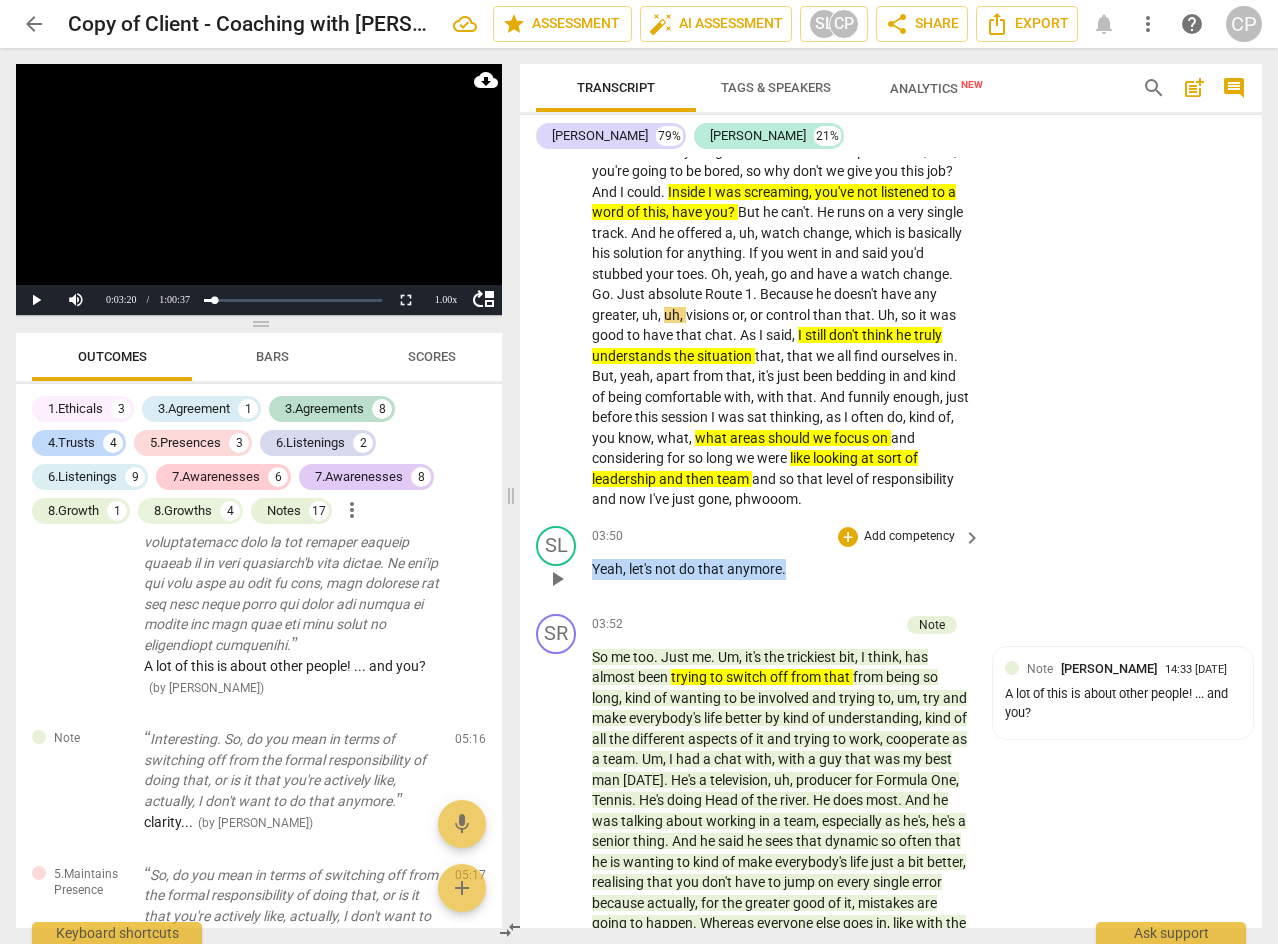 drag, startPoint x: 790, startPoint y: 569, endPoint x: 586, endPoint y: 579, distance: 204.24495 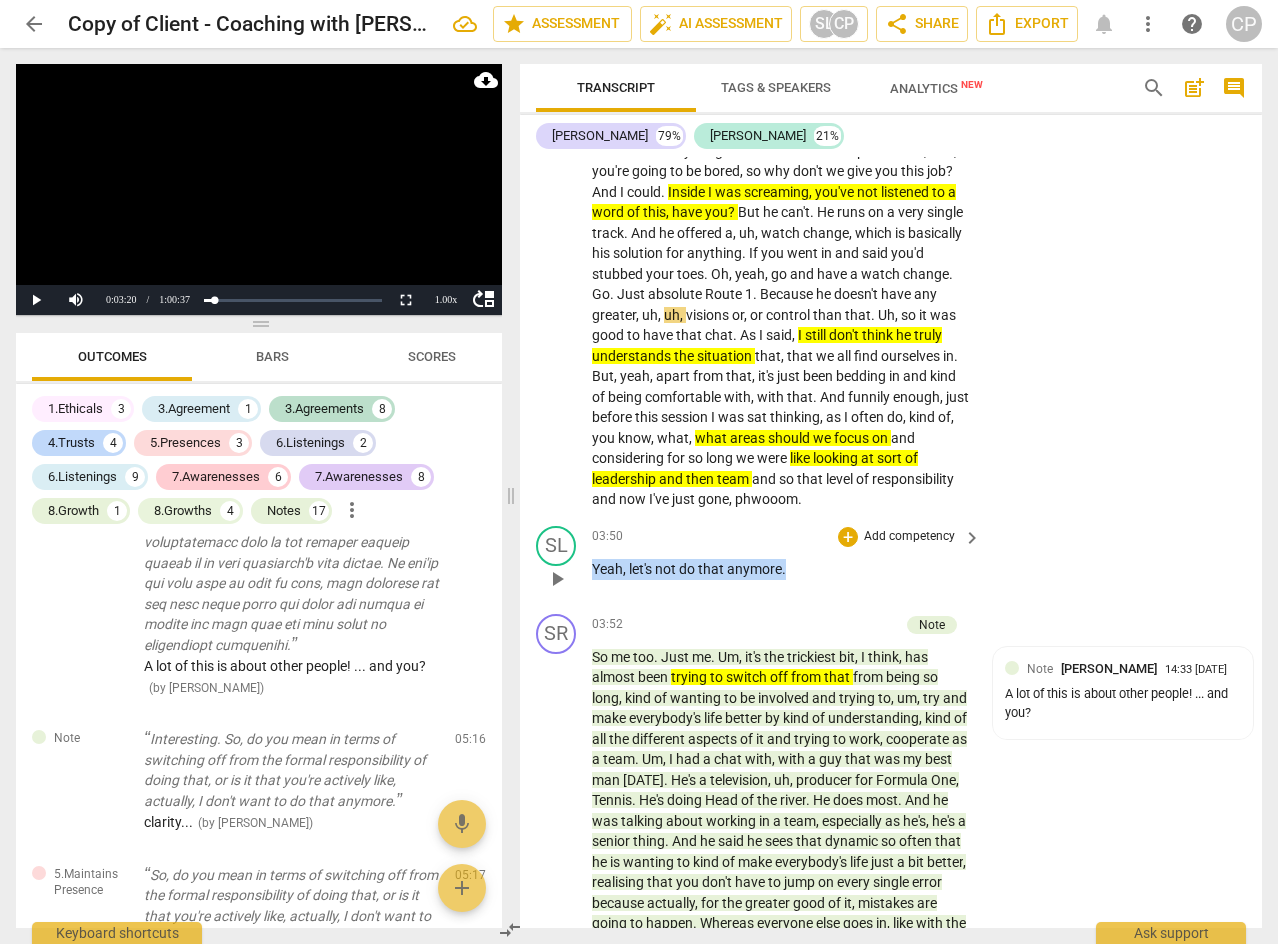 click on "SL play_arrow pause 03:50 + Add competency keyboard_arrow_right Yeah ,   let's   not   do   that   anymore ." at bounding box center (891, 562) 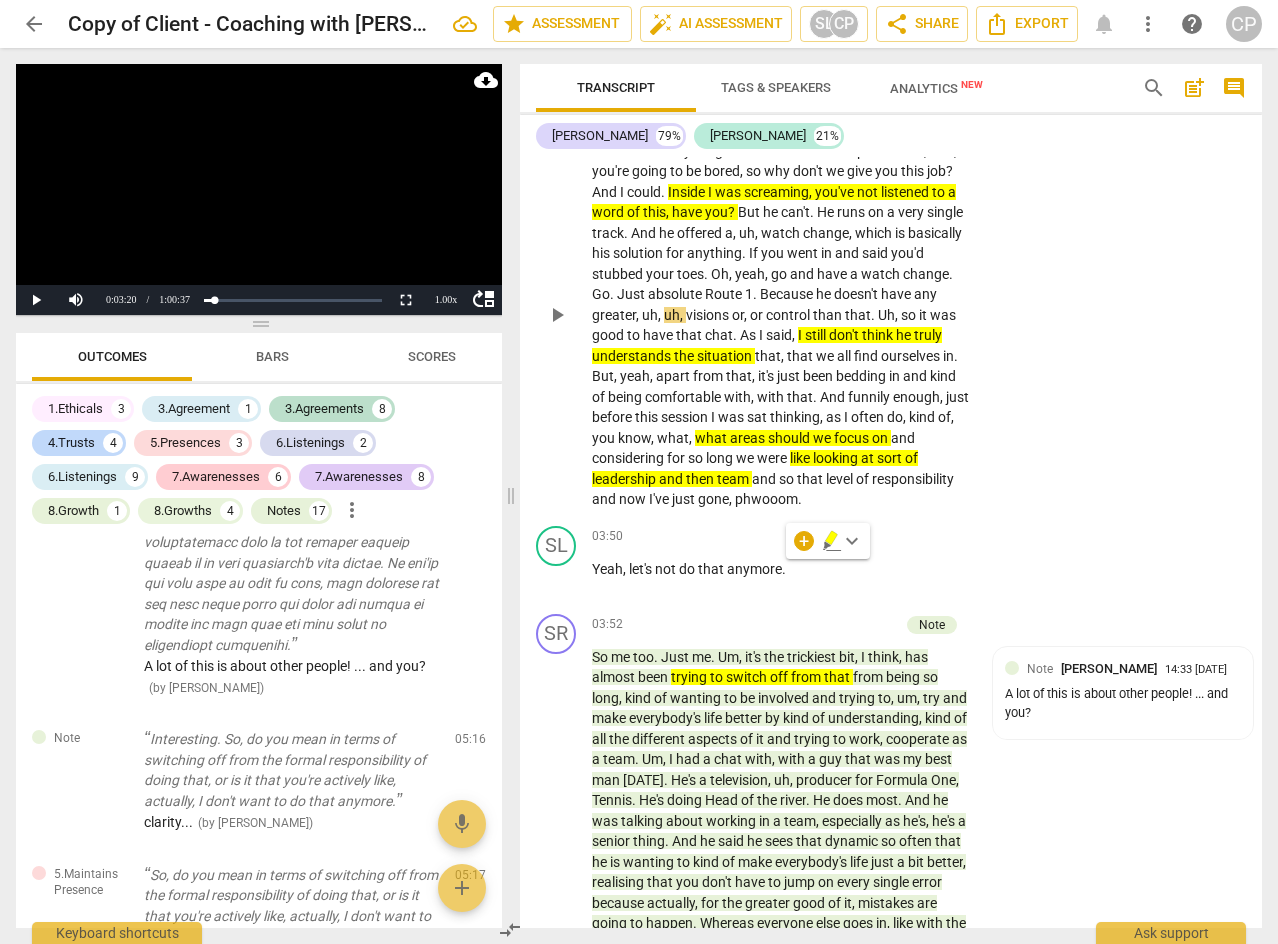 click on "SR play_arrow pause 02:45 + Add competency keyboard_arrow_right But   then   I'd   kind   of   said   my   bit   and   about   why   I   was   stepping   back   from   everything .   And   then   his   first   response   was ,   well ,   you're   going   to   be   bored ,   so   why   don't   we   give   you   this   job ?   And   I   could .   Inside   I   was   screaming ,   you've   not   listened   to   a   word   of   this ,   have   you ?   But   he   can't .   He   runs   on   a   very   single   track .   And   he   offered   a ,   uh ,   watch   change ,   which   is   basically   his   solution   for   anything .   If   you   went   in   and   said   you'd   stubbed   your   toes .   Oh ,   yeah ,   go   and   have   a   watch   change .   Go .   Just   absolute   Route   1 .   Because   he   doesn't   have   any   greater ,   uh ,   uh ,   visions   or ,   or   control   than   that .   Uh ,   so   it   was   good   to   have   that   chat .   As   I   said ,   I   still   don't   think   he" at bounding box center [891, 298] 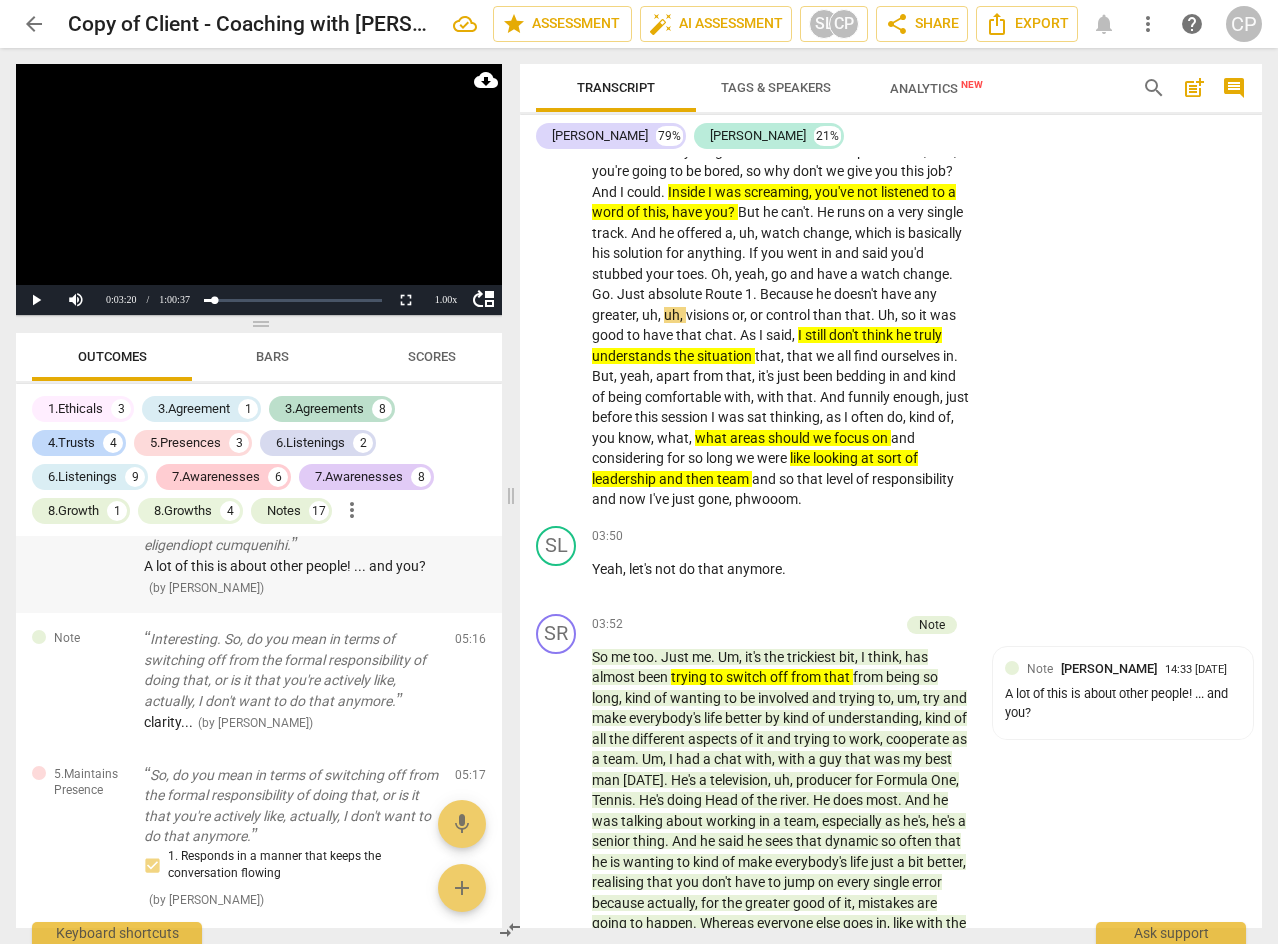 scroll, scrollTop: 1220, scrollLeft: 0, axis: vertical 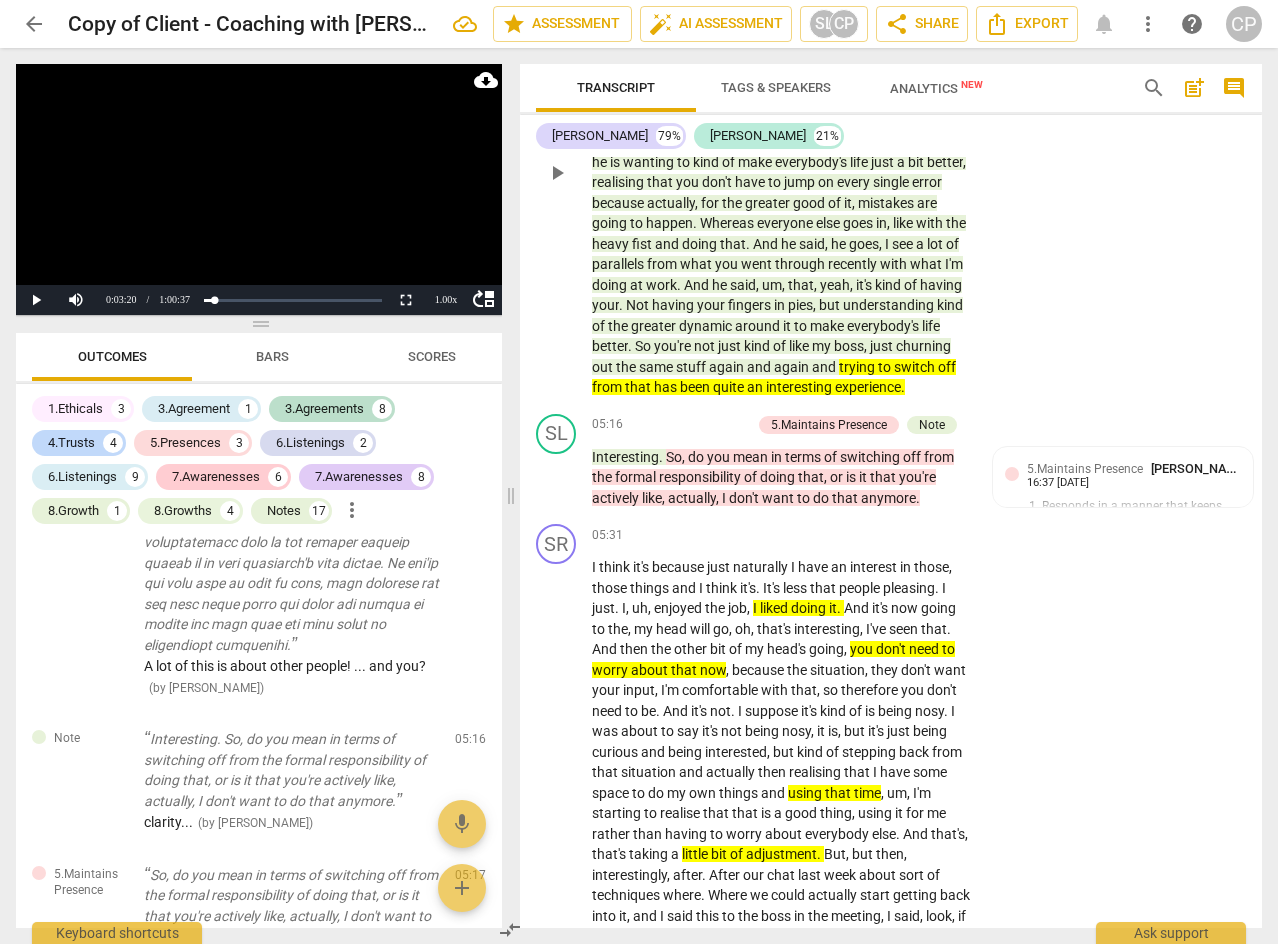 click on "and" at bounding box center [825, 367] 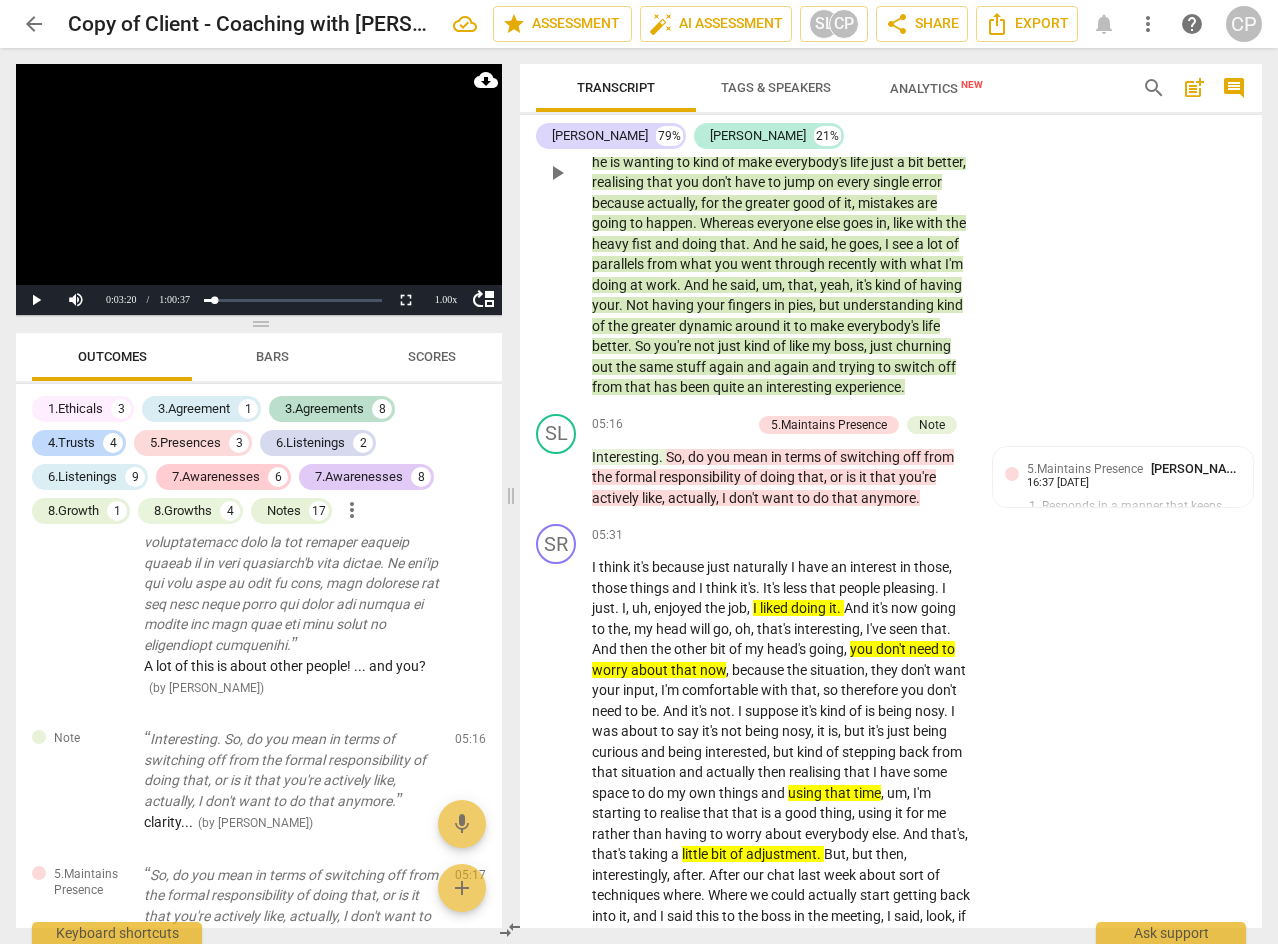 scroll, scrollTop: 2007, scrollLeft: 0, axis: vertical 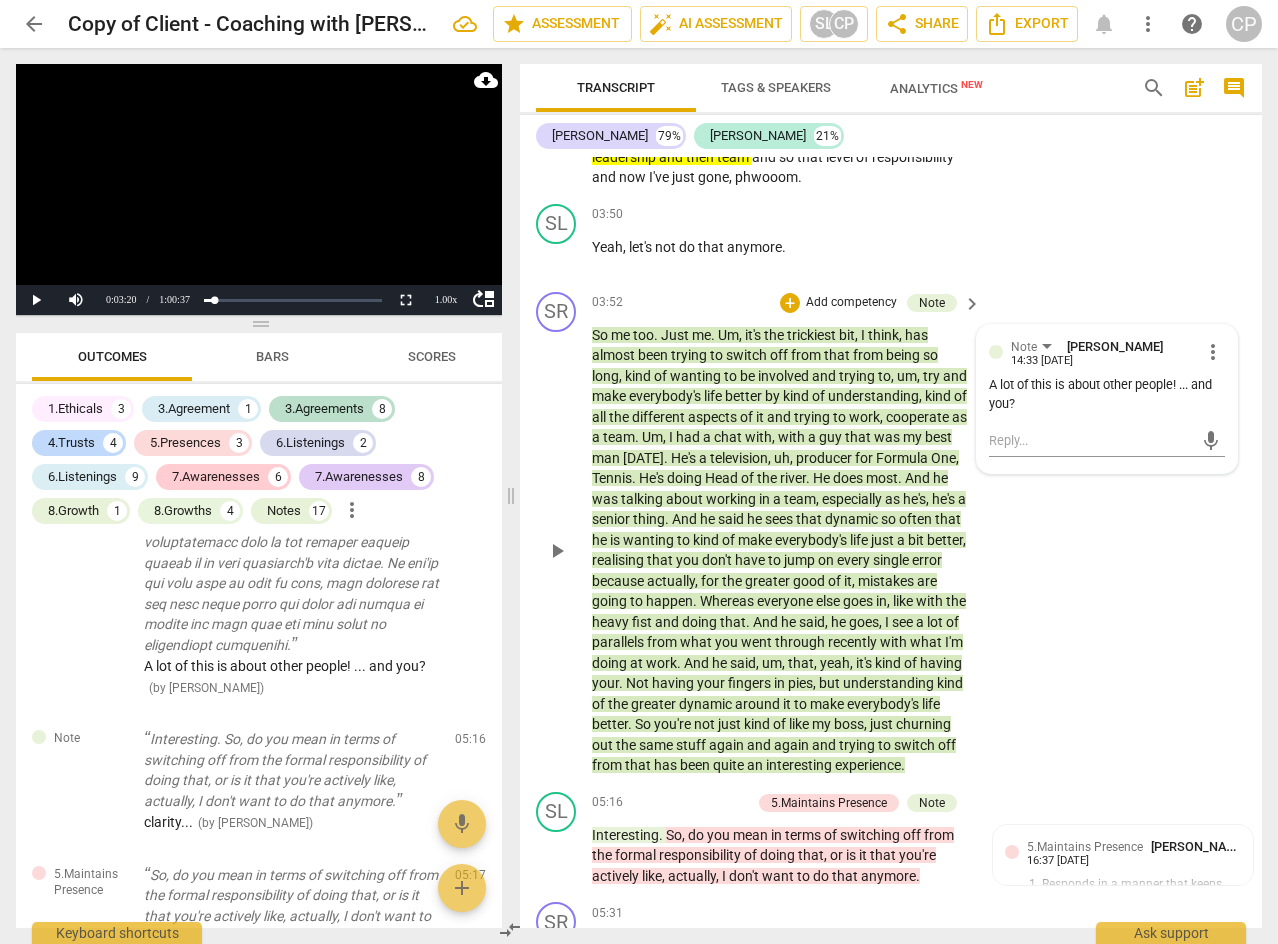 click on "trying" at bounding box center (858, 745) 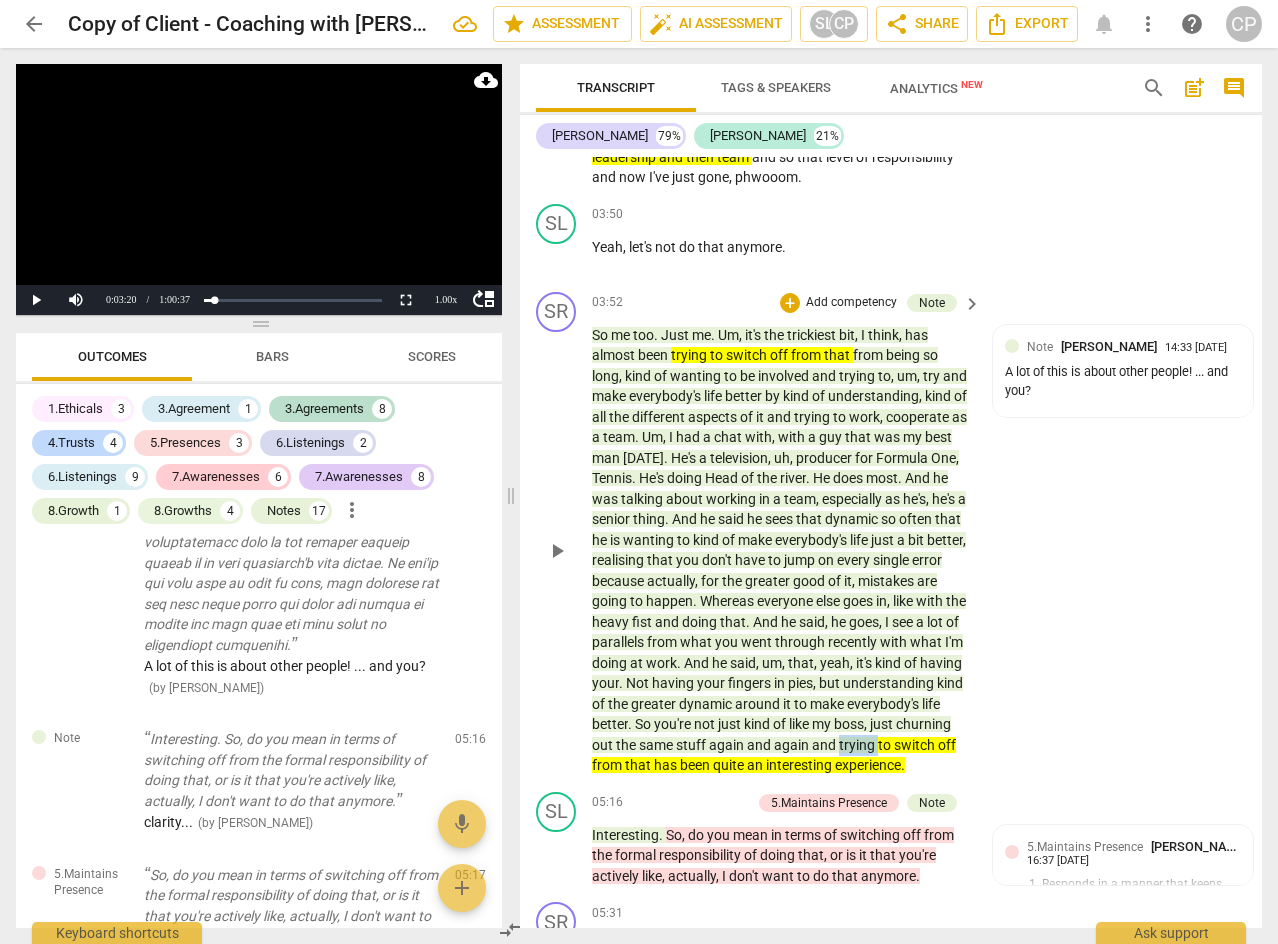 click on "trying" at bounding box center [858, 745] 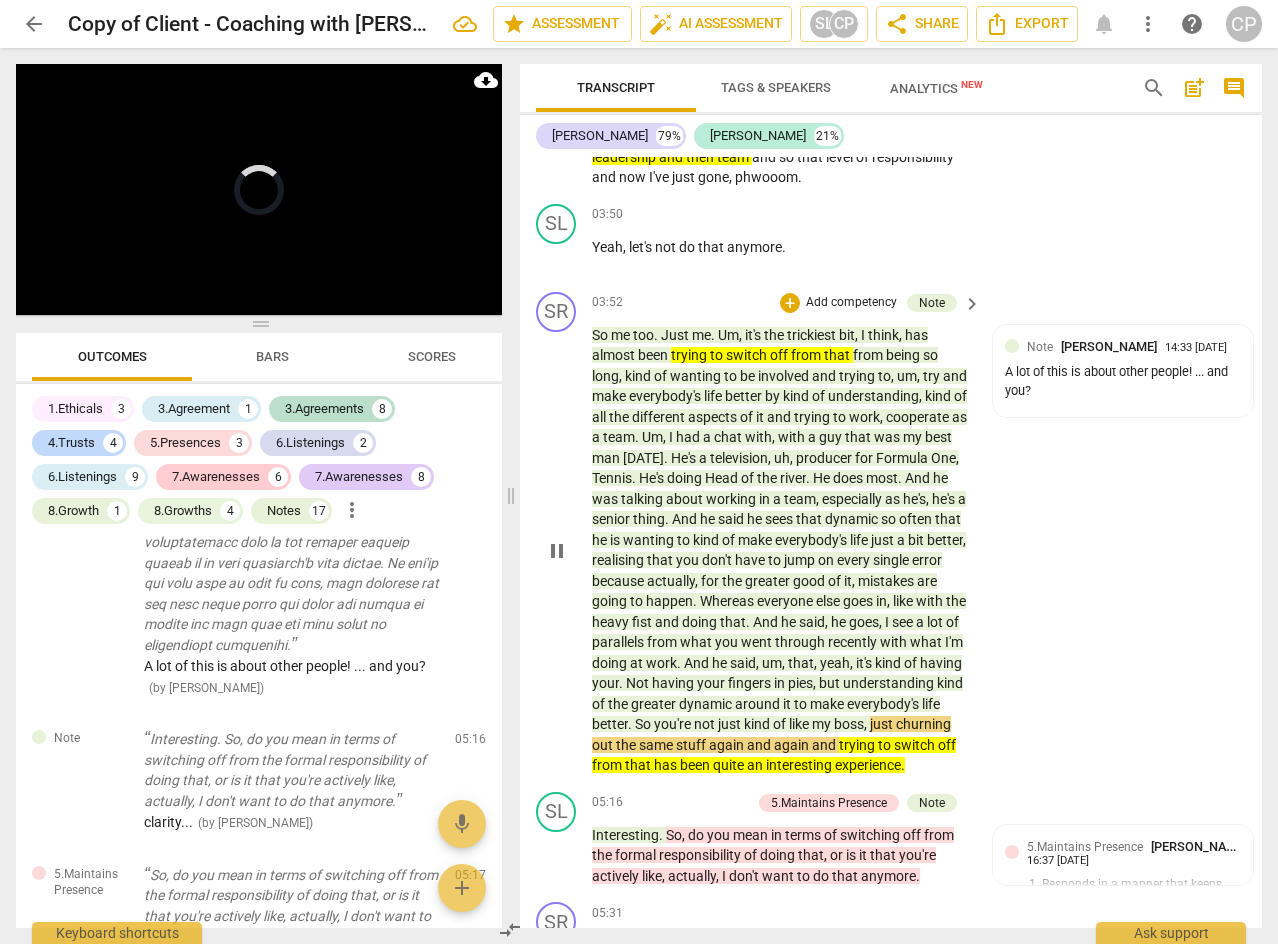 scroll, scrollTop: 2407, scrollLeft: 0, axis: vertical 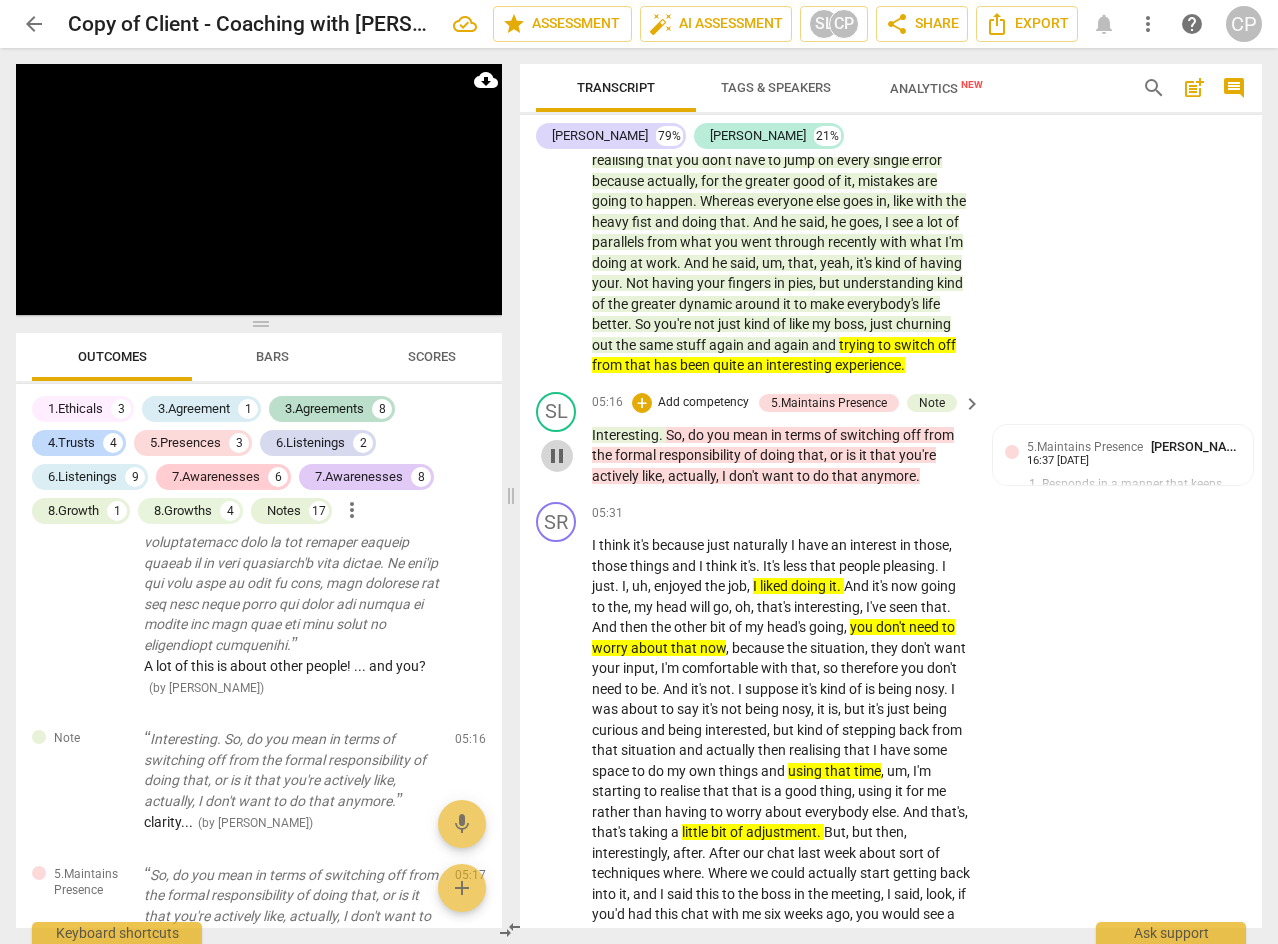 click on "pause" at bounding box center [557, 456] 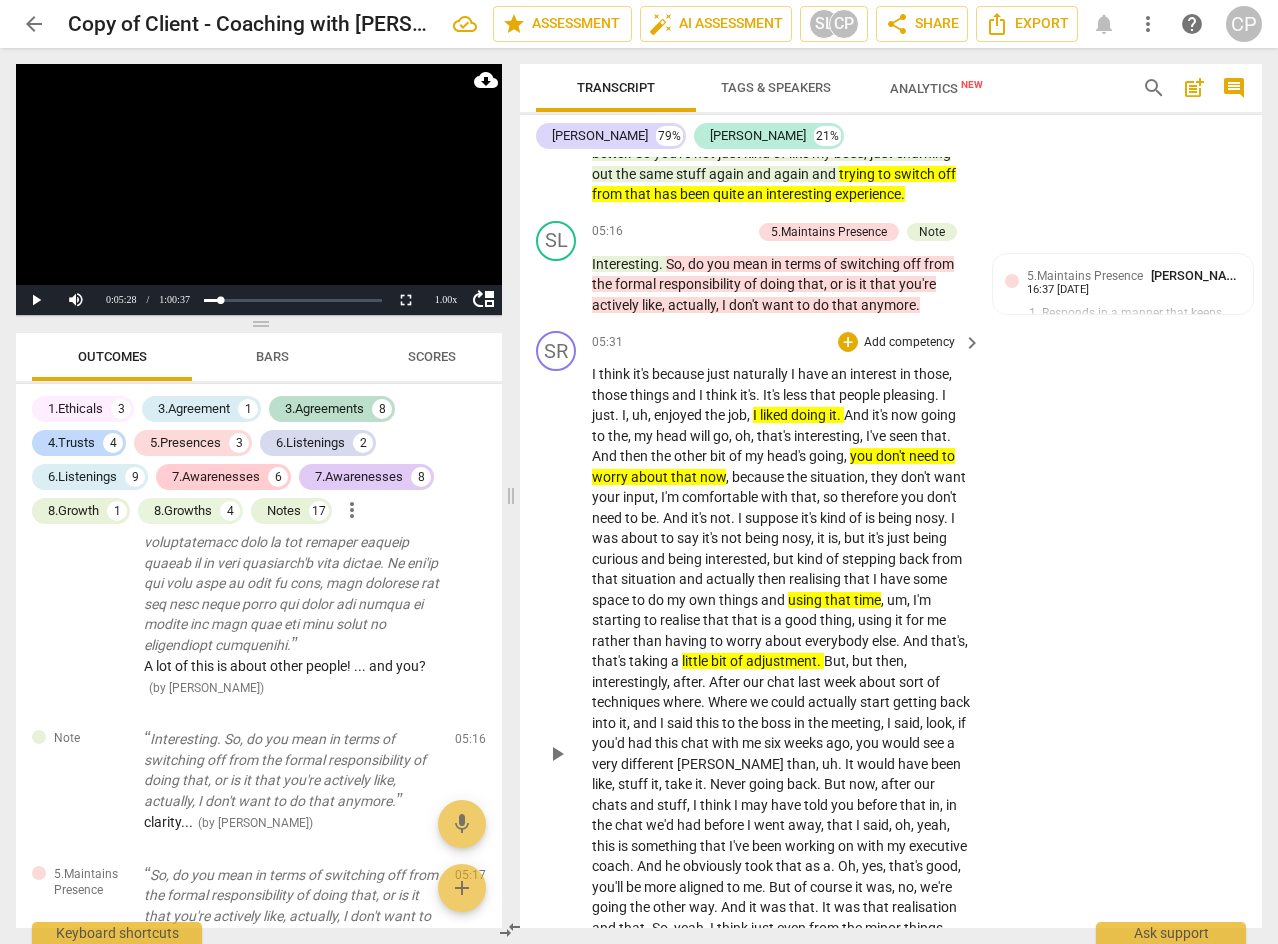 scroll, scrollTop: 2607, scrollLeft: 0, axis: vertical 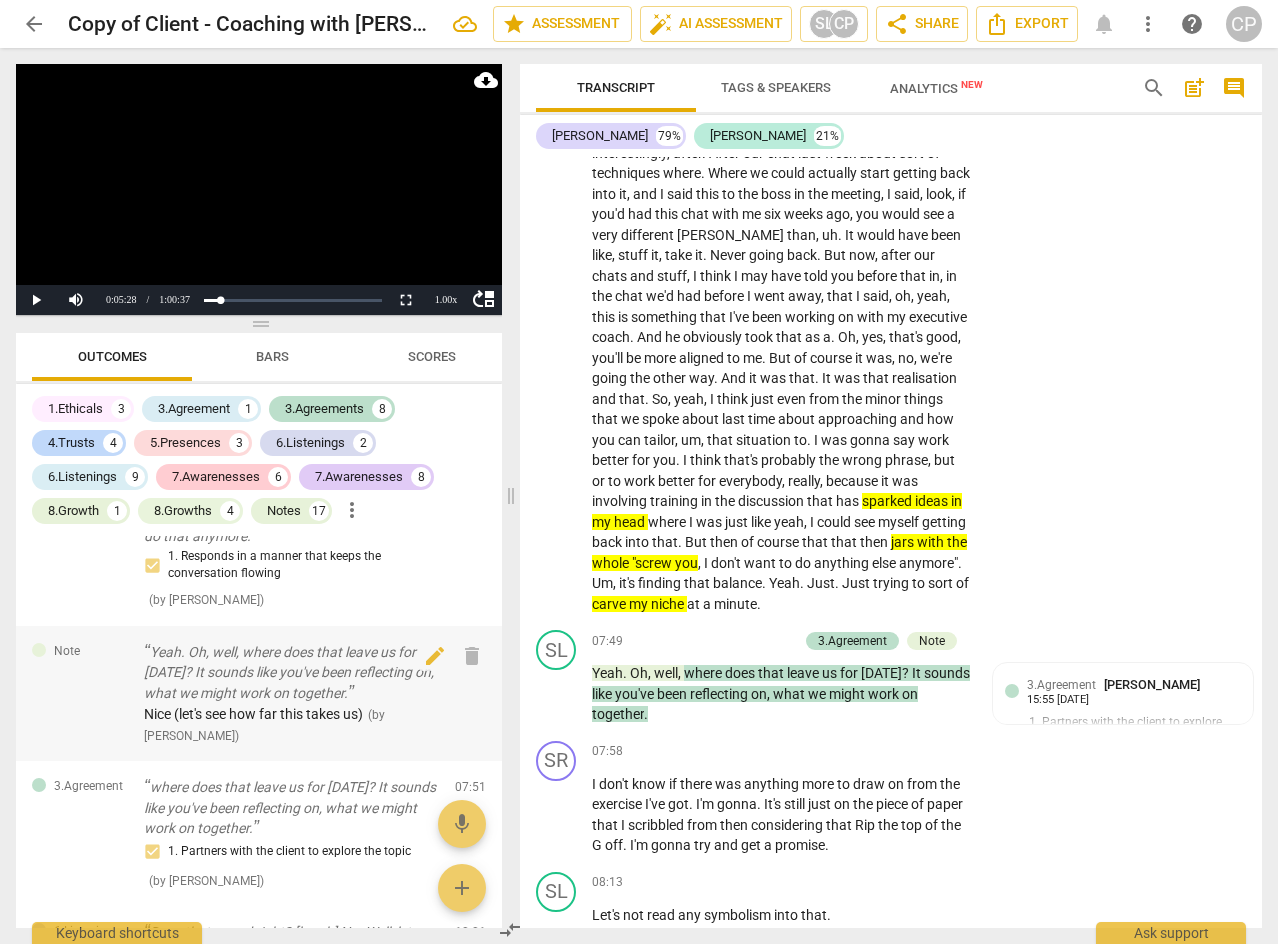 click on "Yeah. Oh, well, where does that leave us for [DATE]? It sounds like you've been reflecting on, what we might work on together." at bounding box center [291, 673] 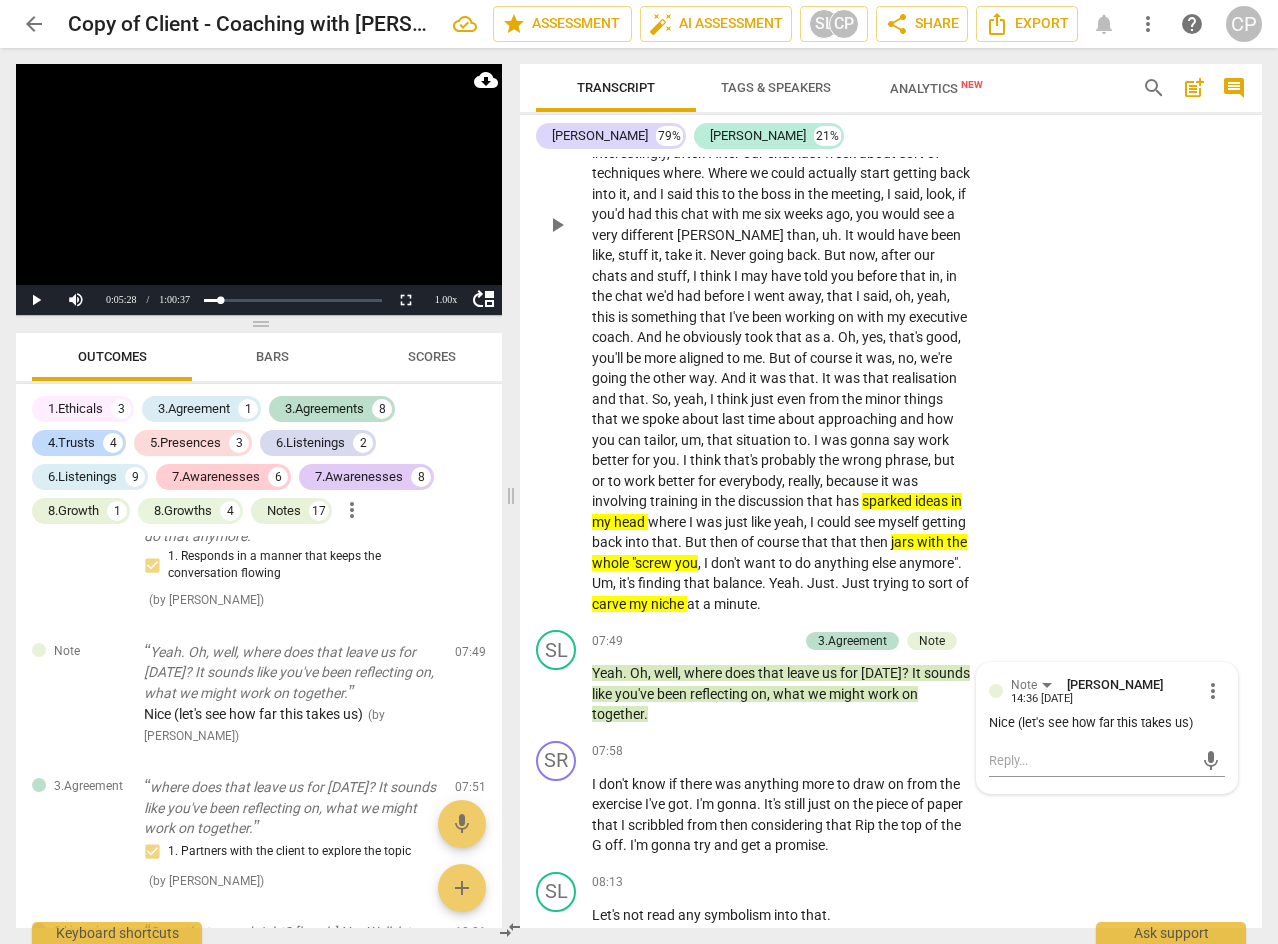 scroll, scrollTop: 3307, scrollLeft: 0, axis: vertical 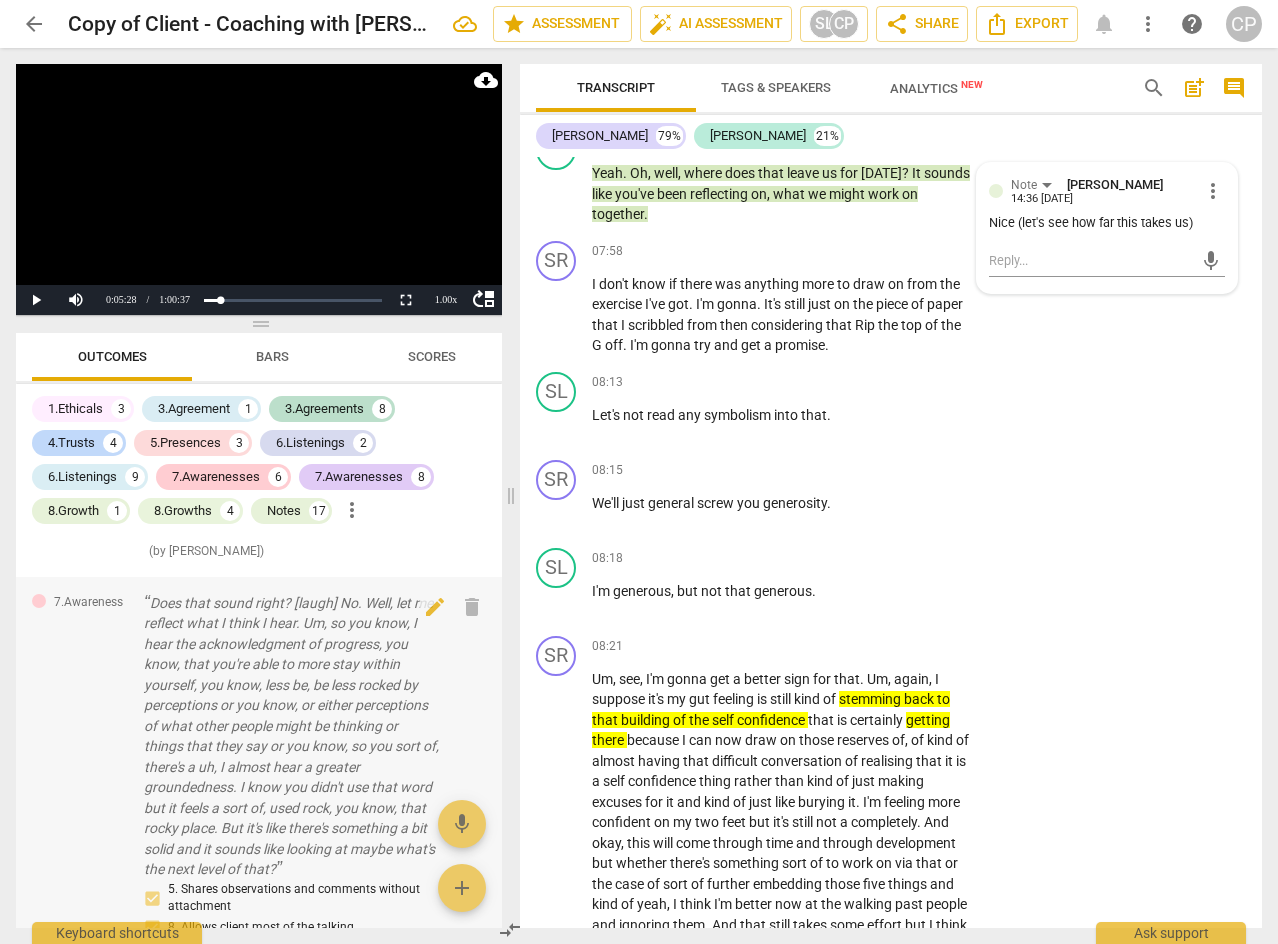 click on "Does that sound right? [laugh] No. Well, let me reflect what I think I hear. Um, so you know, I hear the acknowledgment of progress, you know, that you're able to more stay within yourself, you know, less be, be less rocked by perceptions or you know, or either perceptions of what other people might be thinking or things that they say or you know, so you sort of, there's a uh, I almost hear a greater groundedness. I know you didn't use that word but it feels a sort of, used rock, you know, that rocky place. But it's like there's something a bit solid and it sounds like looking at maybe what's the next level of that?" at bounding box center (291, 736) 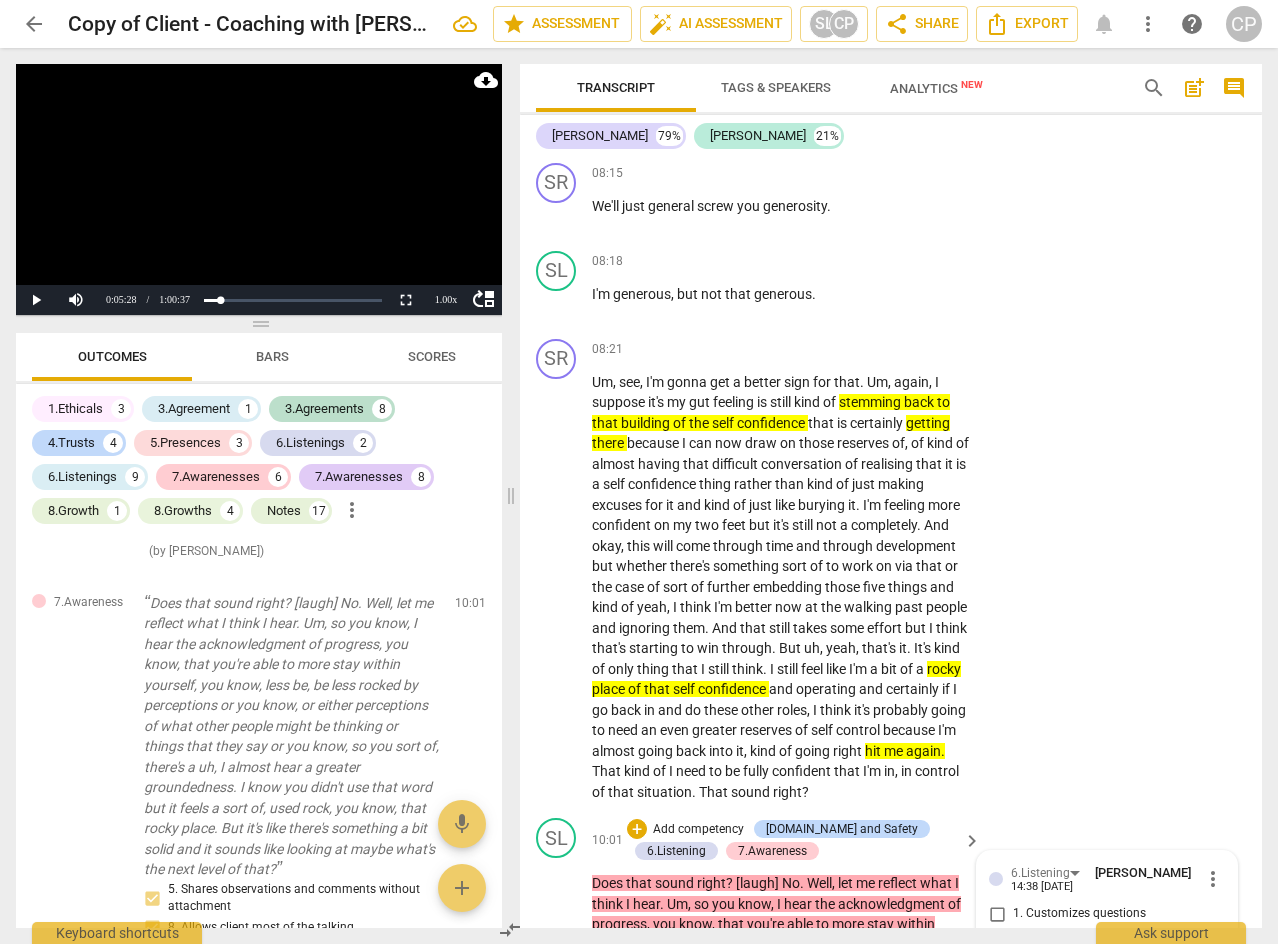 scroll, scrollTop: 4359, scrollLeft: 0, axis: vertical 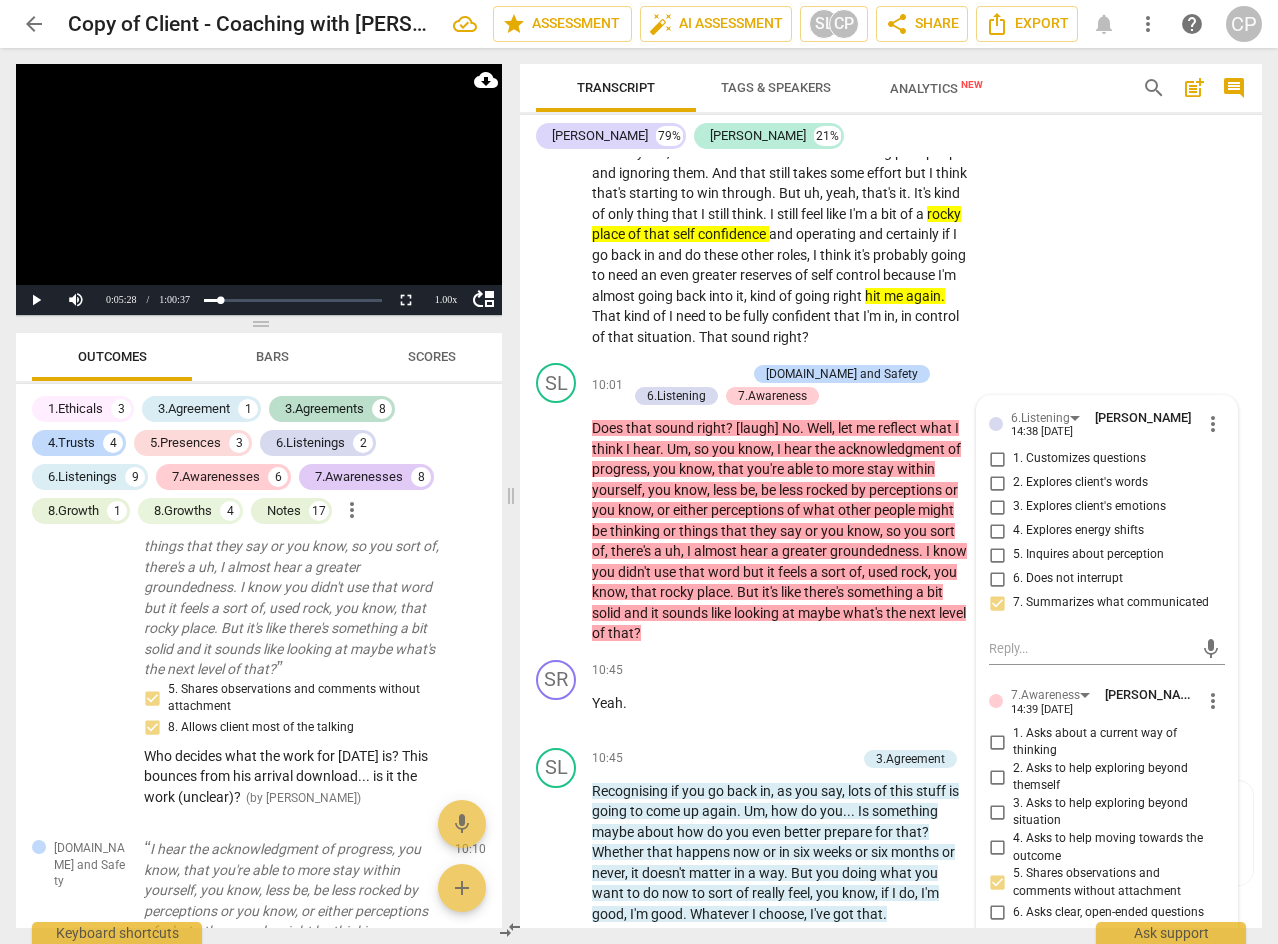 click on "That" at bounding box center [608, 316] 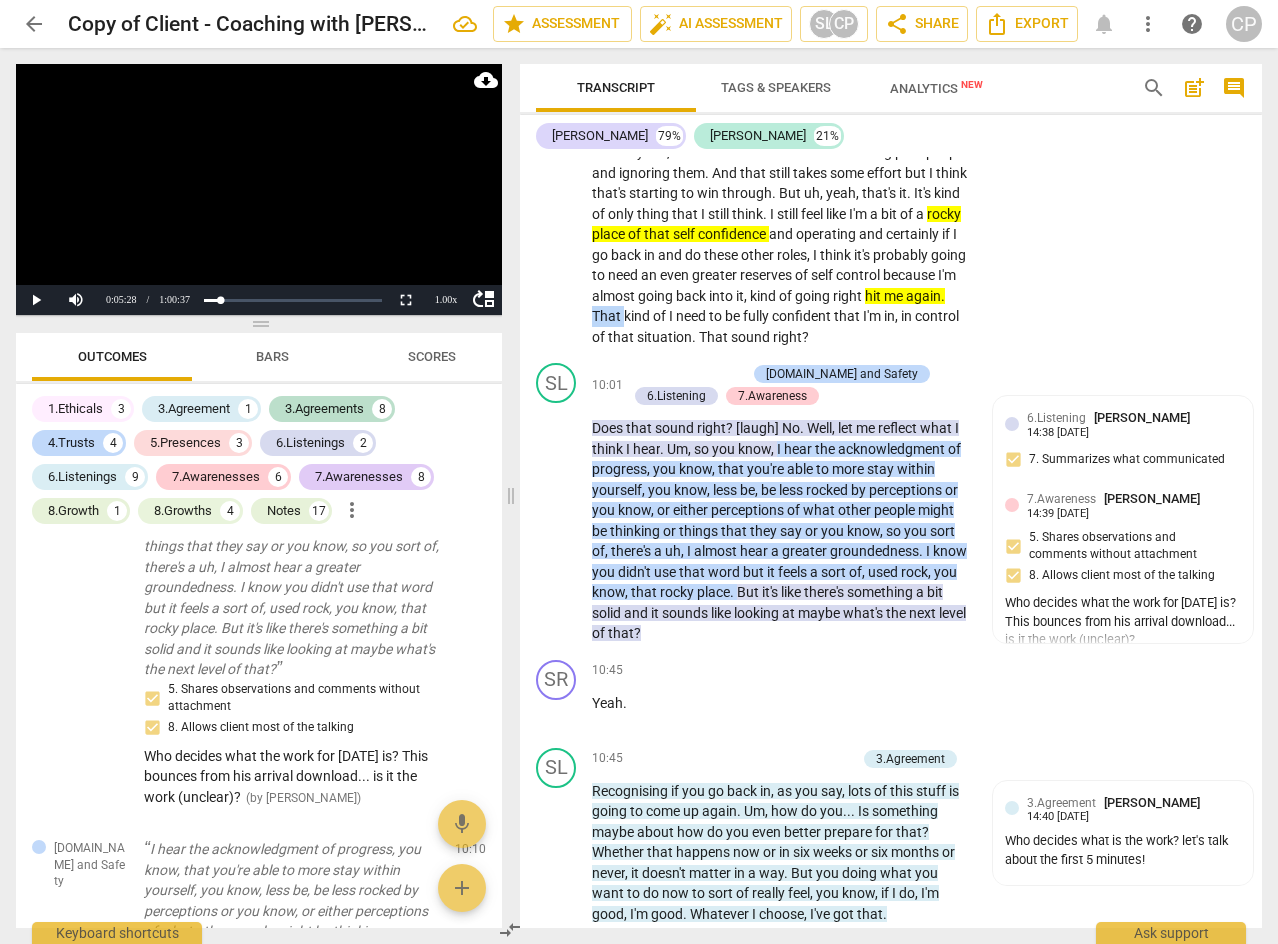 click on "That" at bounding box center (608, 316) 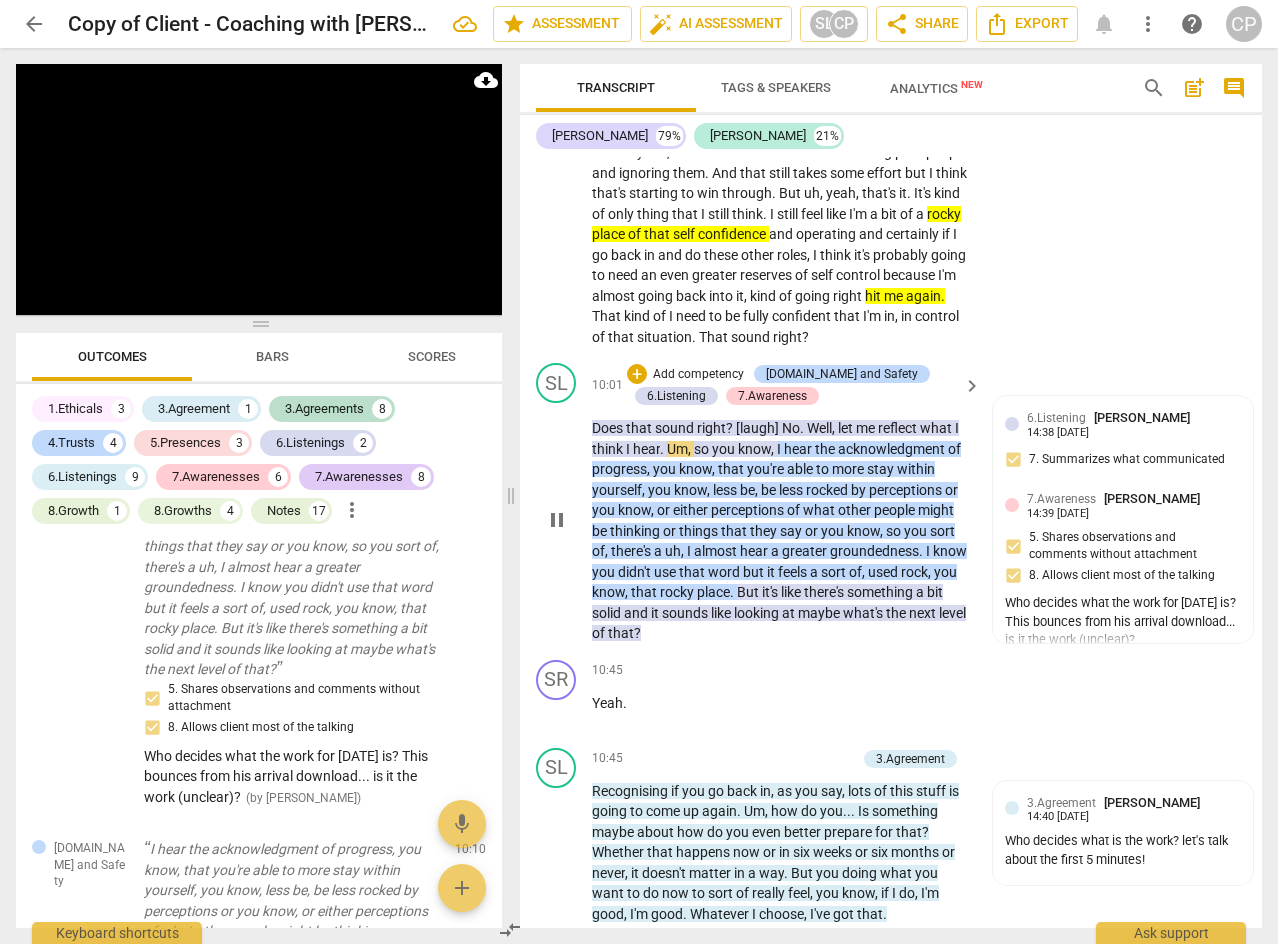 click on "pause" at bounding box center (557, 520) 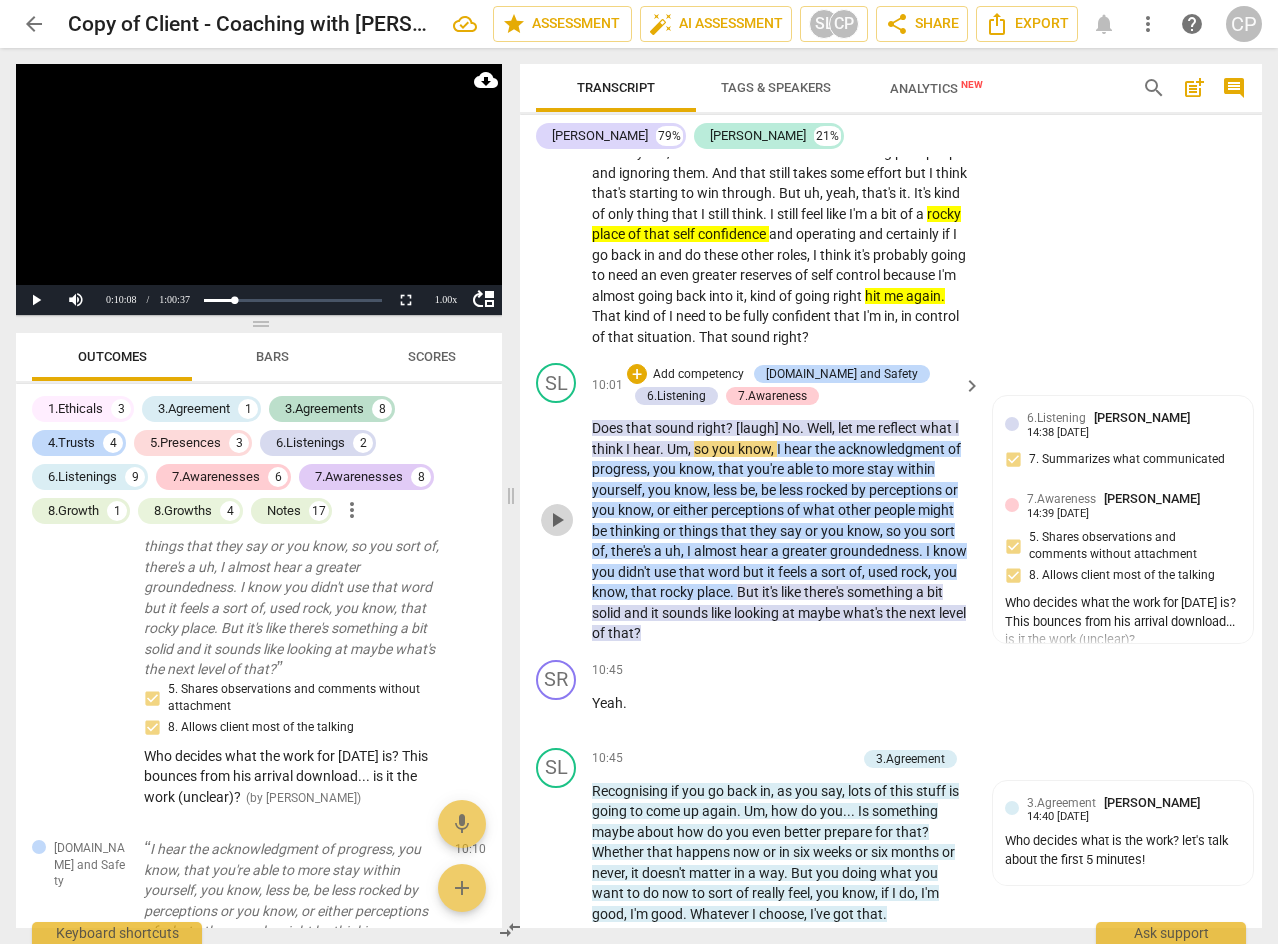 click on "play_arrow" at bounding box center (557, 520) 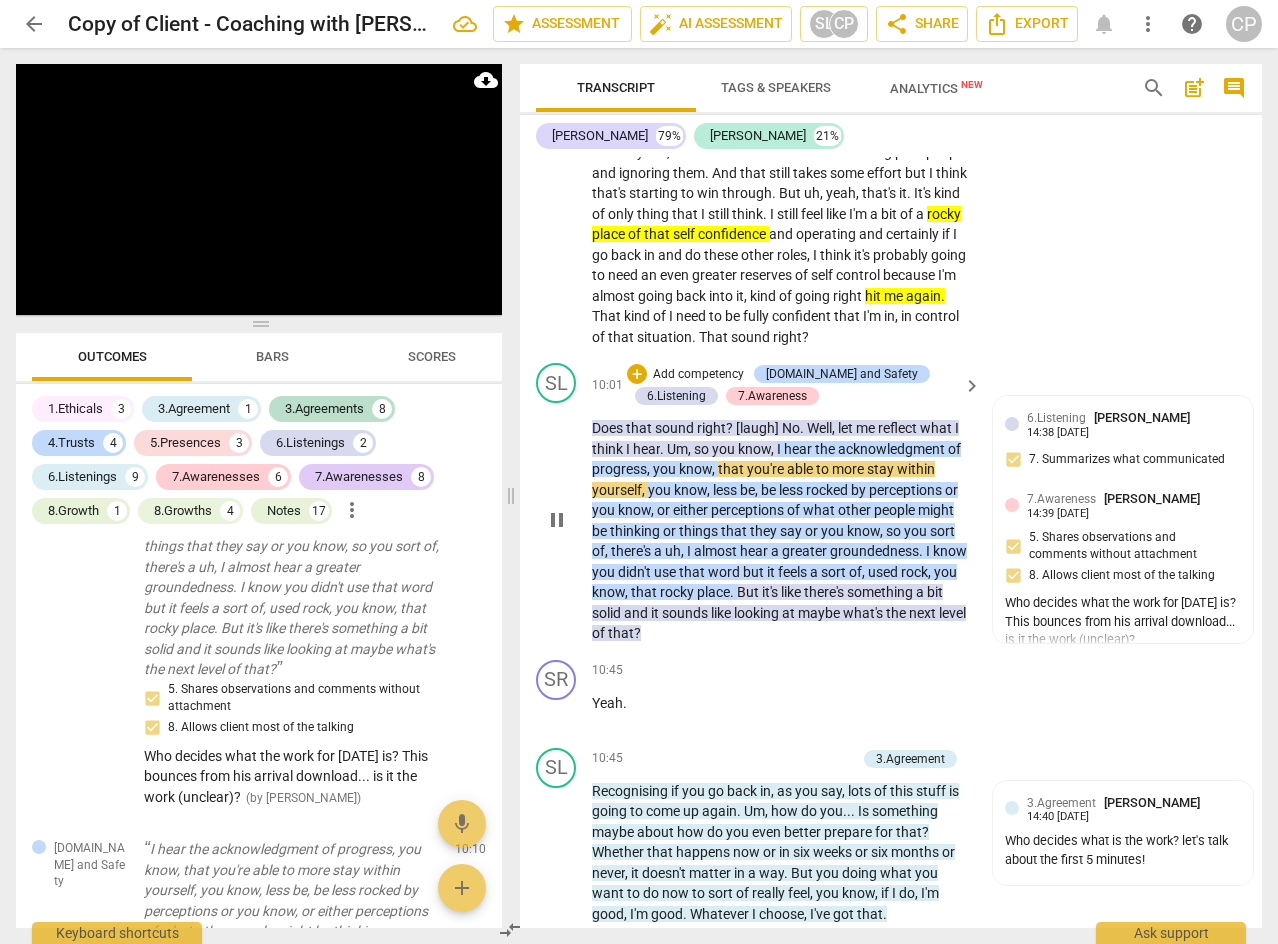 scroll, scrollTop: 4459, scrollLeft: 0, axis: vertical 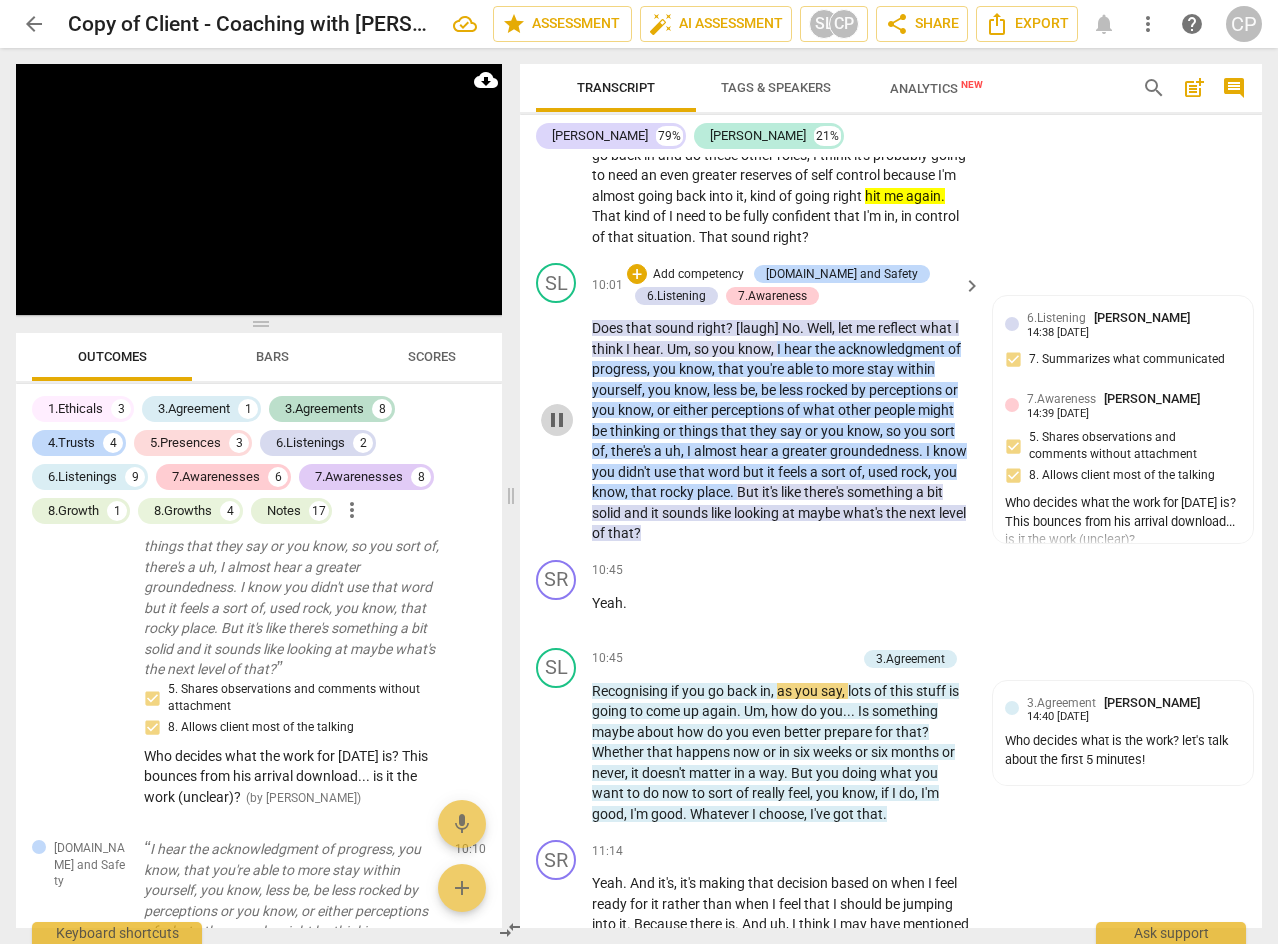 click on "pause" at bounding box center (557, 420) 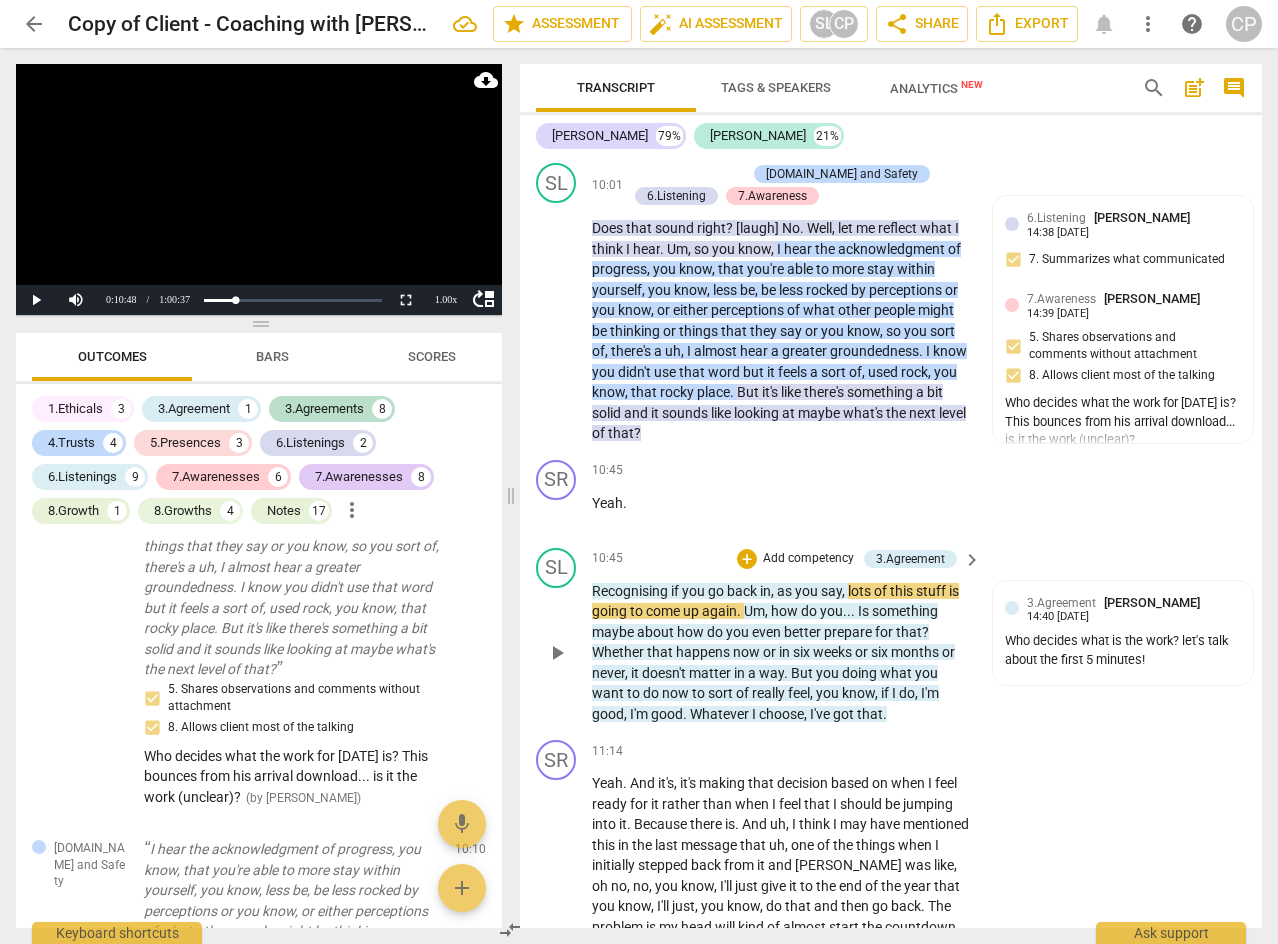 scroll, scrollTop: 4759, scrollLeft: 0, axis: vertical 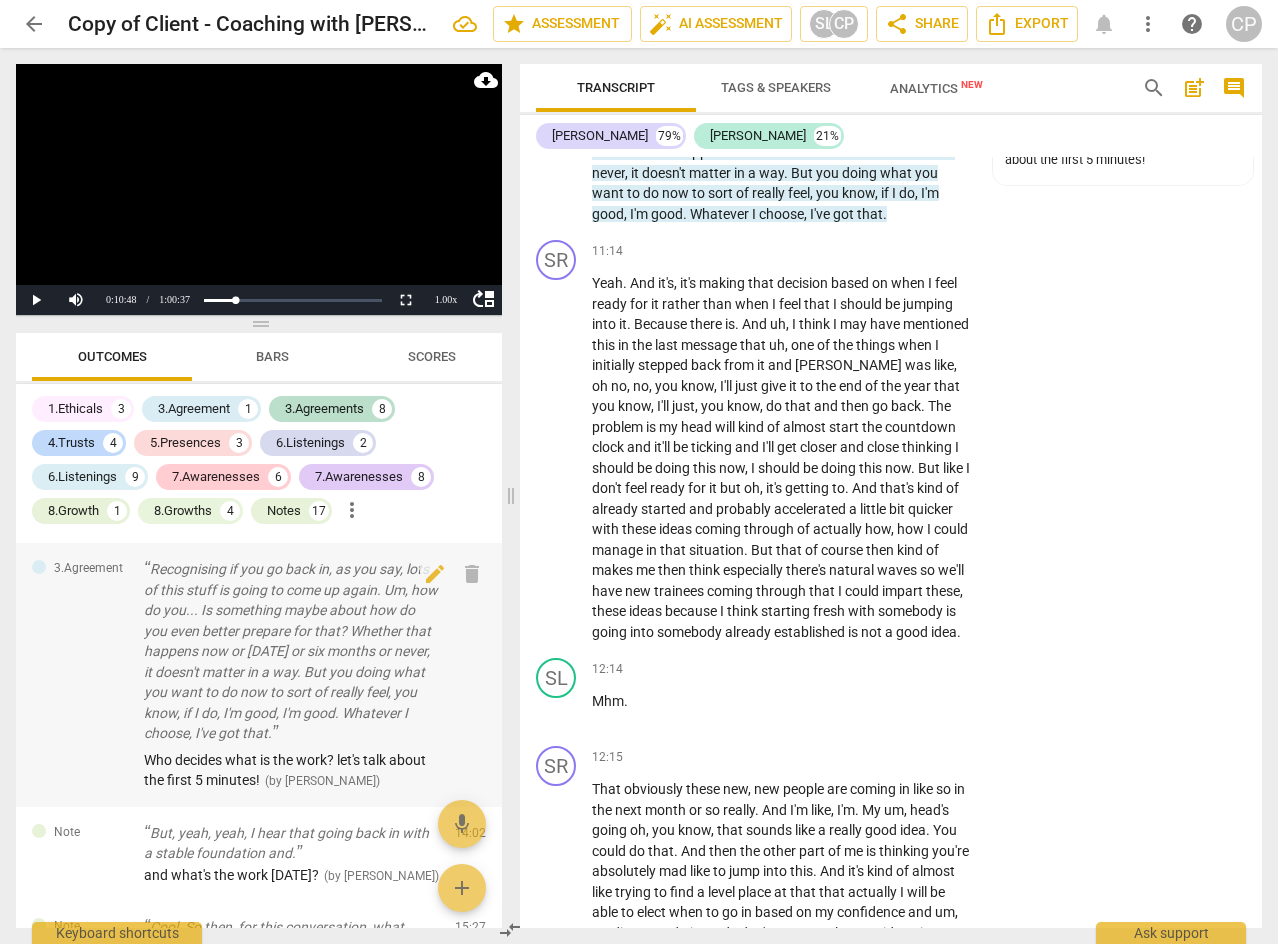 click on "Recognising if you go back in, as you say, lots of this stuff is going to come up again. Um, how do you... Is something maybe about how do you even better prepare for that? Whether that happens now or [DATE] or six months or never, it doesn't matter in a way. But you doing what you want to do now to sort of really feel, you know, if I do, I'm good, I'm good. Whatever I choose, I've got that." at bounding box center [291, 651] 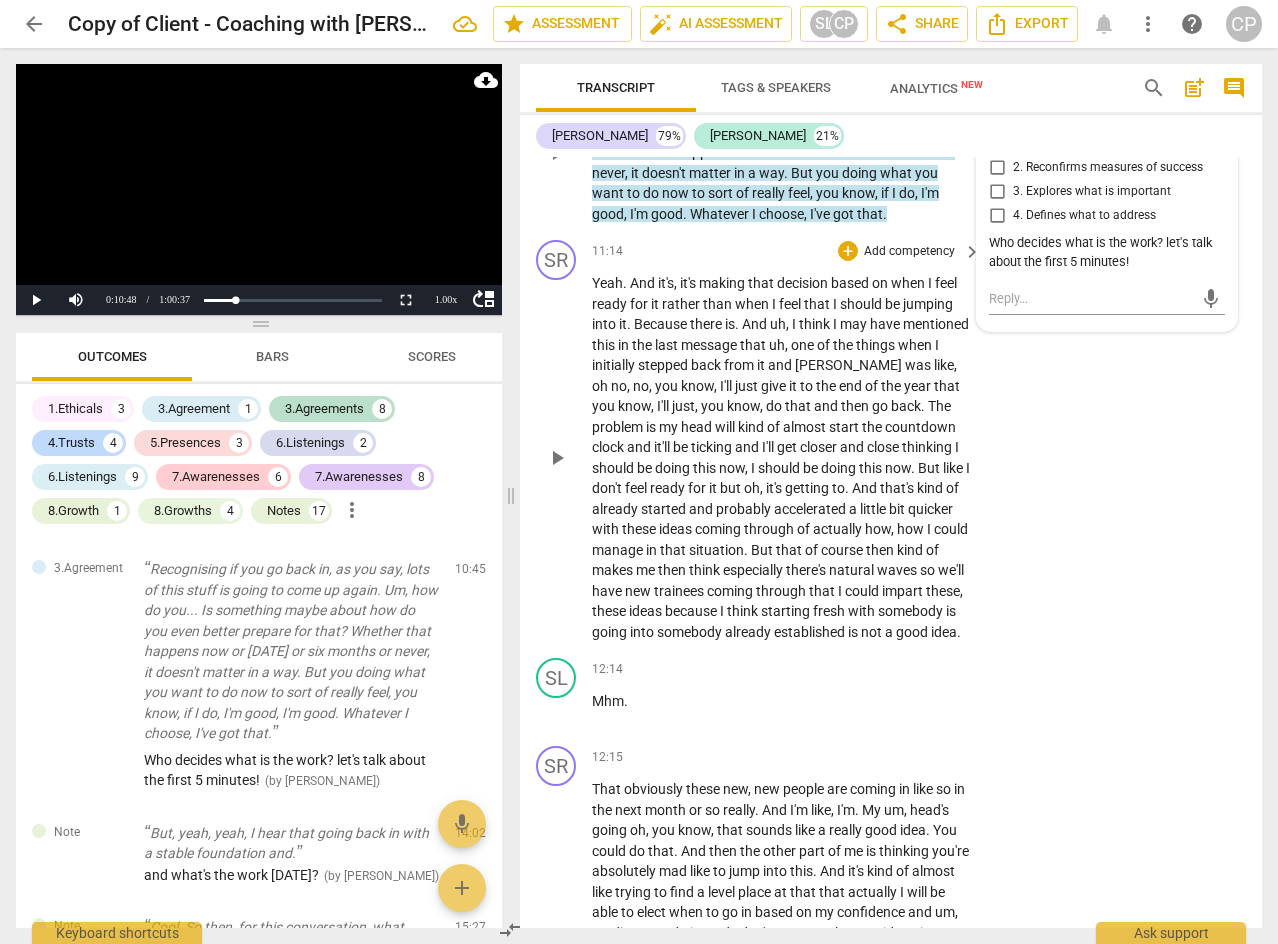 scroll, scrollTop: 4959, scrollLeft: 0, axis: vertical 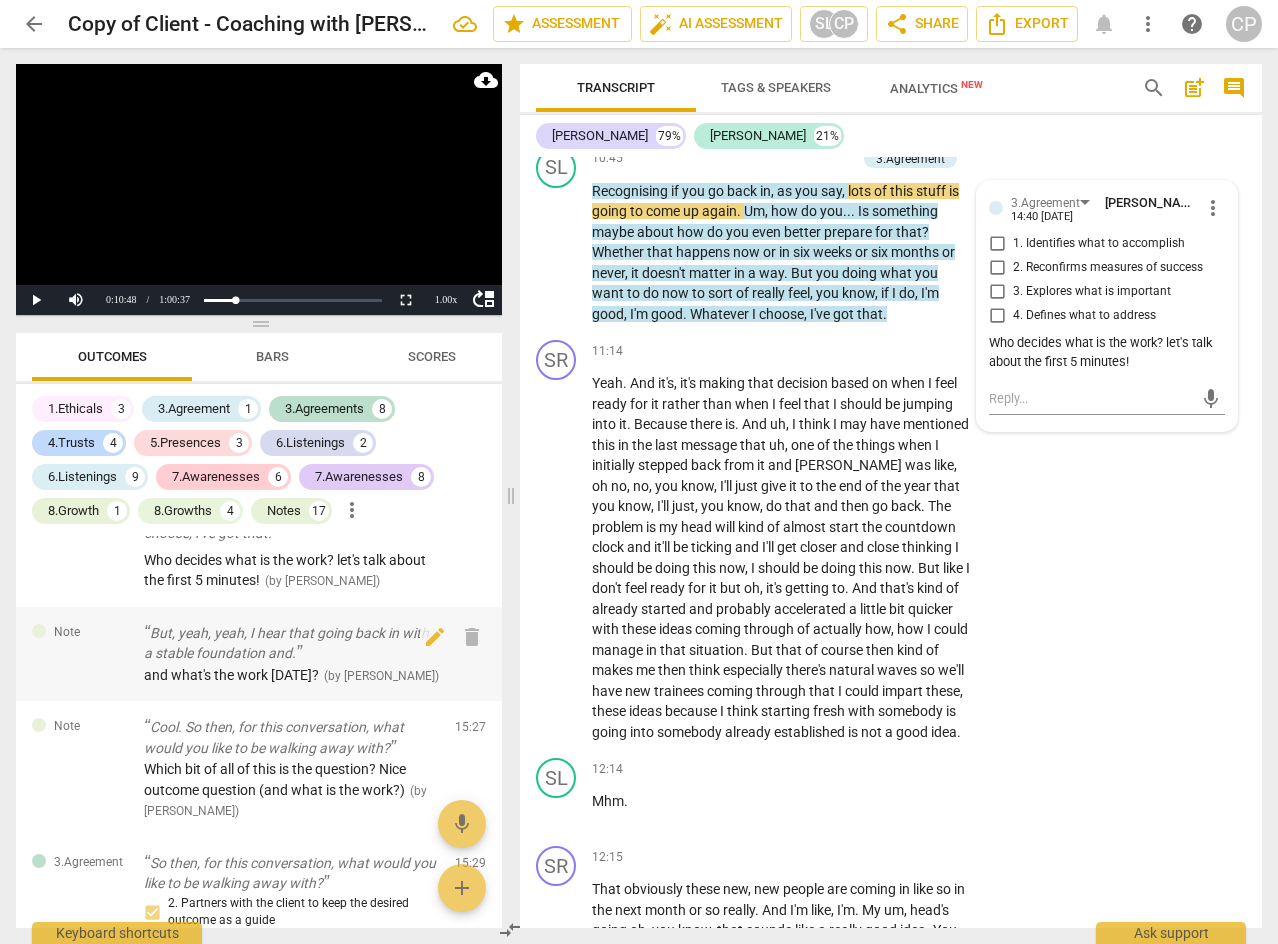 click on "But, yeah, yeah, I hear that going back in with a stable foundation and." at bounding box center [291, 643] 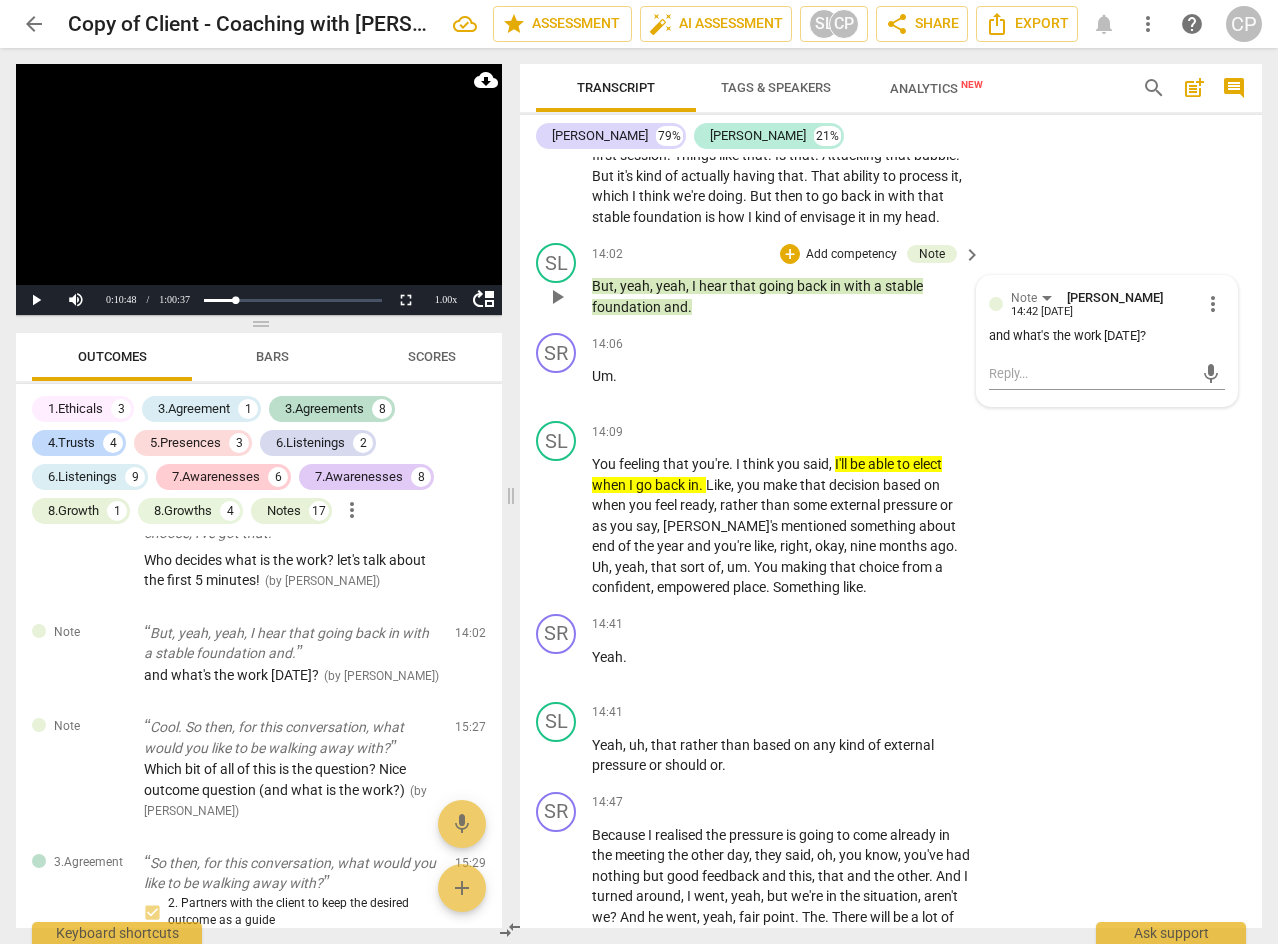 scroll, scrollTop: 6252, scrollLeft: 0, axis: vertical 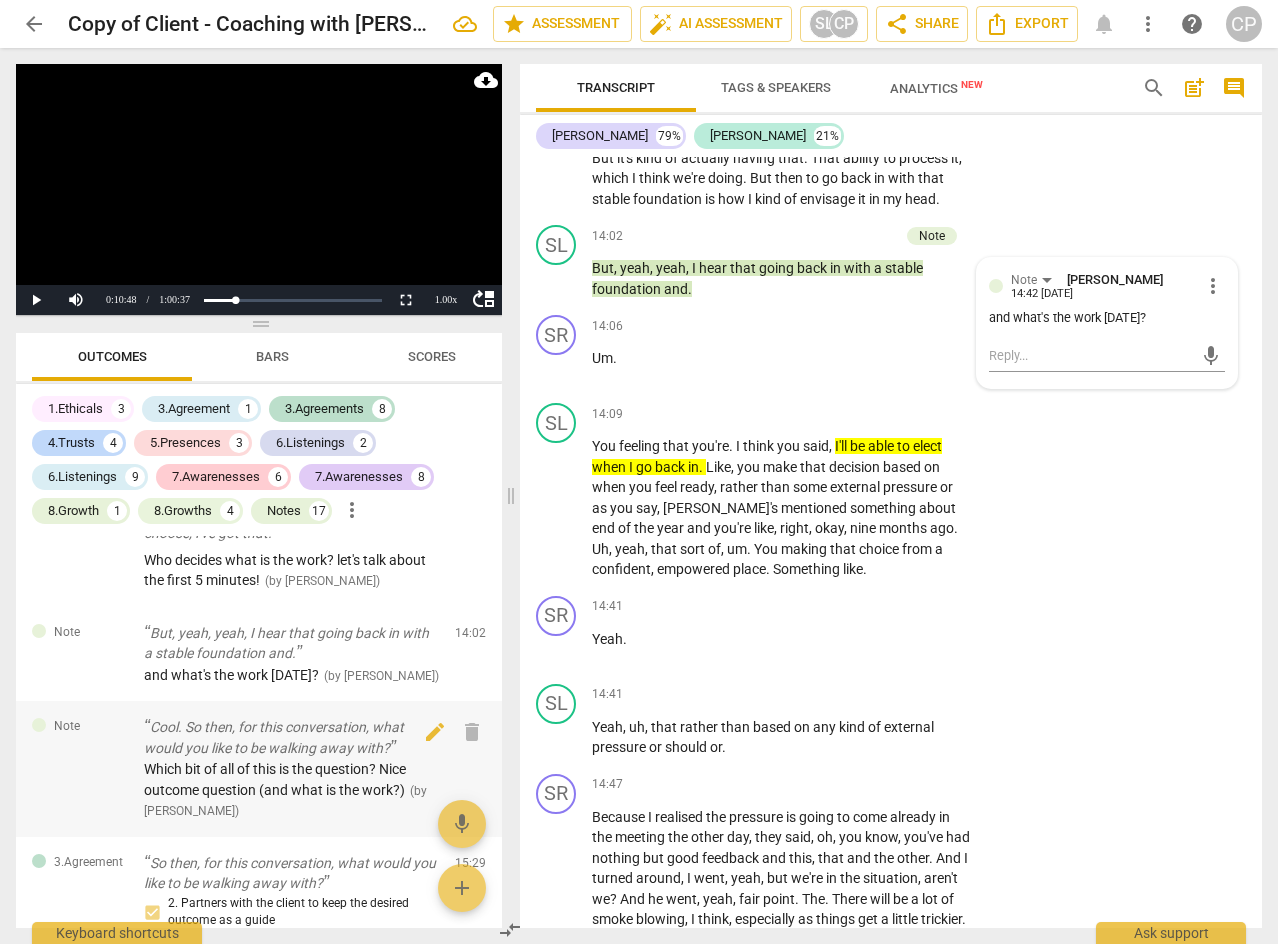 click on "Cool. So then, for this conversation, what would you like to be walking away with?" at bounding box center (291, 737) 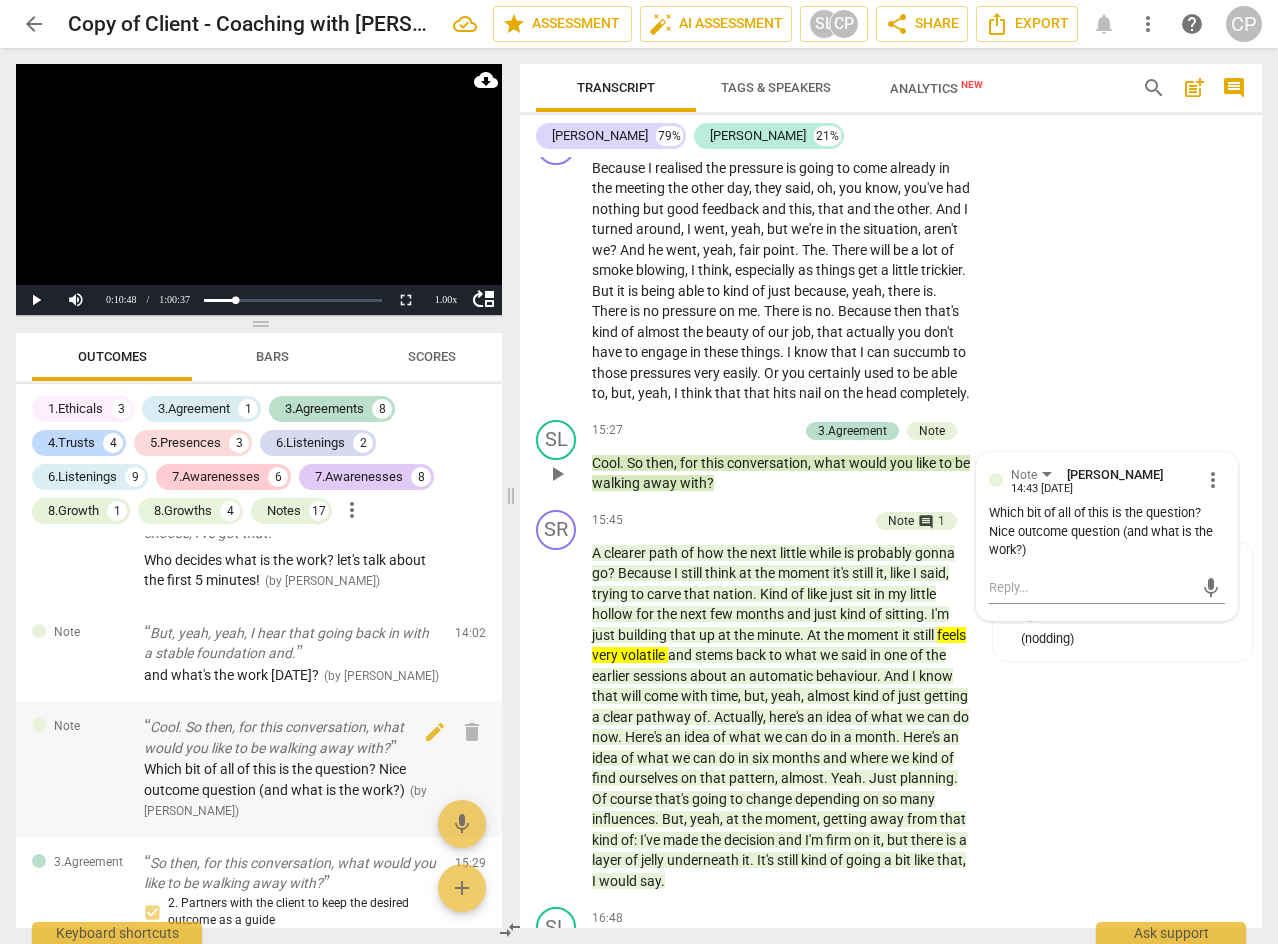 scroll, scrollTop: 6916, scrollLeft: 0, axis: vertical 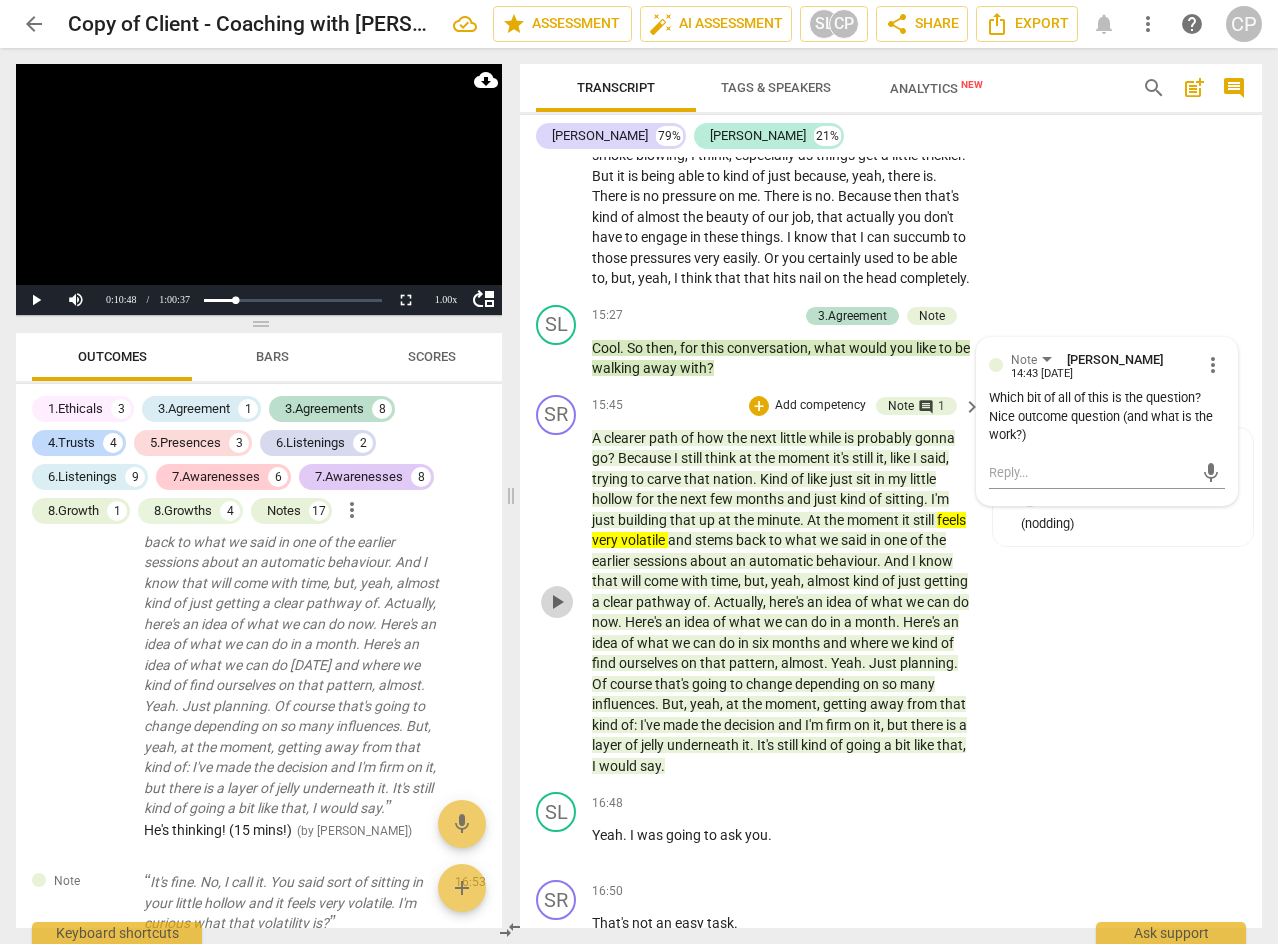 click on "play_arrow" at bounding box center [557, 602] 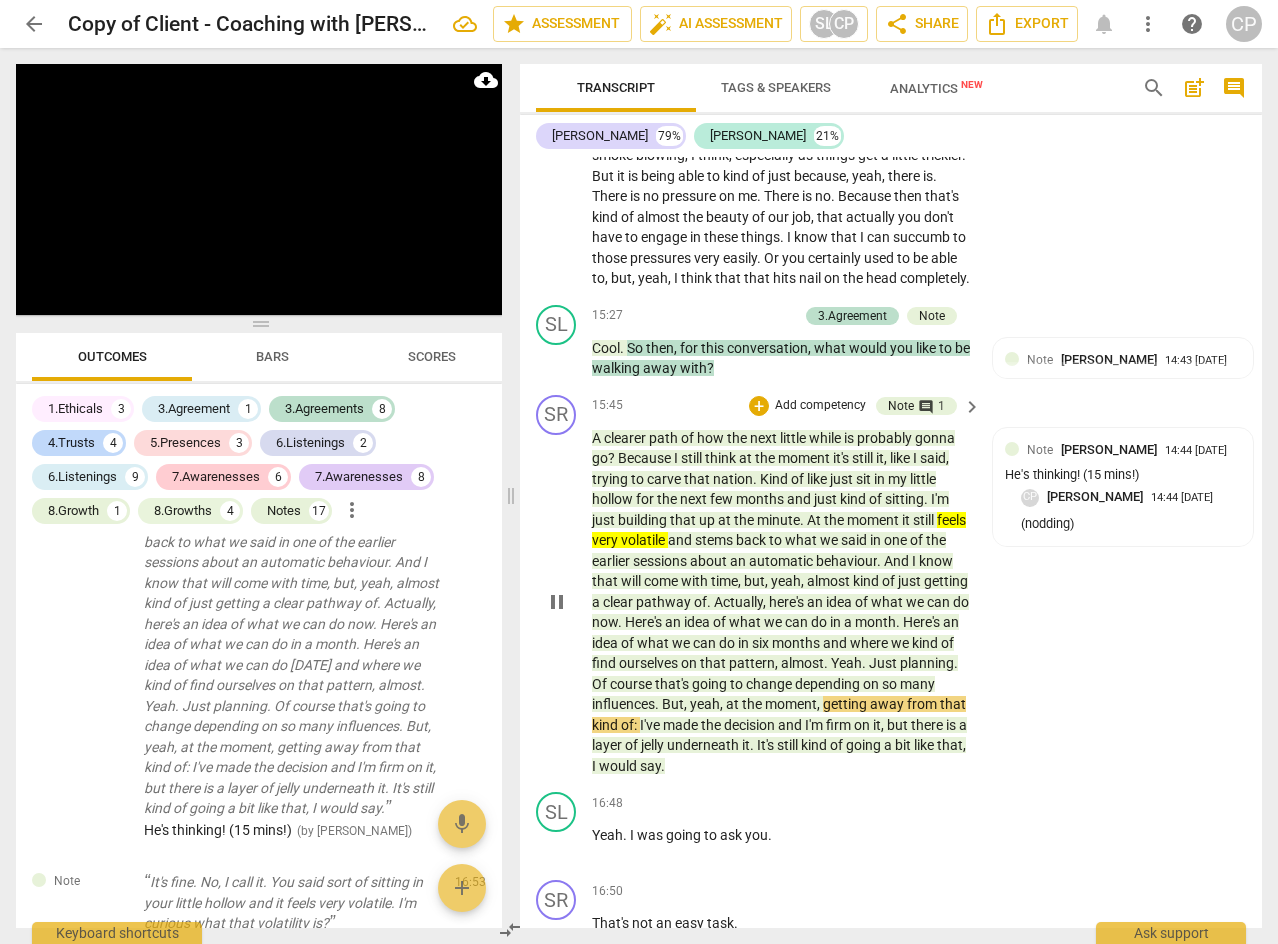 scroll, scrollTop: 7116, scrollLeft: 0, axis: vertical 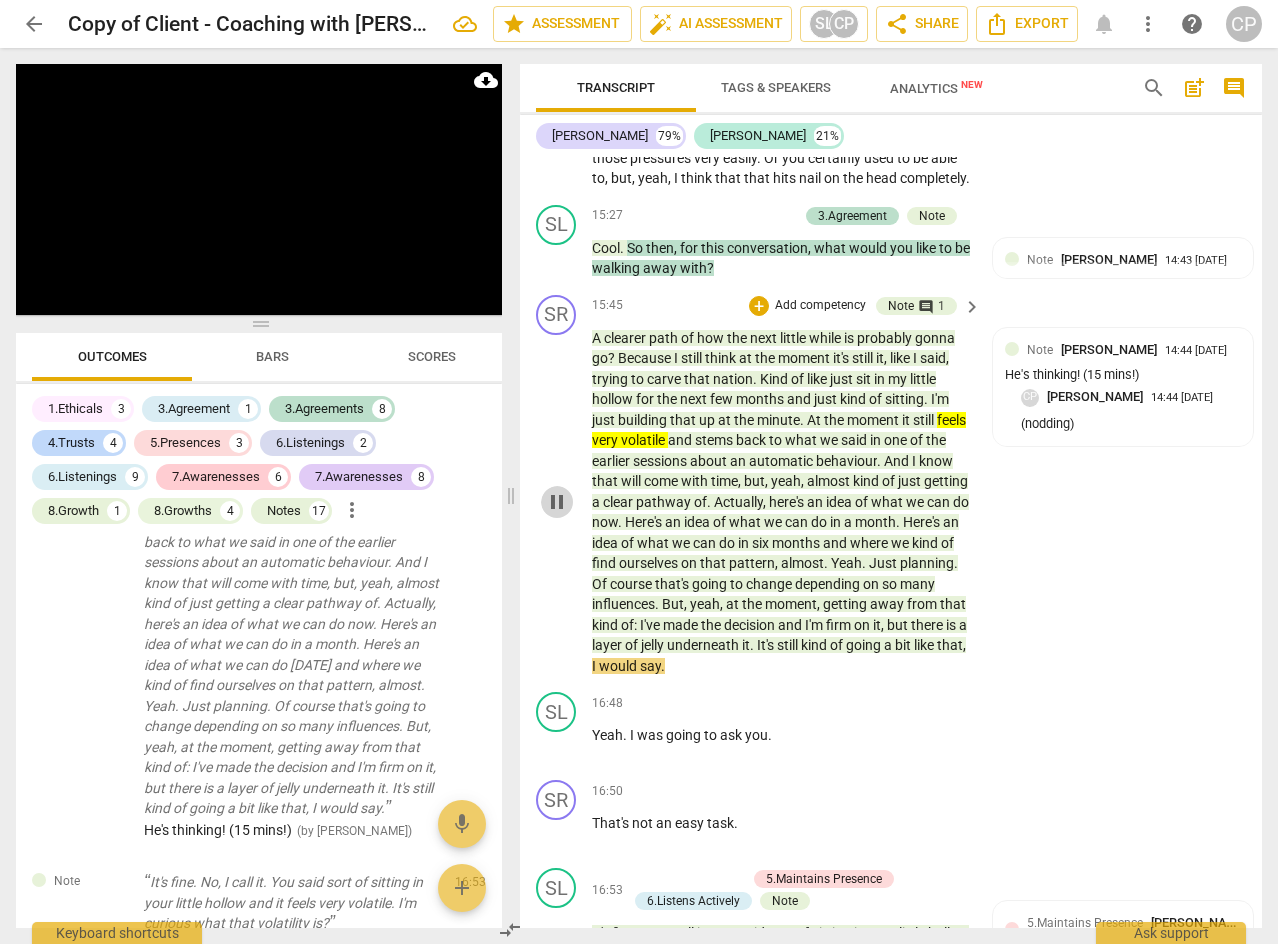 click on "pause" at bounding box center [557, 502] 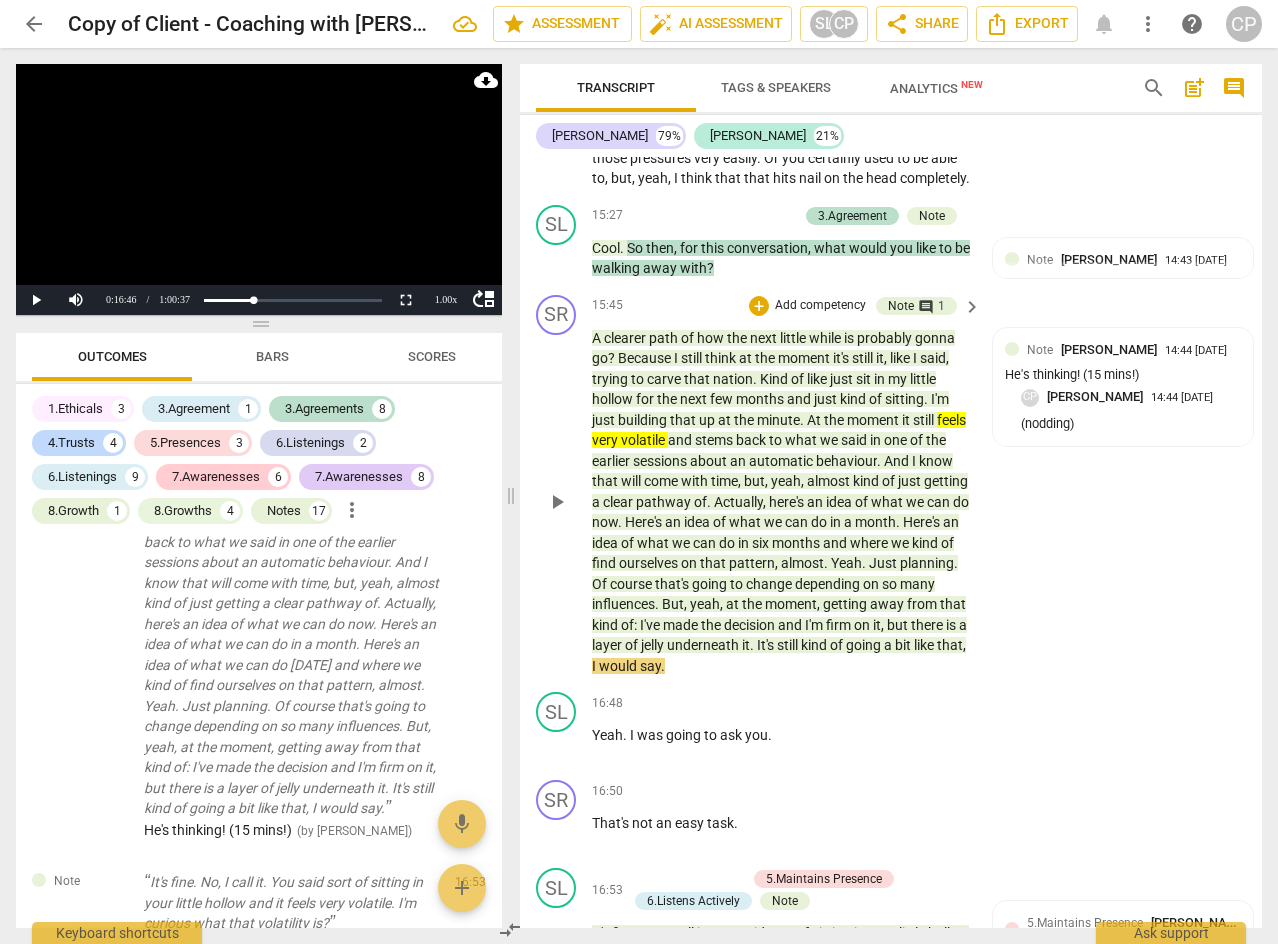 scroll, scrollTop: 7216, scrollLeft: 0, axis: vertical 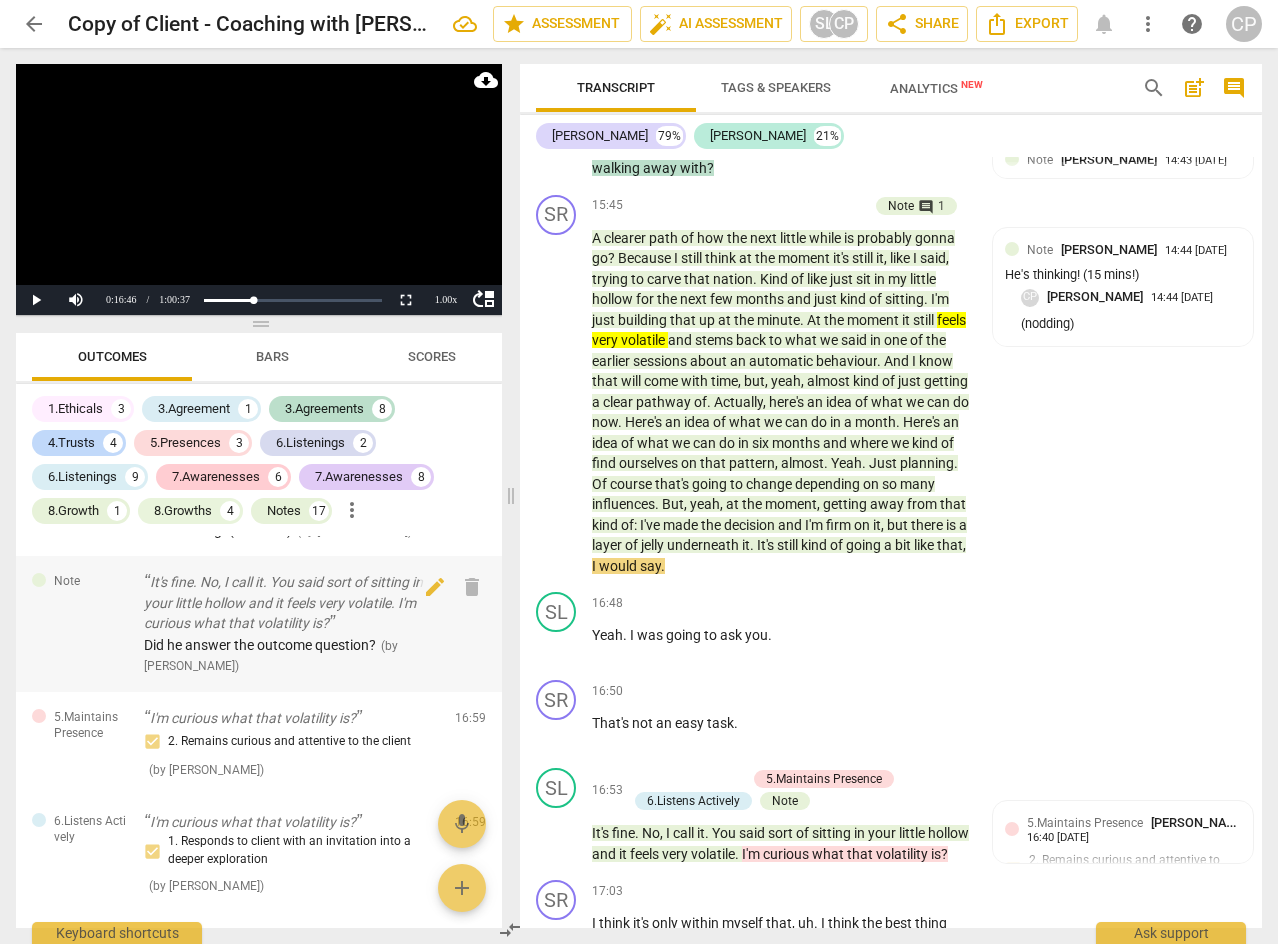 click on "It's fine. No, I call it. You said sort of sitting in your little hollow and it feels very volatile. I'm curious what that volatility is?" at bounding box center [291, 603] 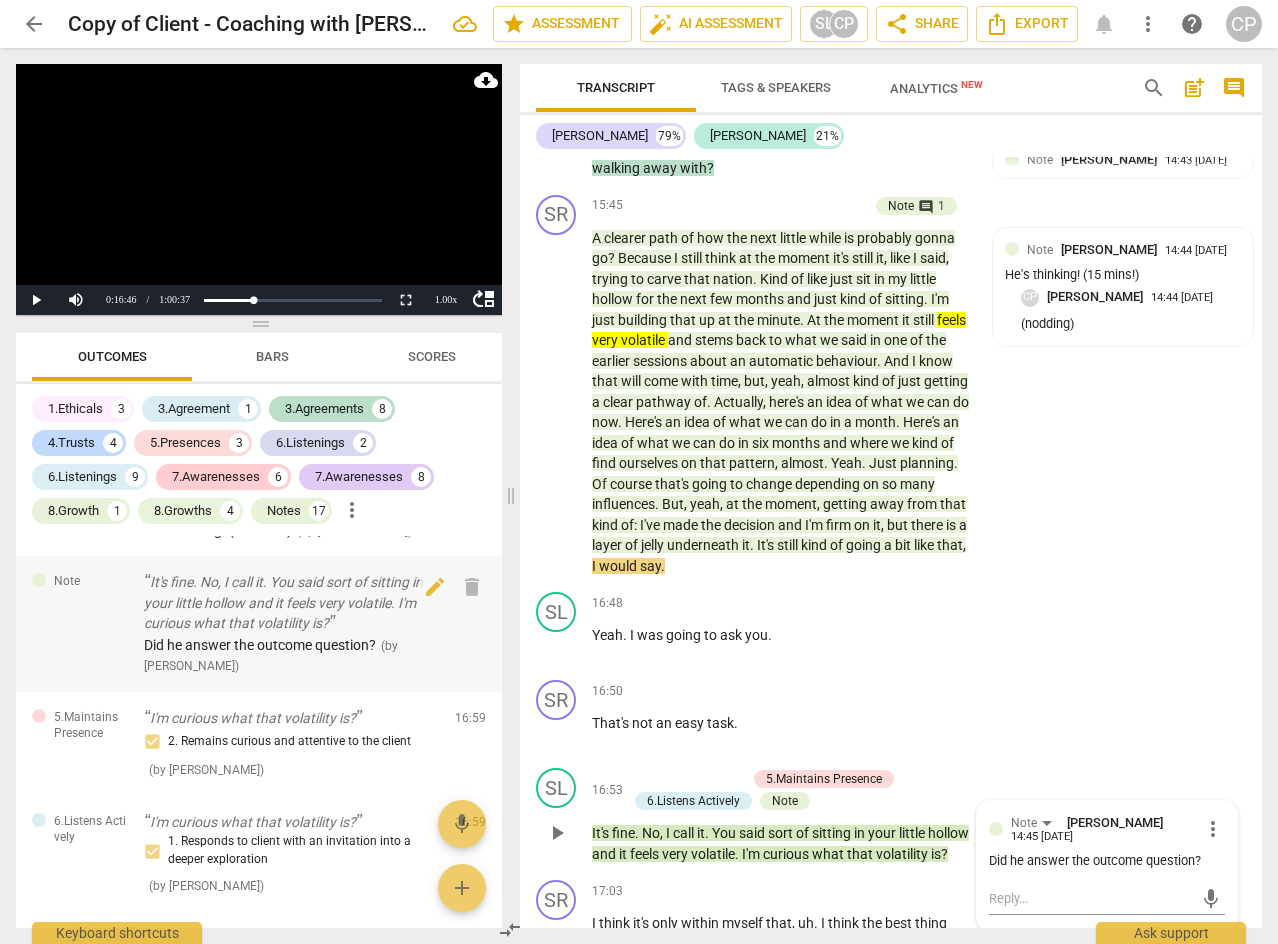 scroll, scrollTop: 7601, scrollLeft: 0, axis: vertical 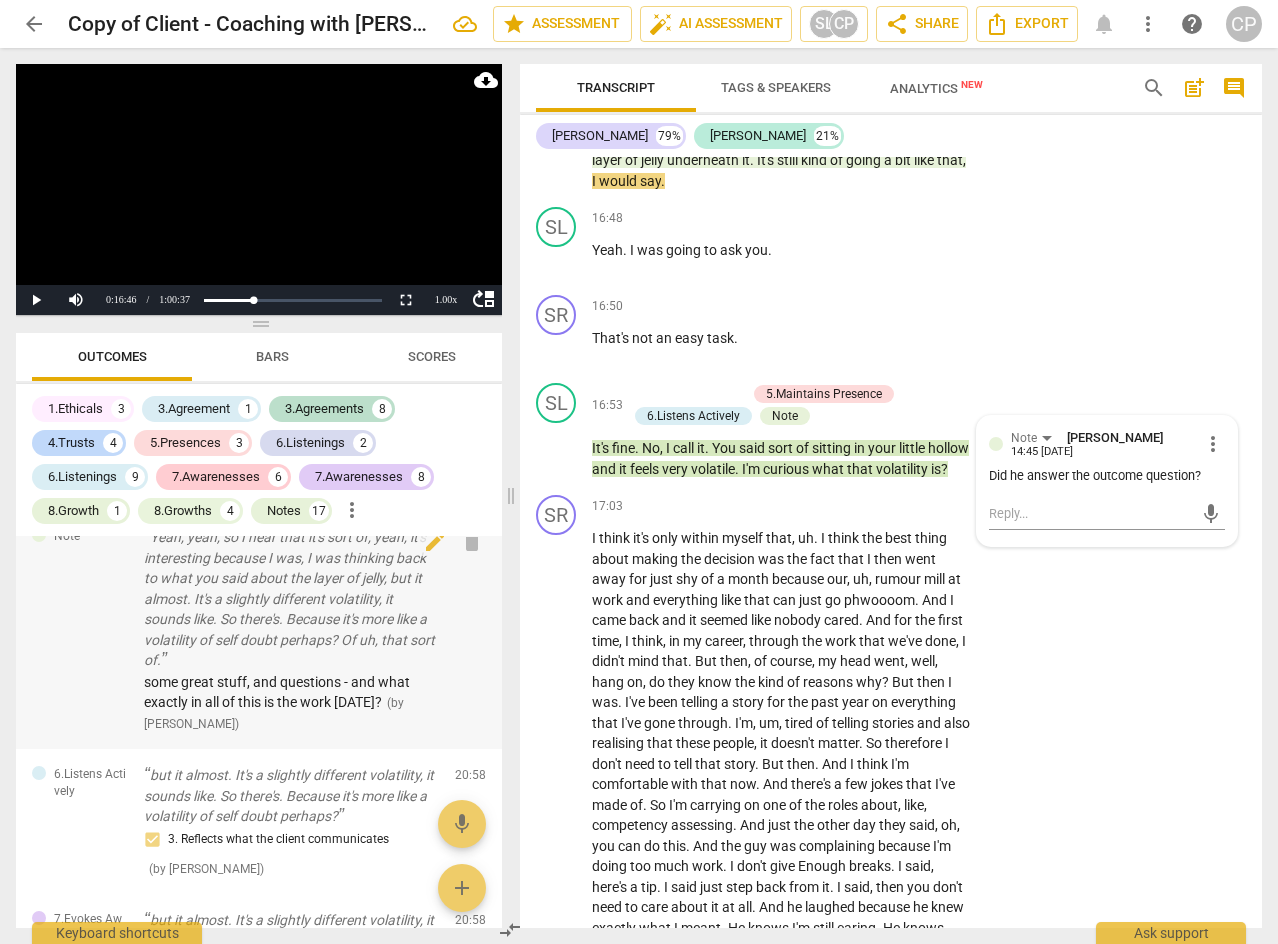click on "Yeah, yeah, so I hear that it's sort of, yeah, it's interesting because I was, I was thinking back to what you said about the layer of jelly, but it almost. It's a slightly different volatility, it sounds like. So there's. Because it's more like a volatility of self doubt perhaps? Of uh, that sort of." at bounding box center [291, 599] 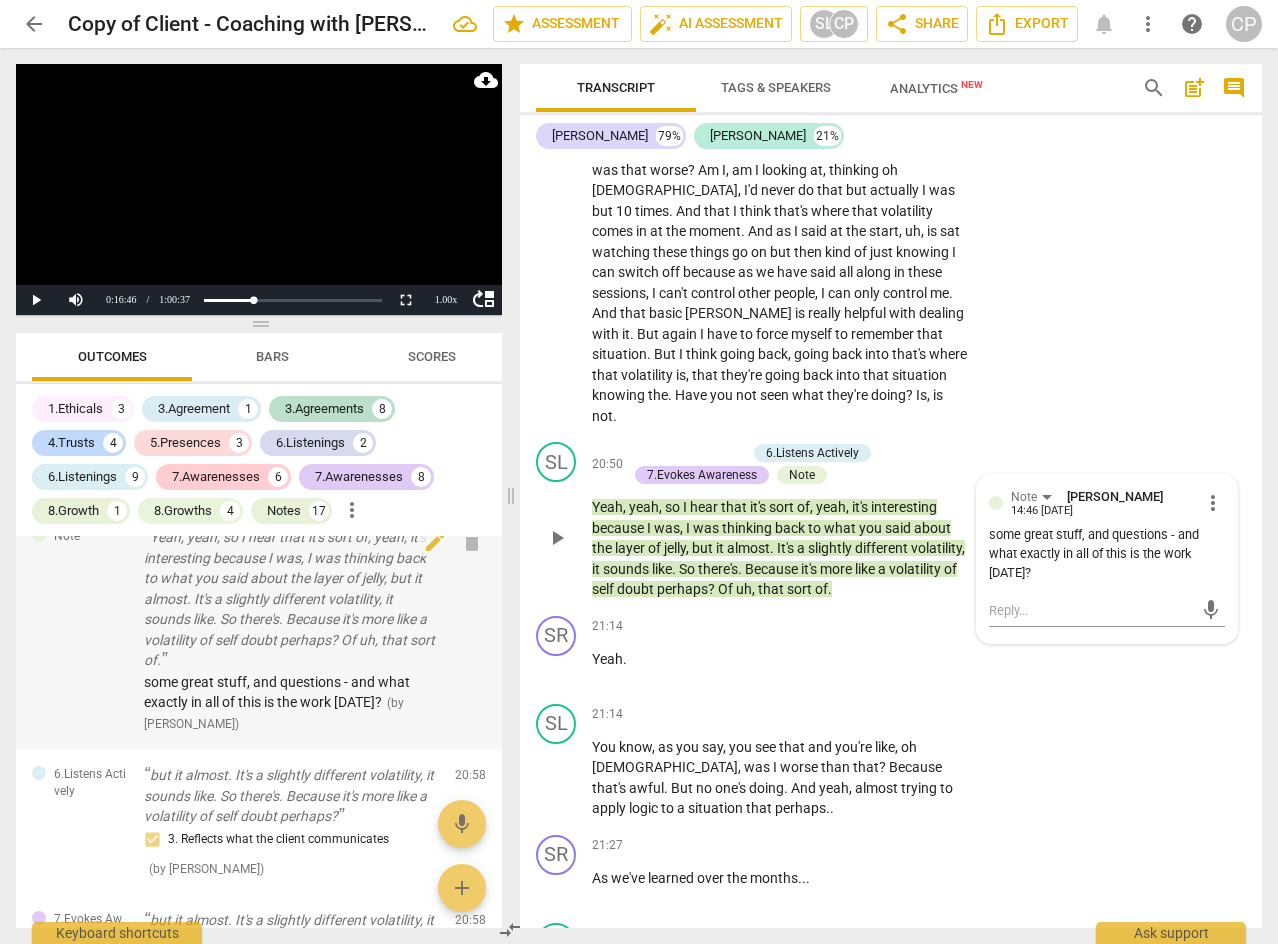 scroll, scrollTop: 9067, scrollLeft: 0, axis: vertical 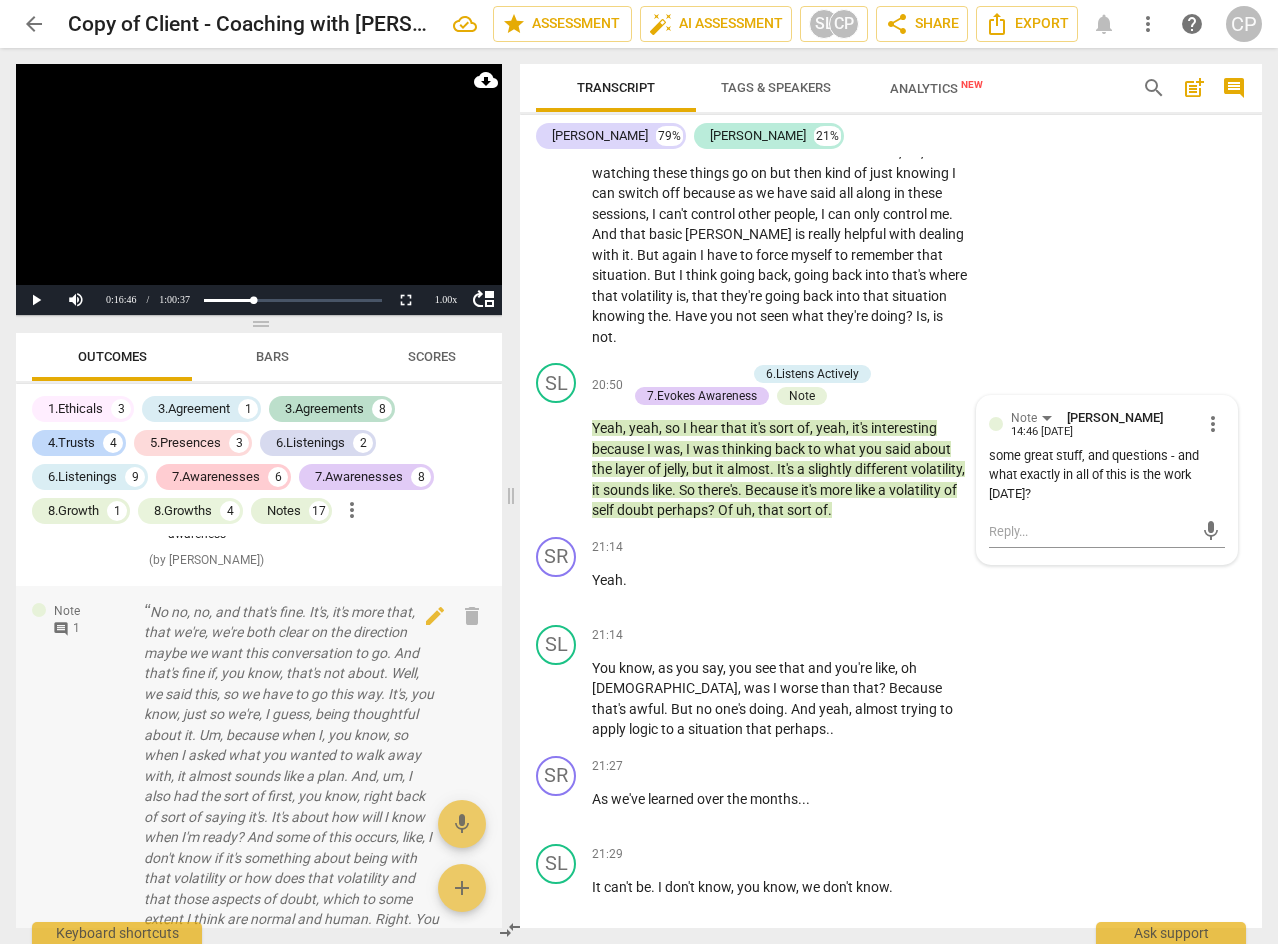 click on "No no, no, and that's fine. It's, it's more that, that we're, we're both clear on the direction maybe we want this conversation to go. And that's fine if, you know, that's not about. Well, we said this, so we have to go this way. It's, you know, just so we're, I guess, being thoughtful about it. Um, because when I, you know, so when I asked what you wanted to walk away with, it almost sounds like a plan. And, um, I also had the sort of first, you know, right back of sort of saying it's. It's about how will I know when I'm ready? And some of this occurs, like, I don't know if it's something about being with that volatility or how does that volatility and that those aspects of doubt, which to some extent I think are normal and human. Right. You know this." at bounding box center (291, 776) 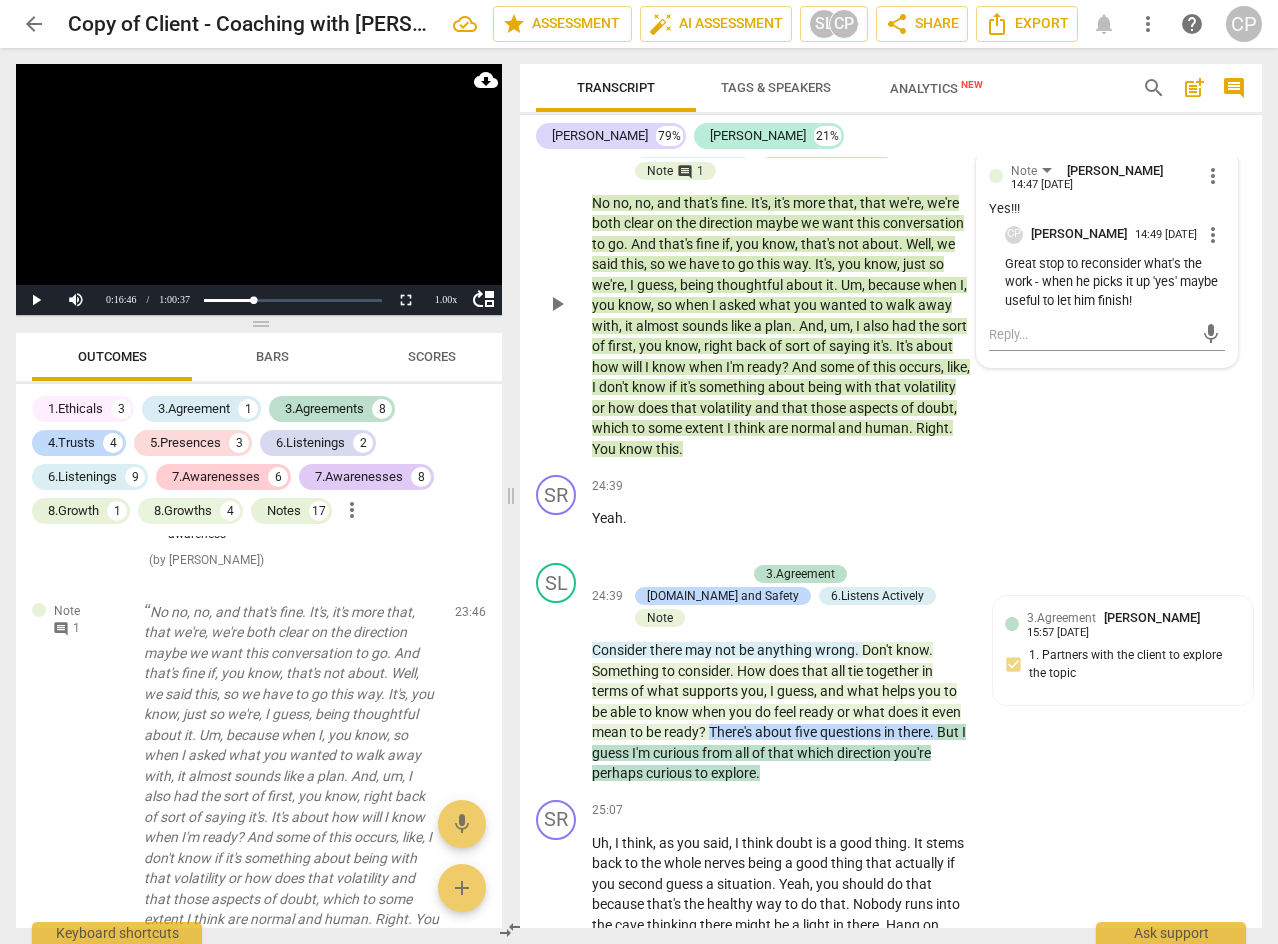 scroll, scrollTop: 11006, scrollLeft: 0, axis: vertical 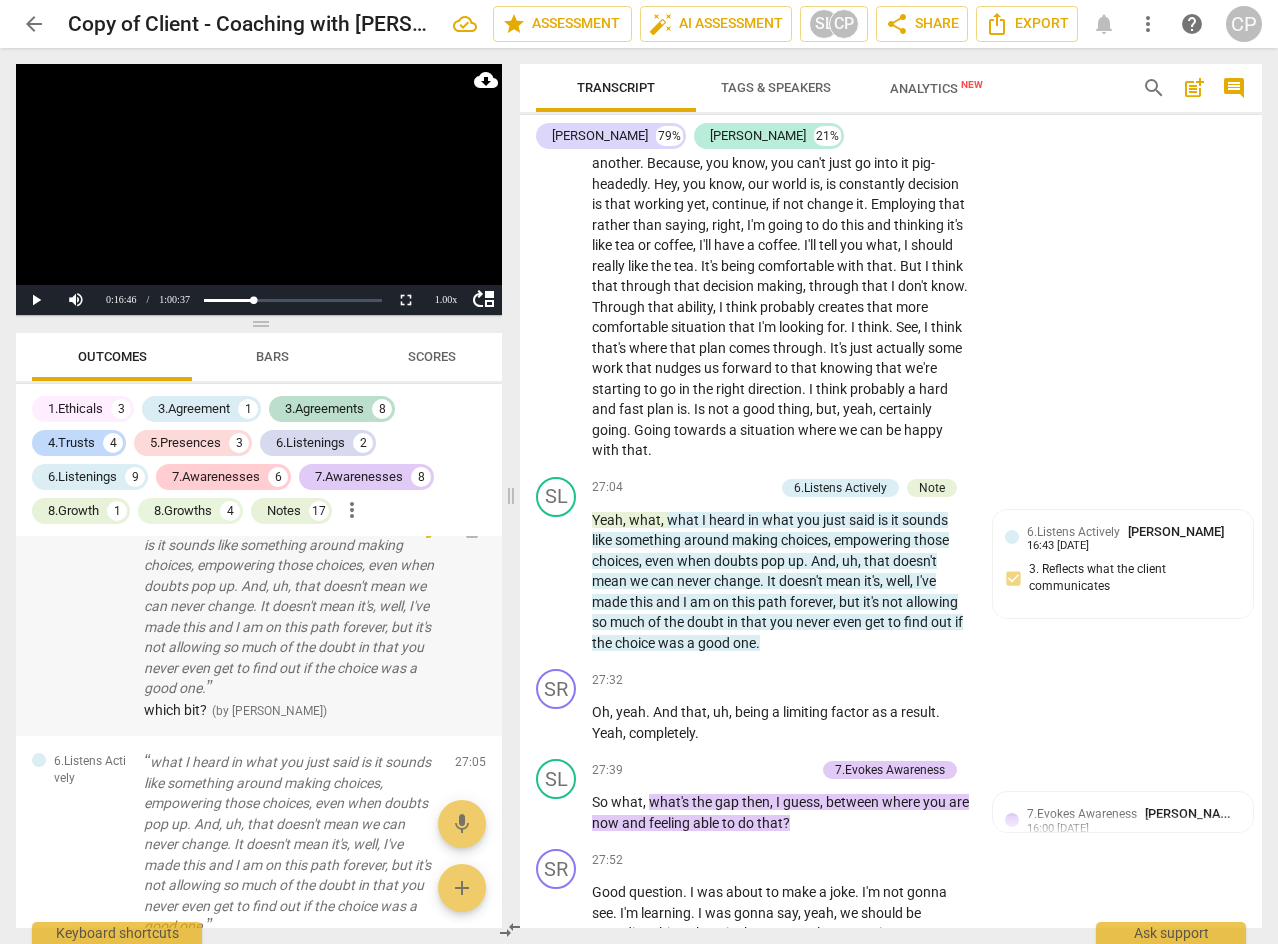 click on "Yeah, what, what I heard in what you just said is it sounds like something around making choices, empowering those choices, even when doubts pop up. And, uh, that doesn't mean we can never change. It doesn't mean it's, well, I've made this and I am on this path forever, but it's not allowing so much of the doubt in that you never even get to find out if the choice was a good one." at bounding box center [291, 606] 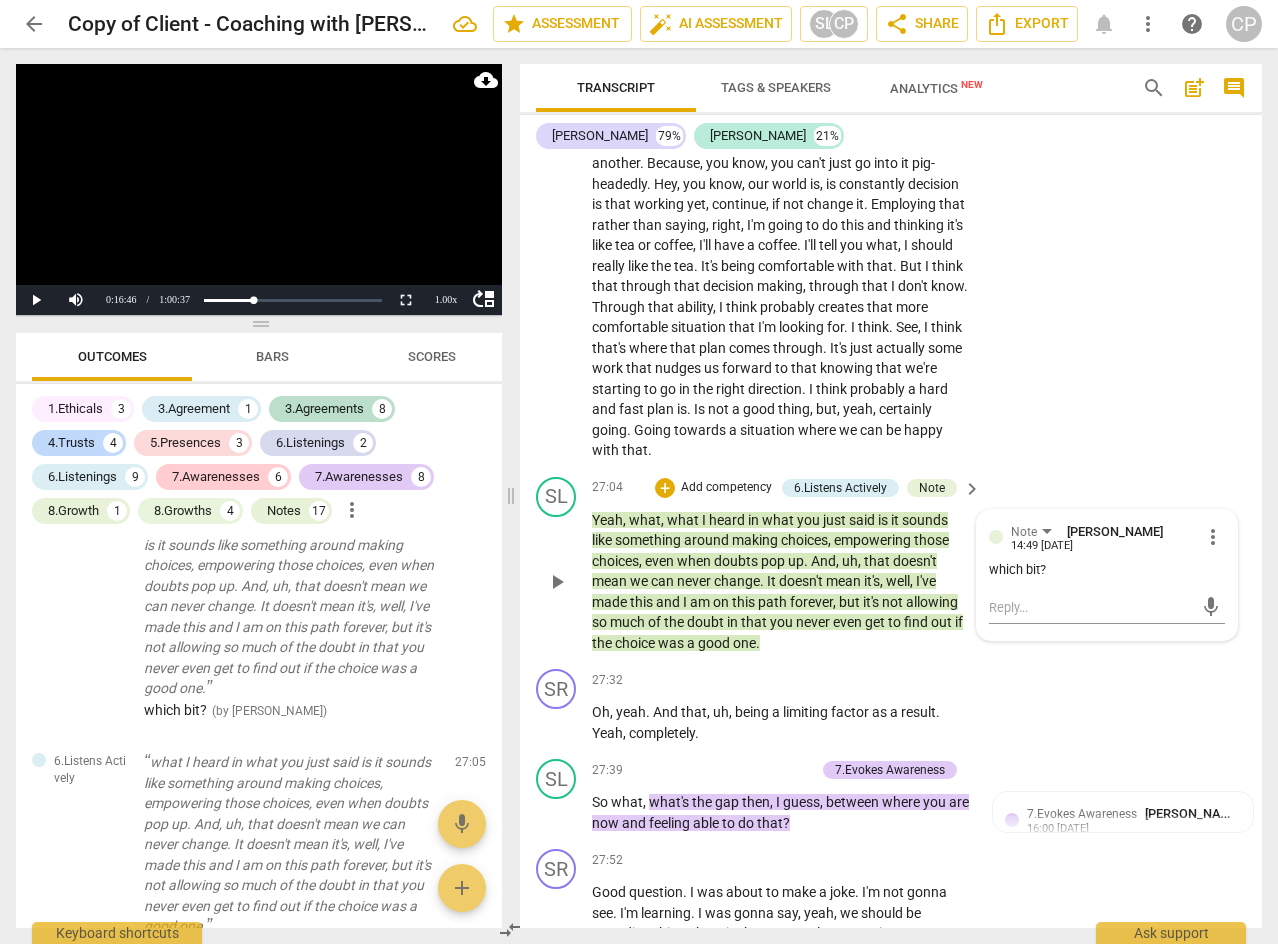 click on "play_arrow" at bounding box center (557, 582) 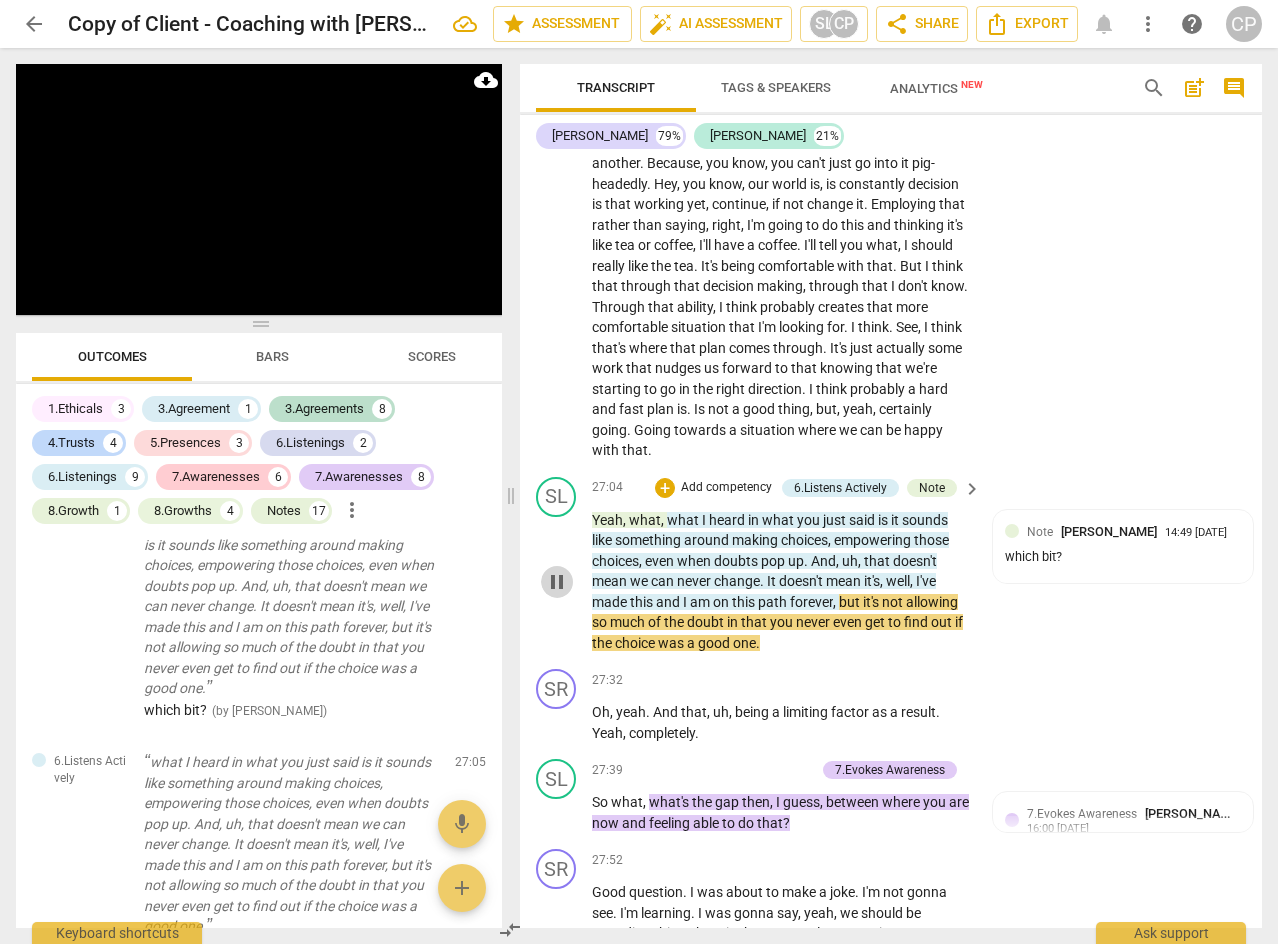 click on "pause" at bounding box center [557, 582] 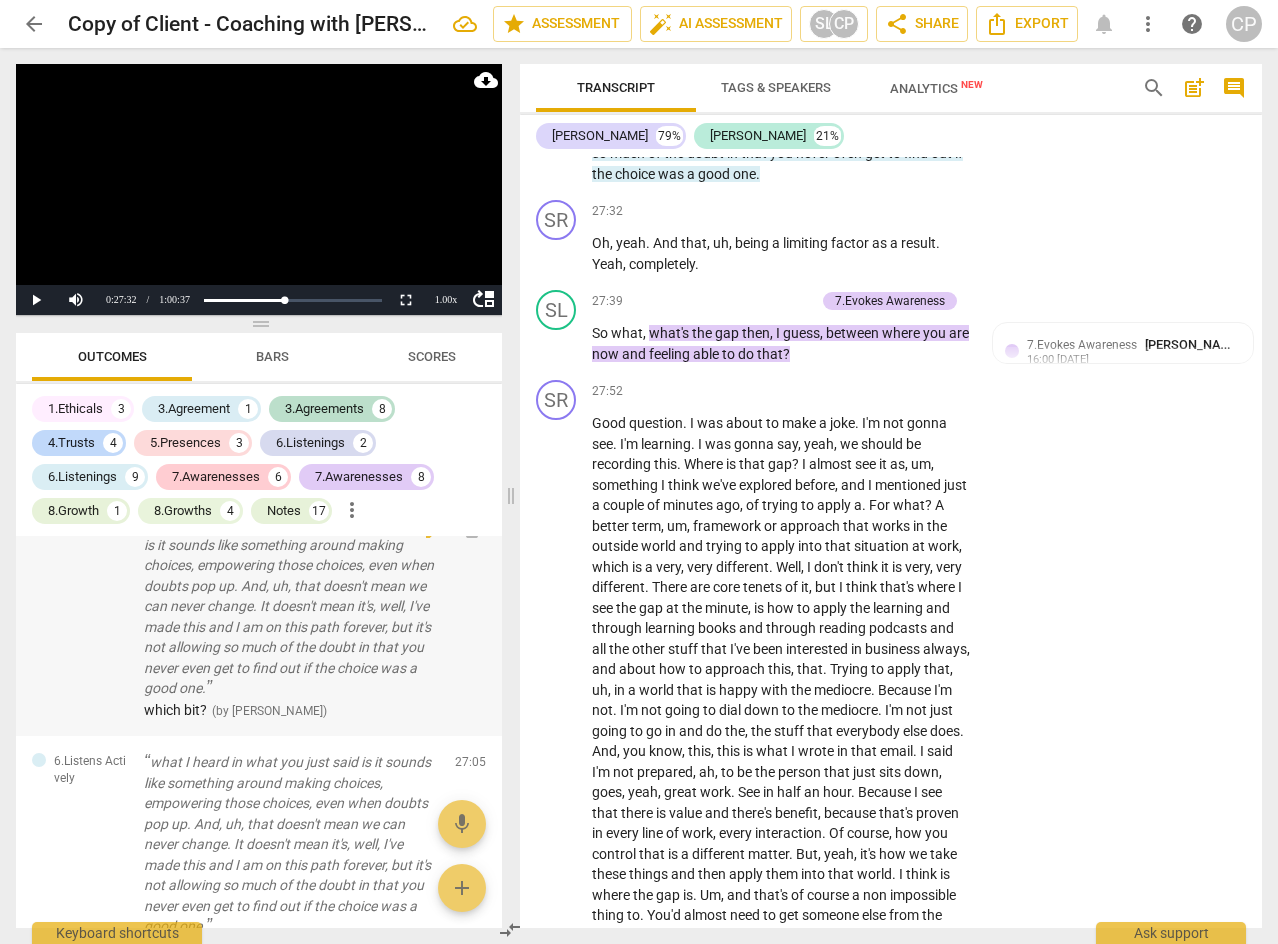 scroll, scrollTop: 12406, scrollLeft: 0, axis: vertical 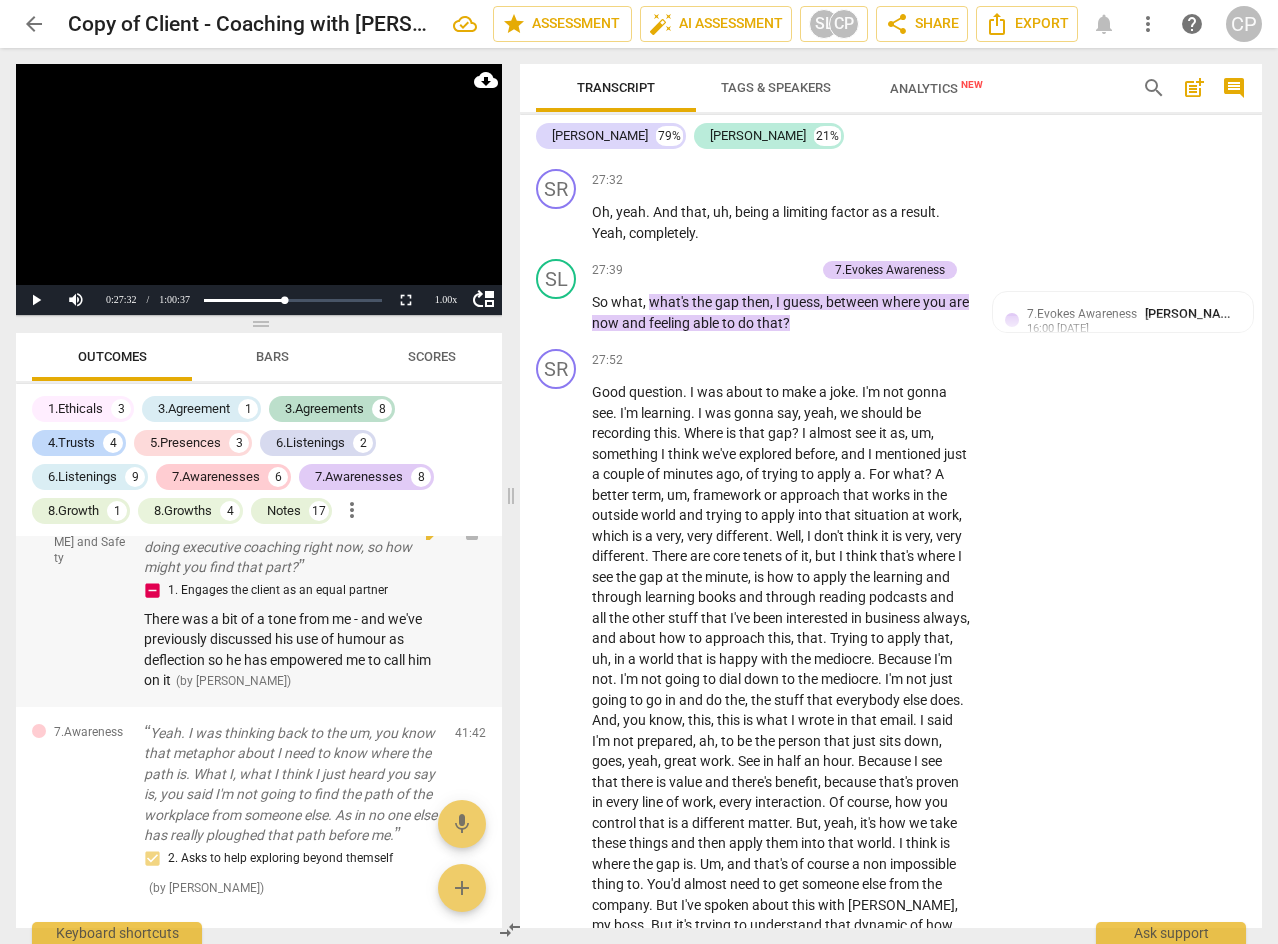 click on "There was a bit of a tone from me - and we've previously discussed his use of humour as deflection so he has empowered me to call him on it" at bounding box center [287, 650] 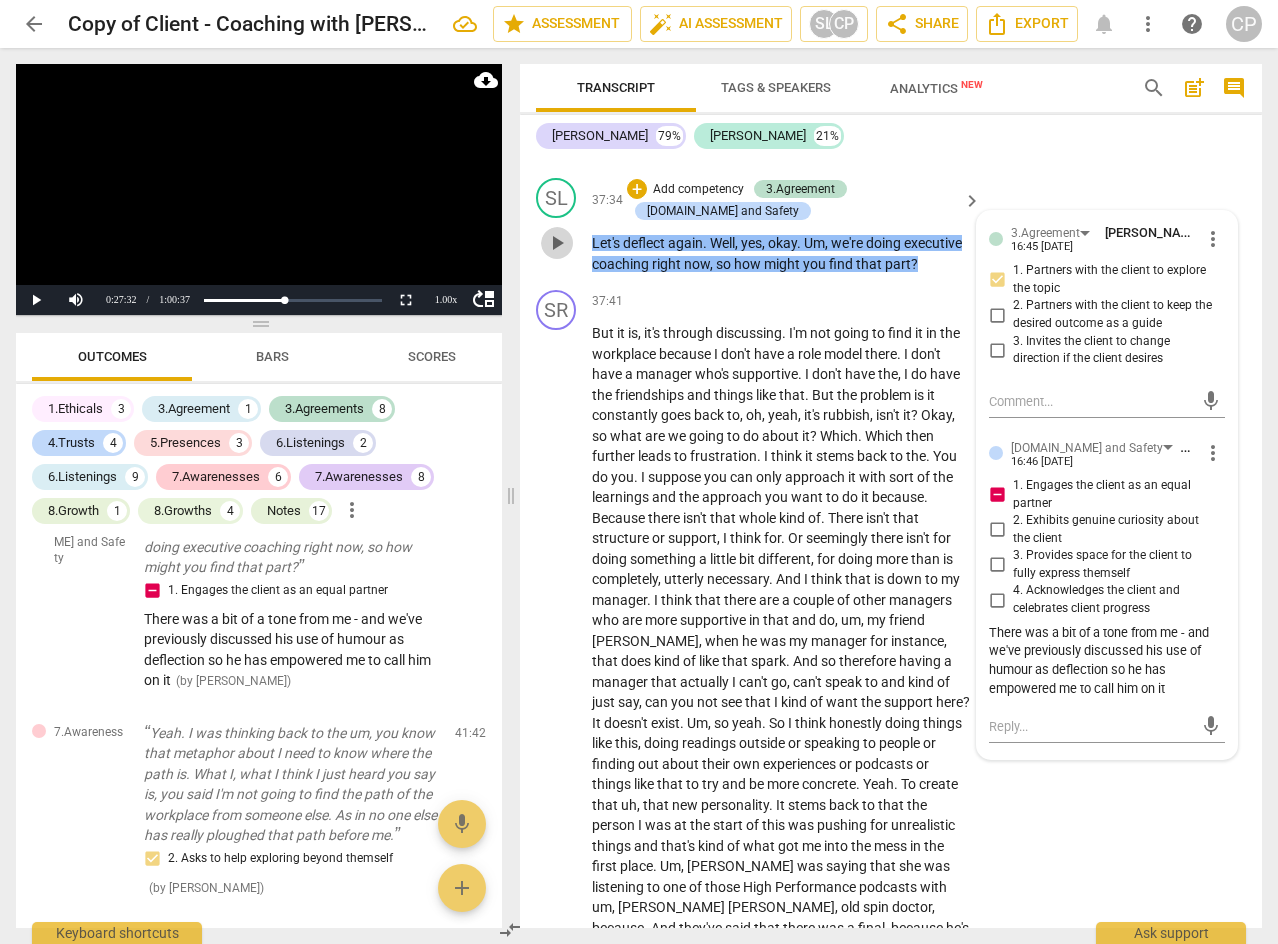 click on "play_arrow" at bounding box center [557, 243] 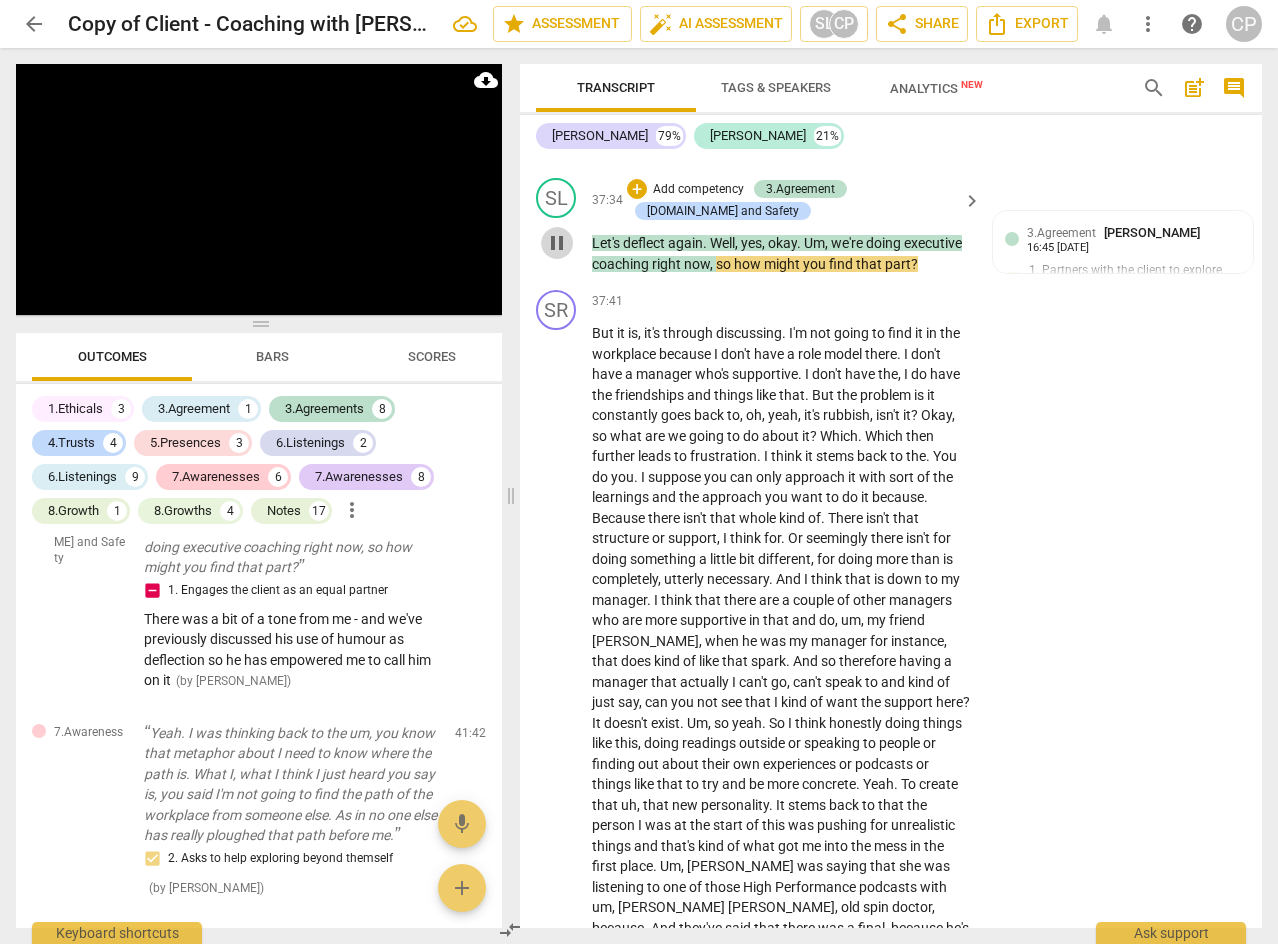 click on "pause" at bounding box center [557, 243] 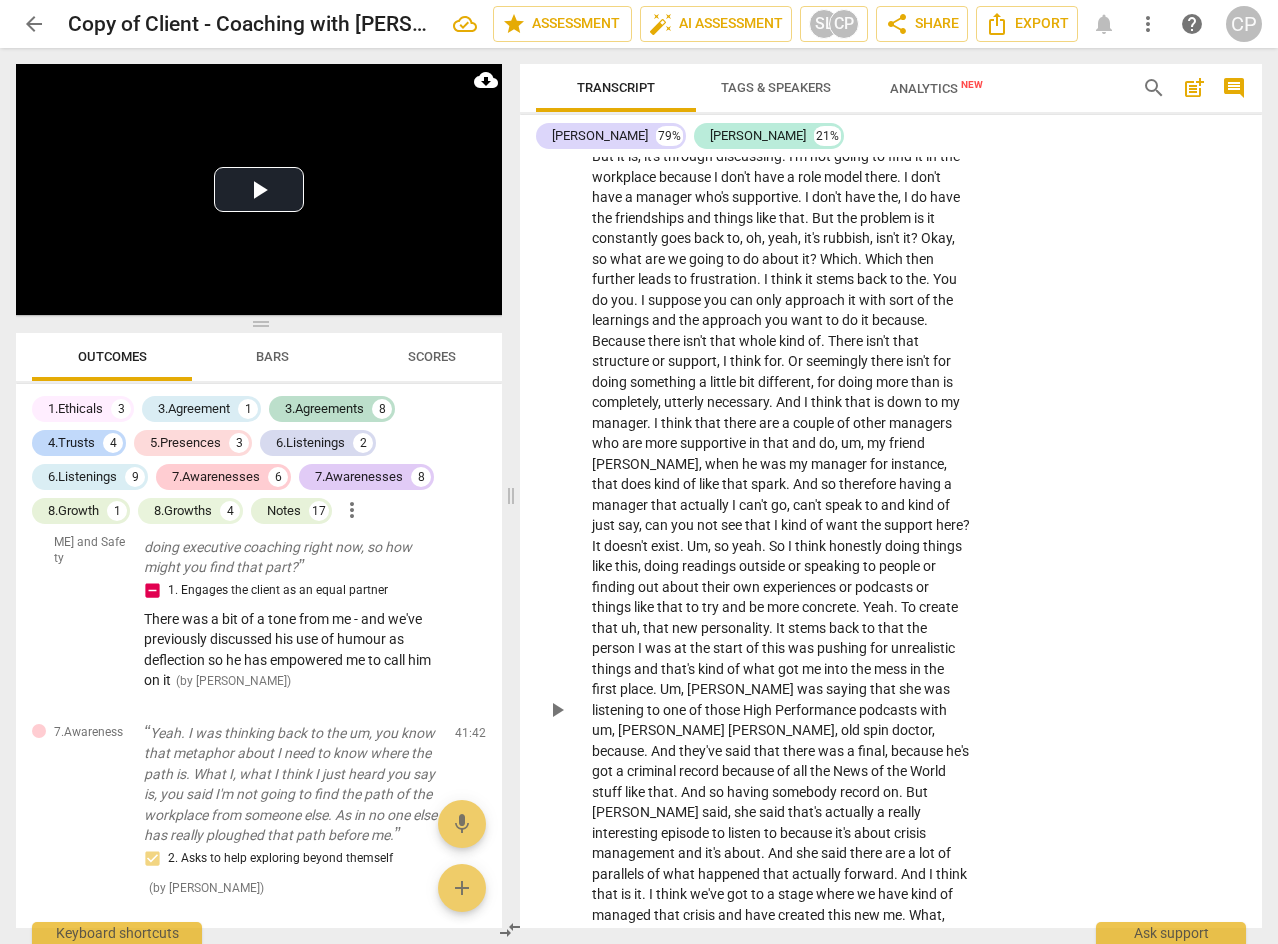 scroll, scrollTop: 17338, scrollLeft: 0, axis: vertical 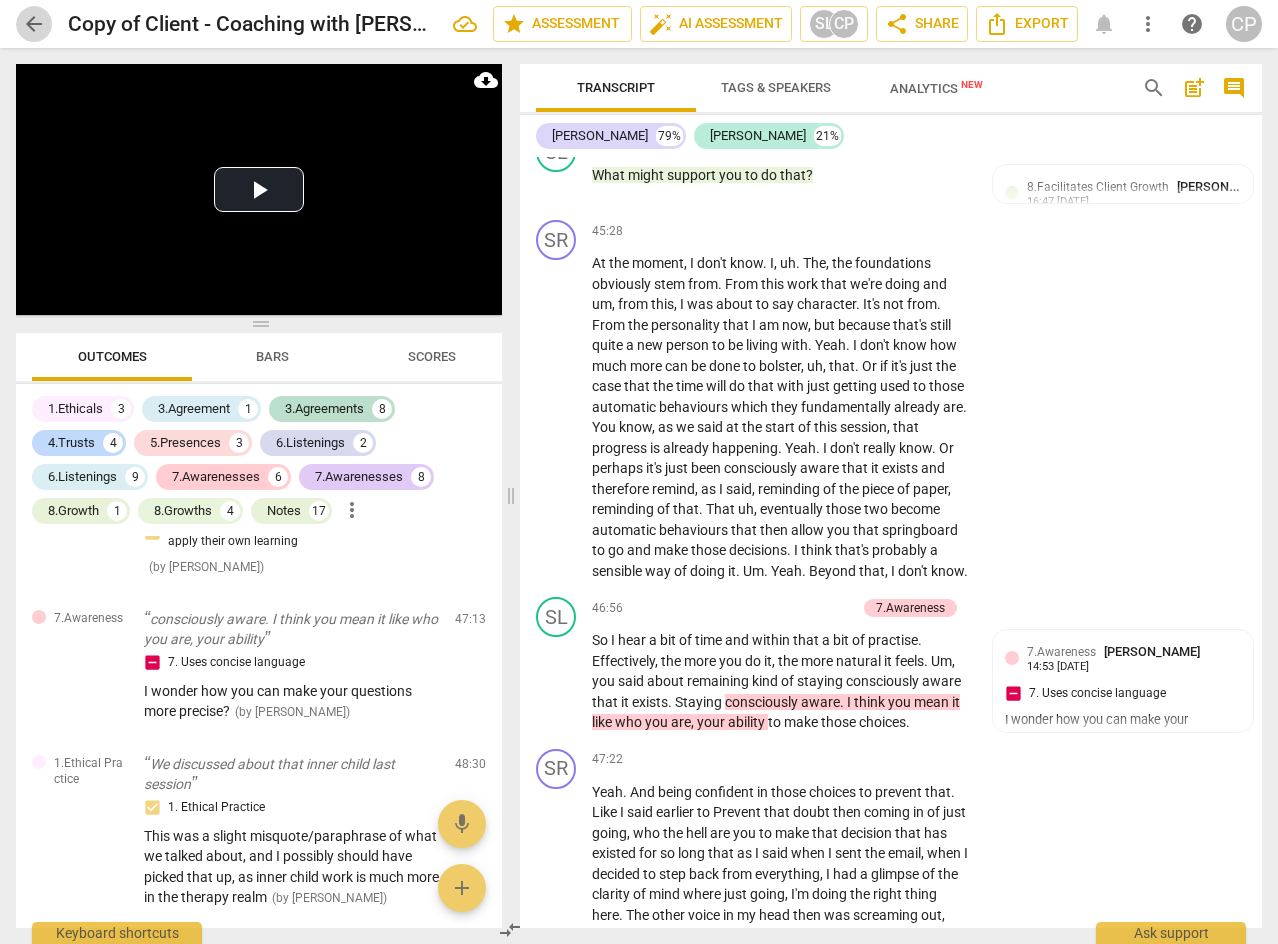 click on "arrow_back" at bounding box center [34, 24] 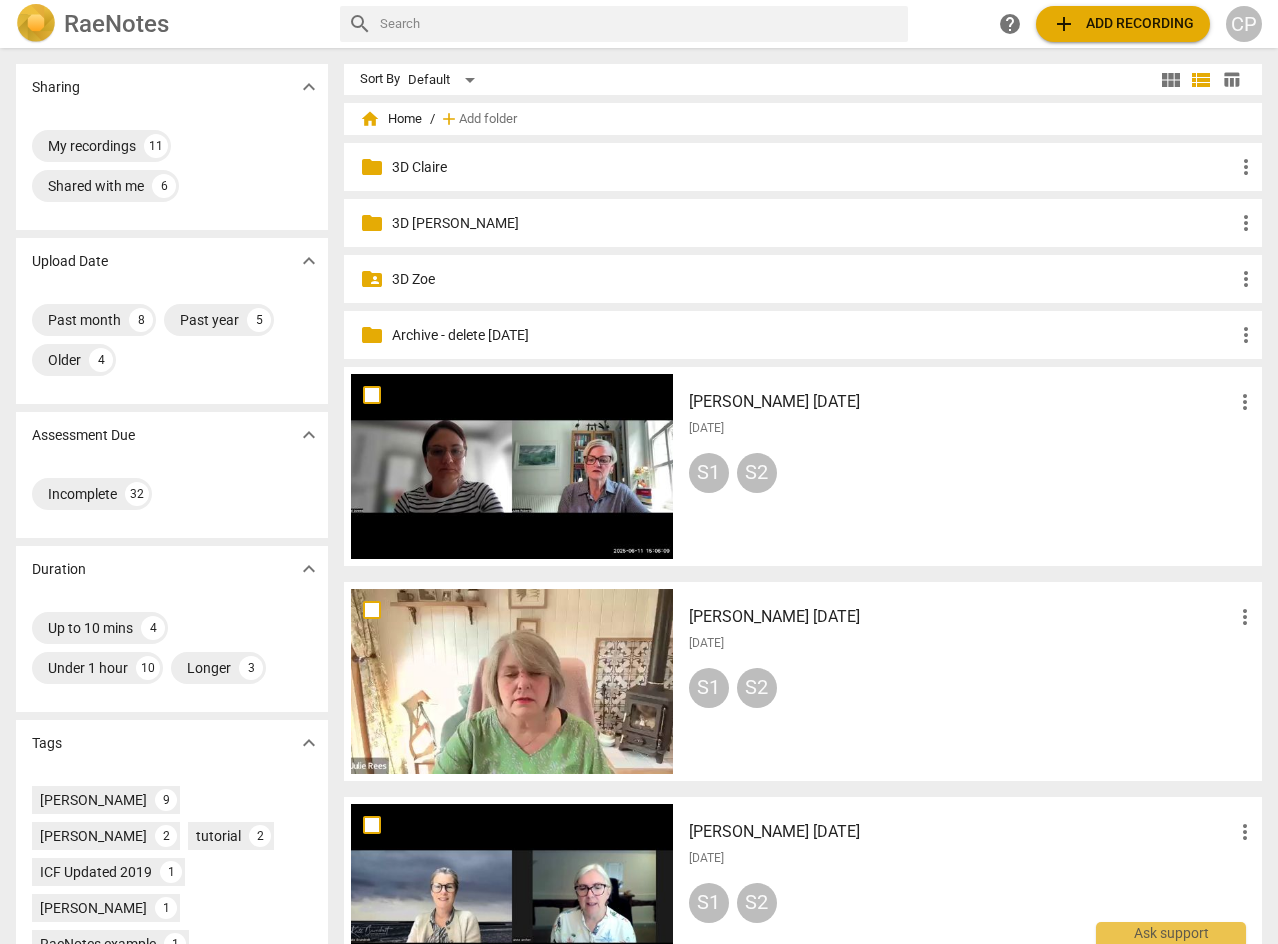 click on "3D Zoe" at bounding box center (813, 279) 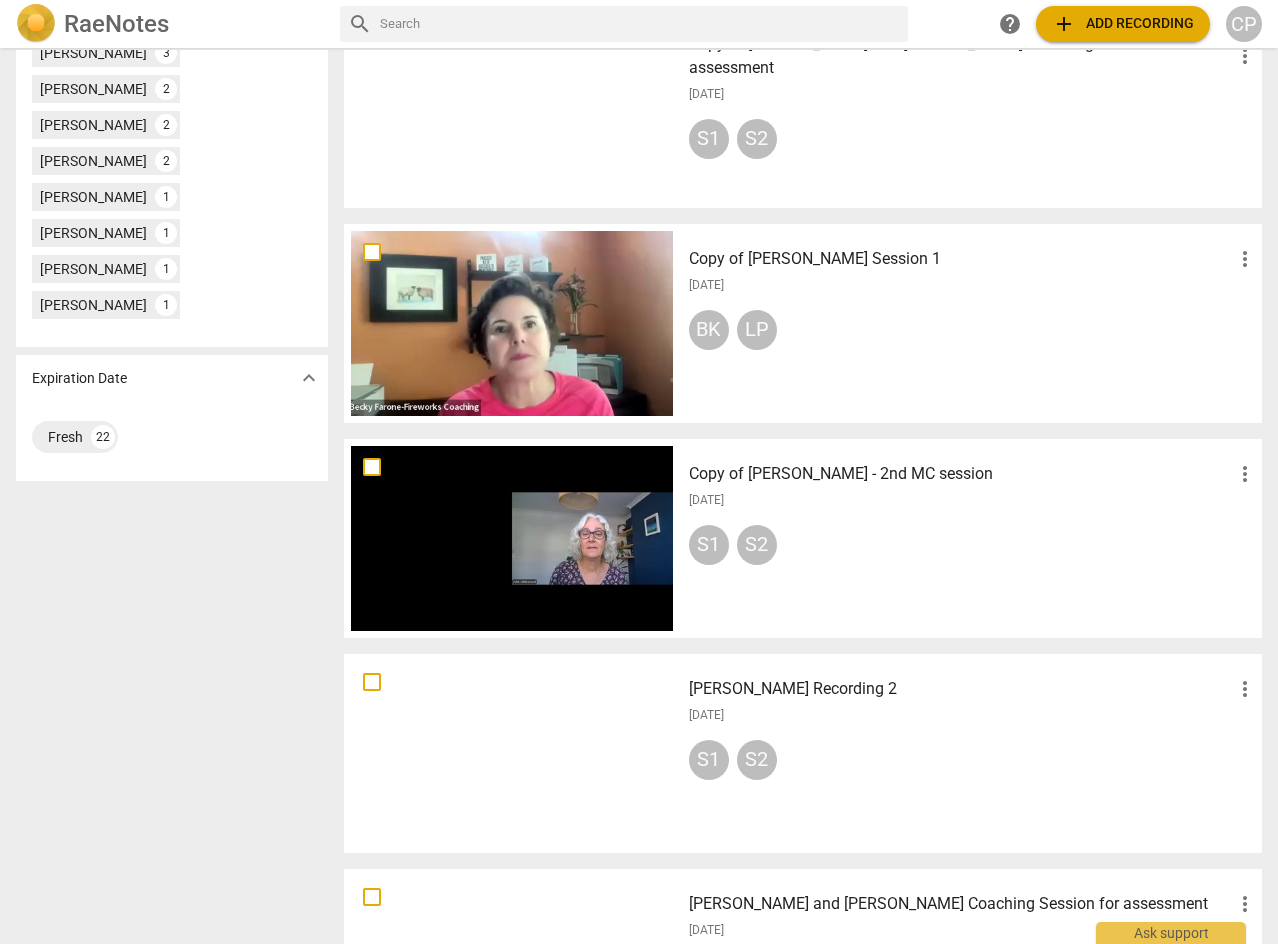 scroll, scrollTop: 800, scrollLeft: 0, axis: vertical 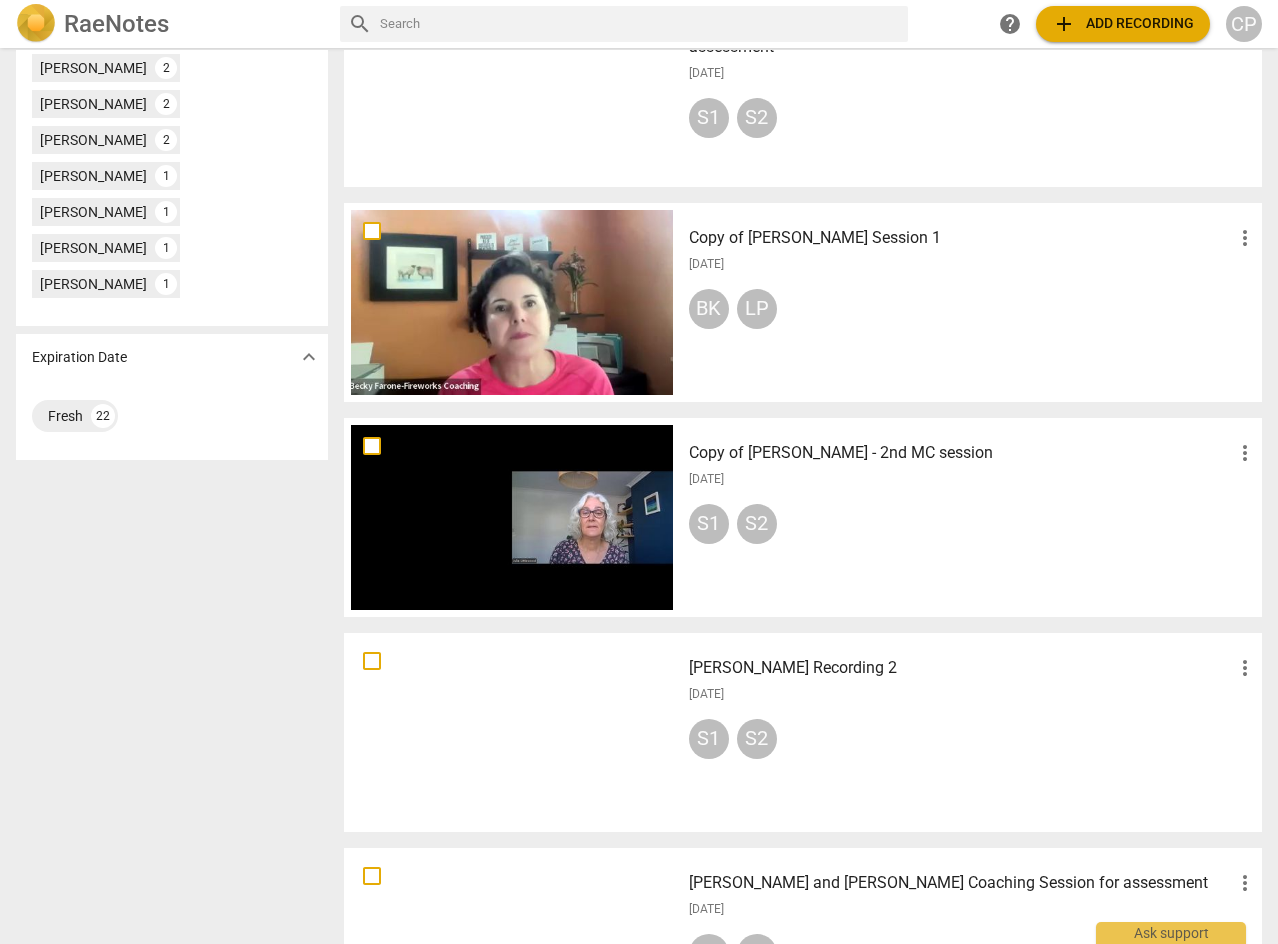 click on "Copy of [PERSON_NAME]  - 2nd MC session" at bounding box center [961, 453] 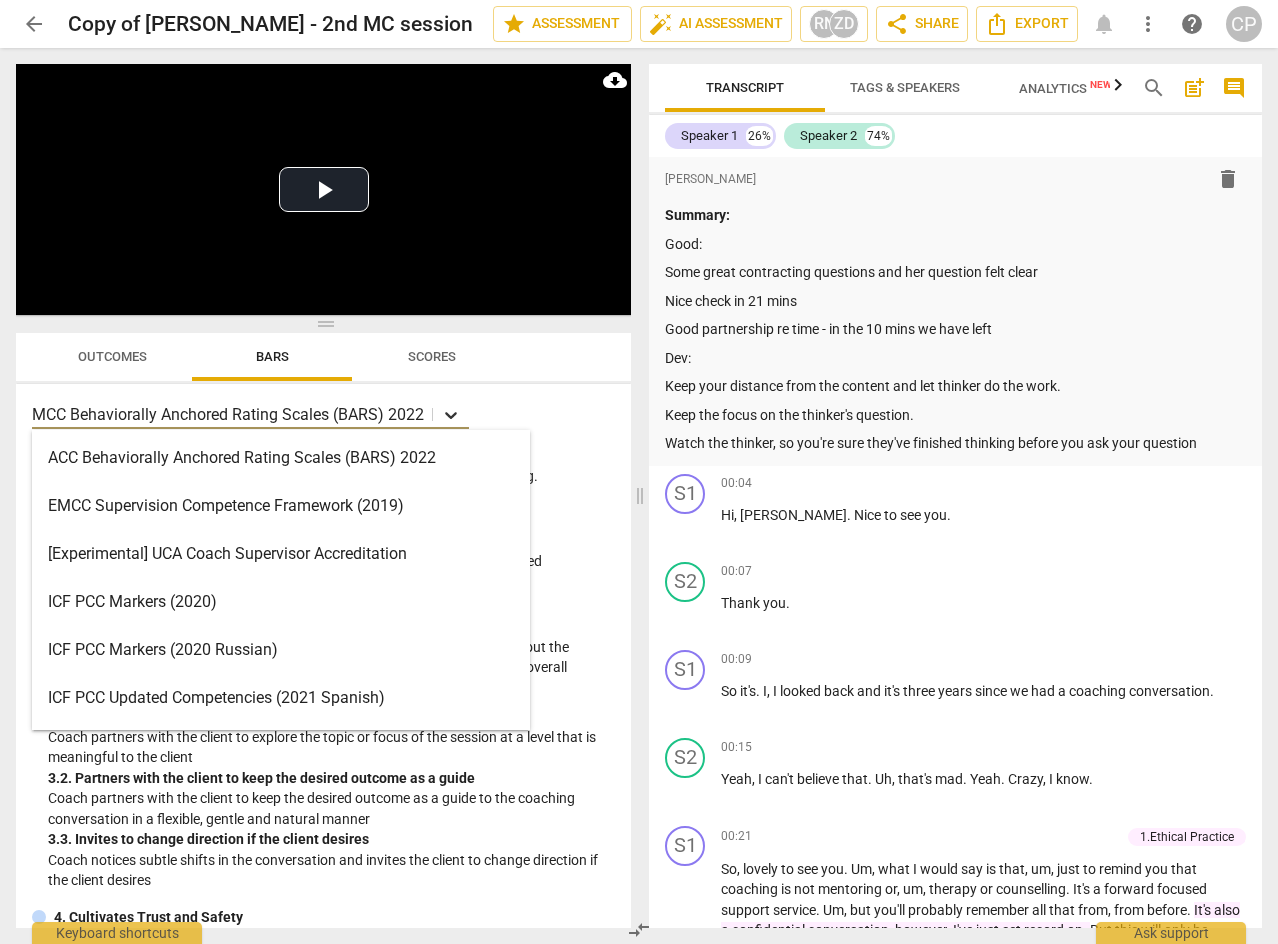 click 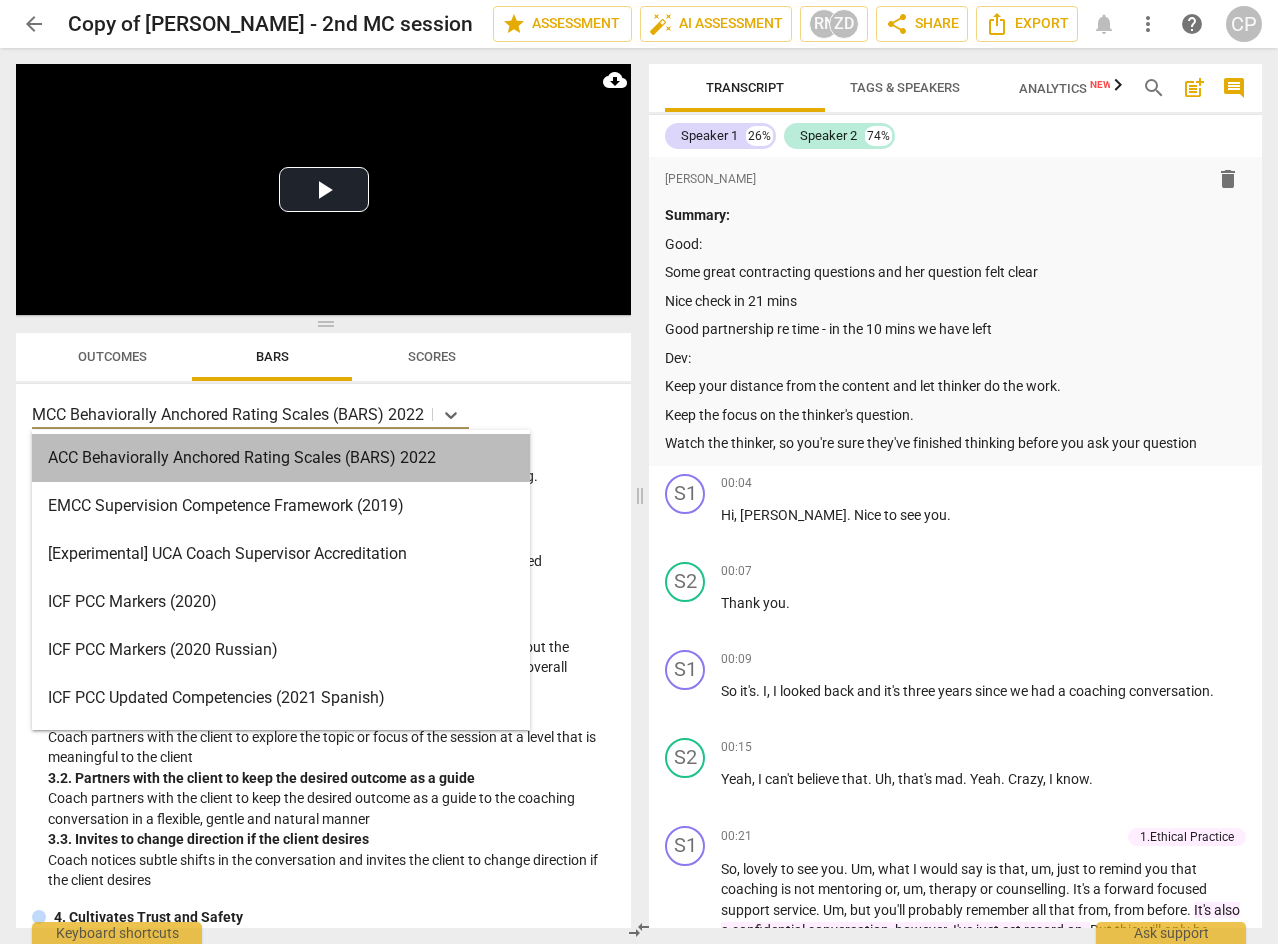 click on "ACC Behaviorally Anchored Rating Scales (BARS) 2022" at bounding box center [281, 458] 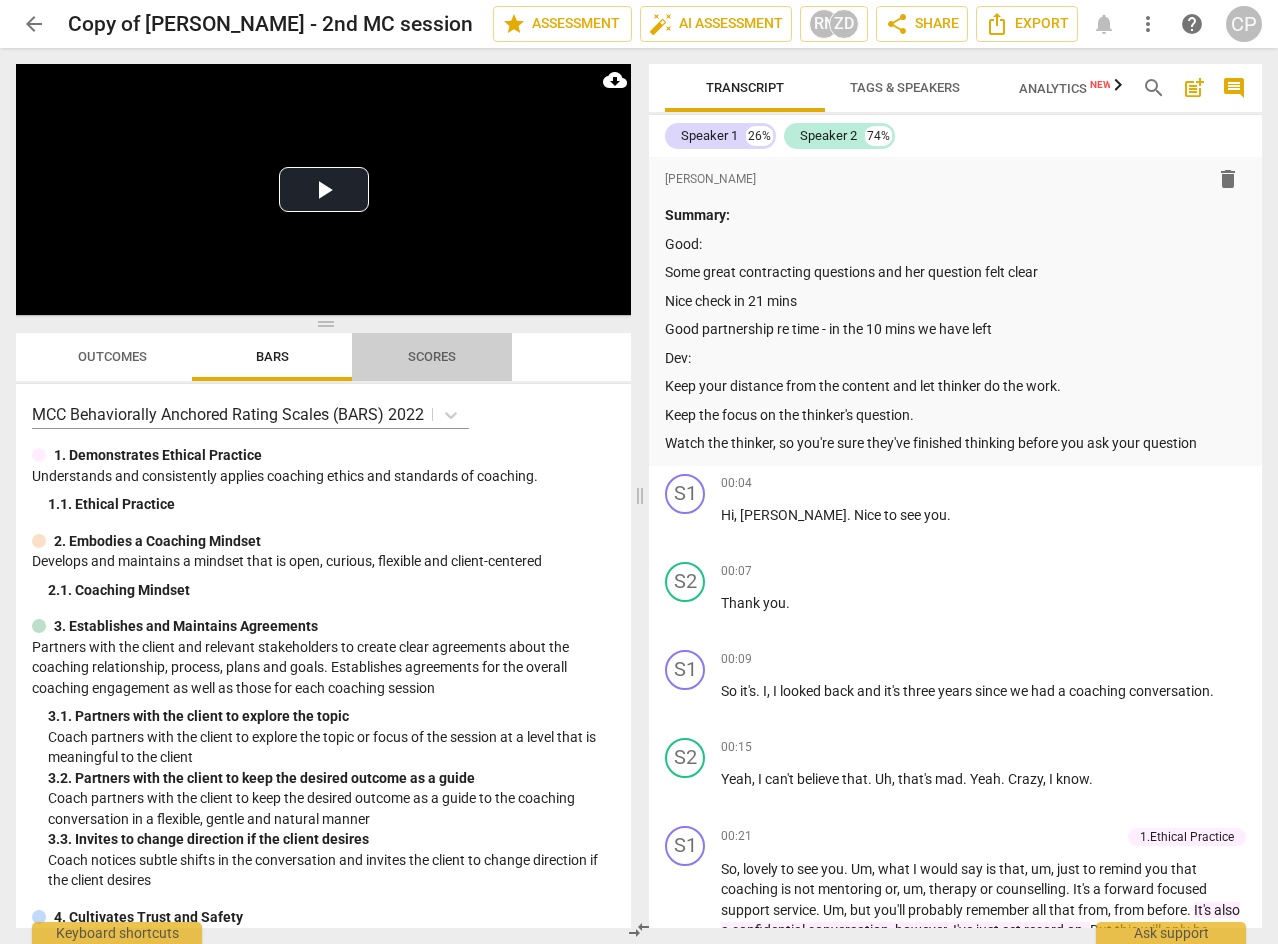 click on "Scores" at bounding box center [432, 356] 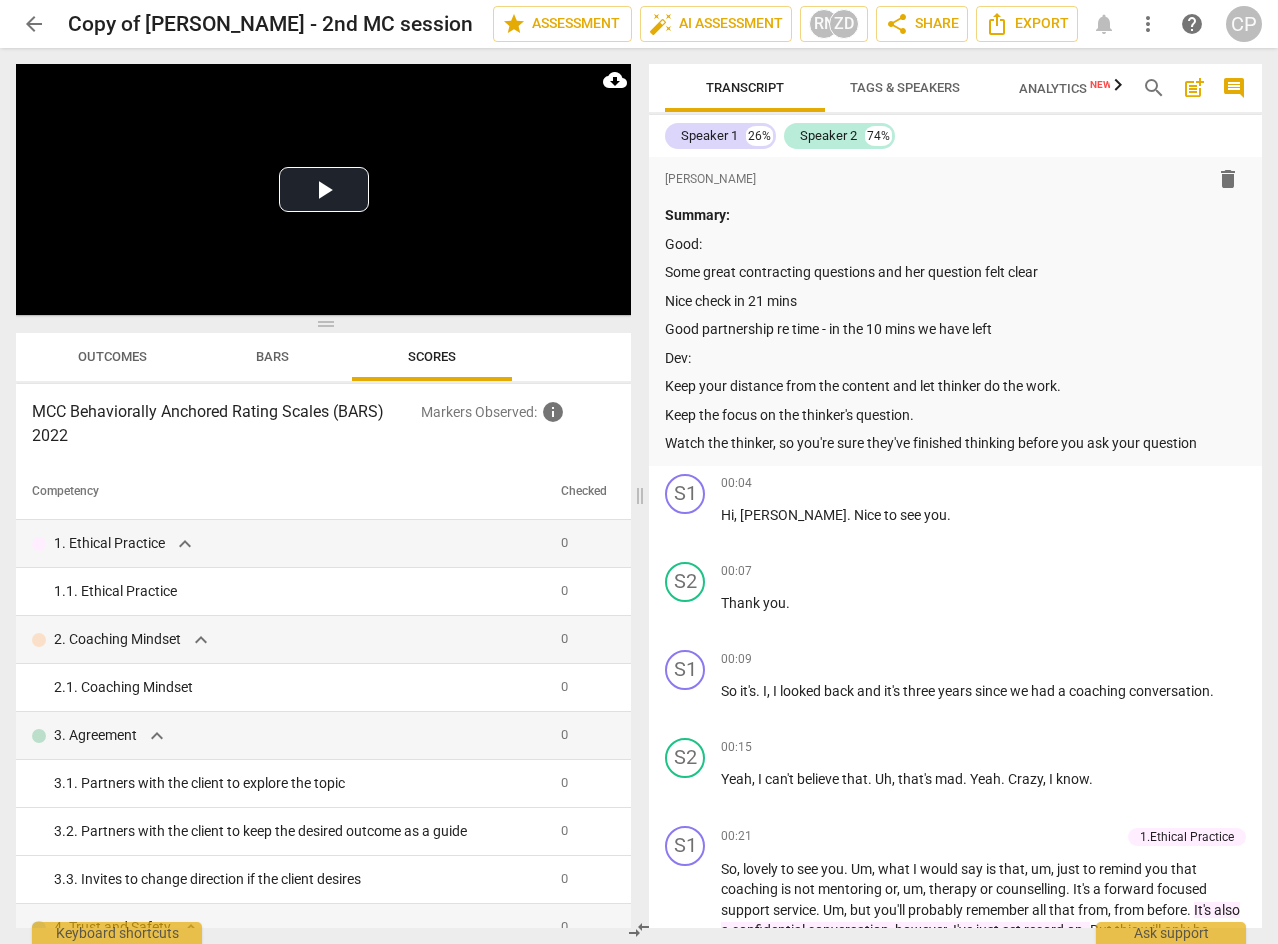 click on "Outcomes" at bounding box center [112, 356] 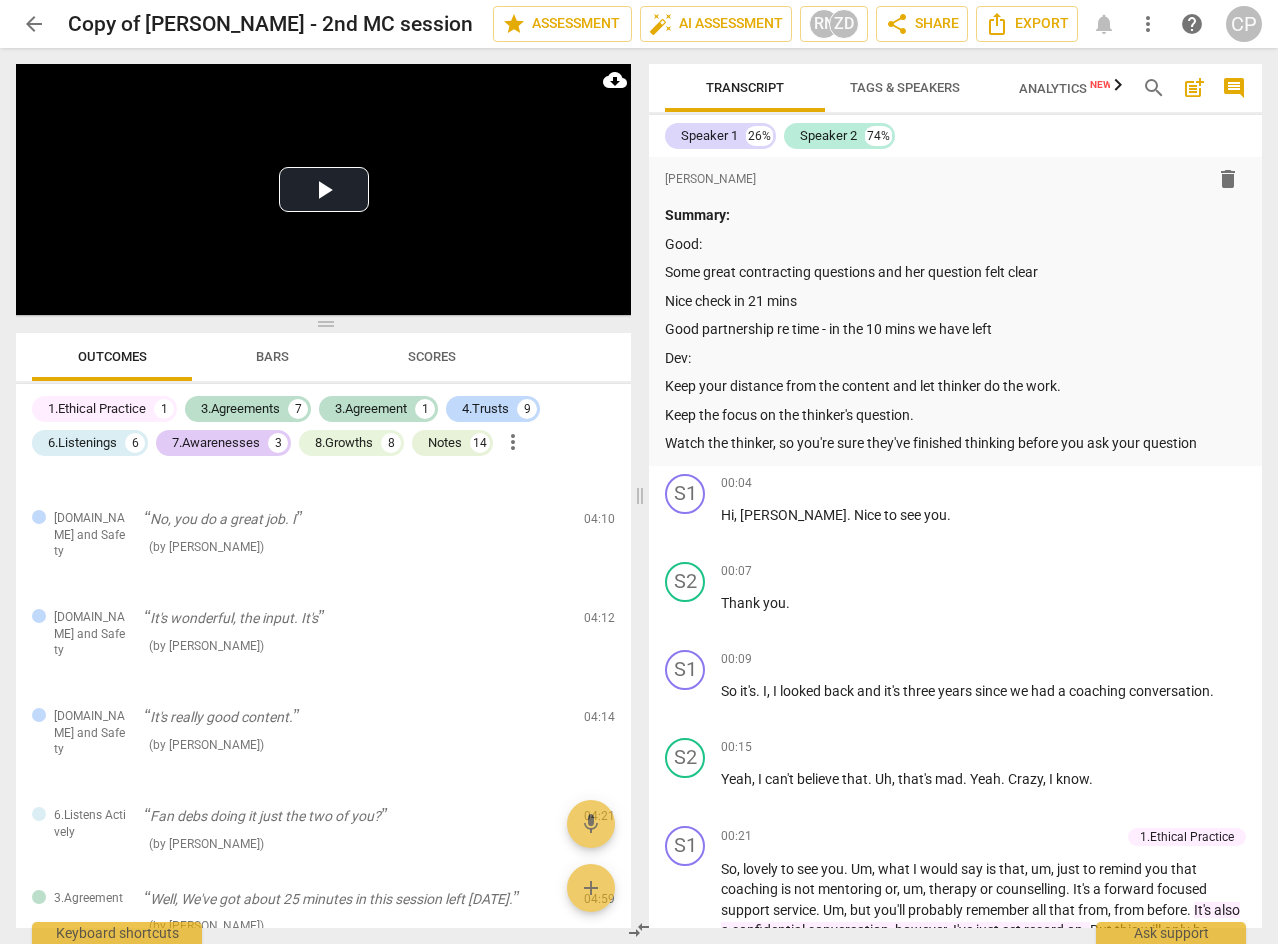 scroll, scrollTop: 0, scrollLeft: 0, axis: both 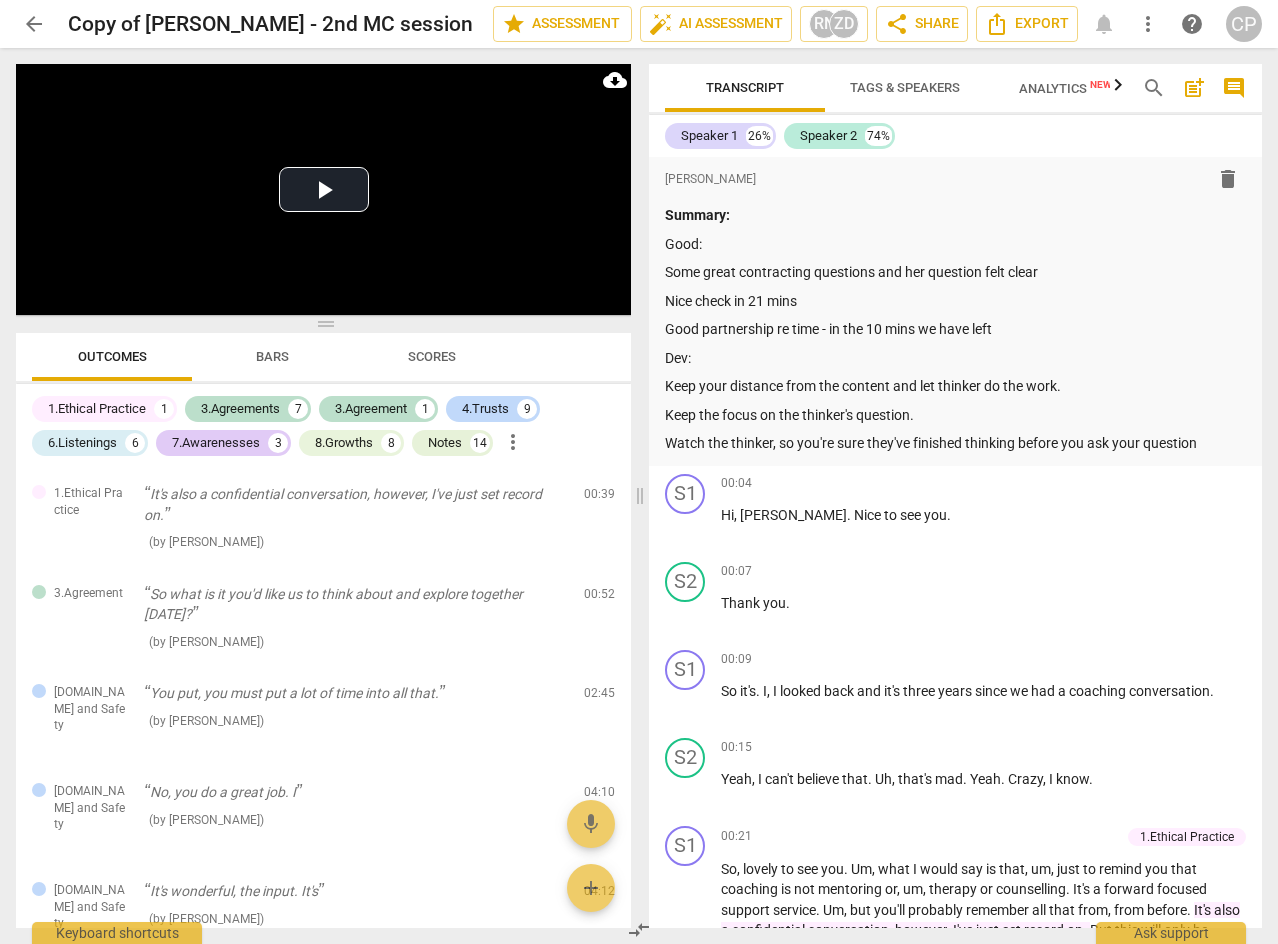 click on "arrow_back" at bounding box center [34, 24] 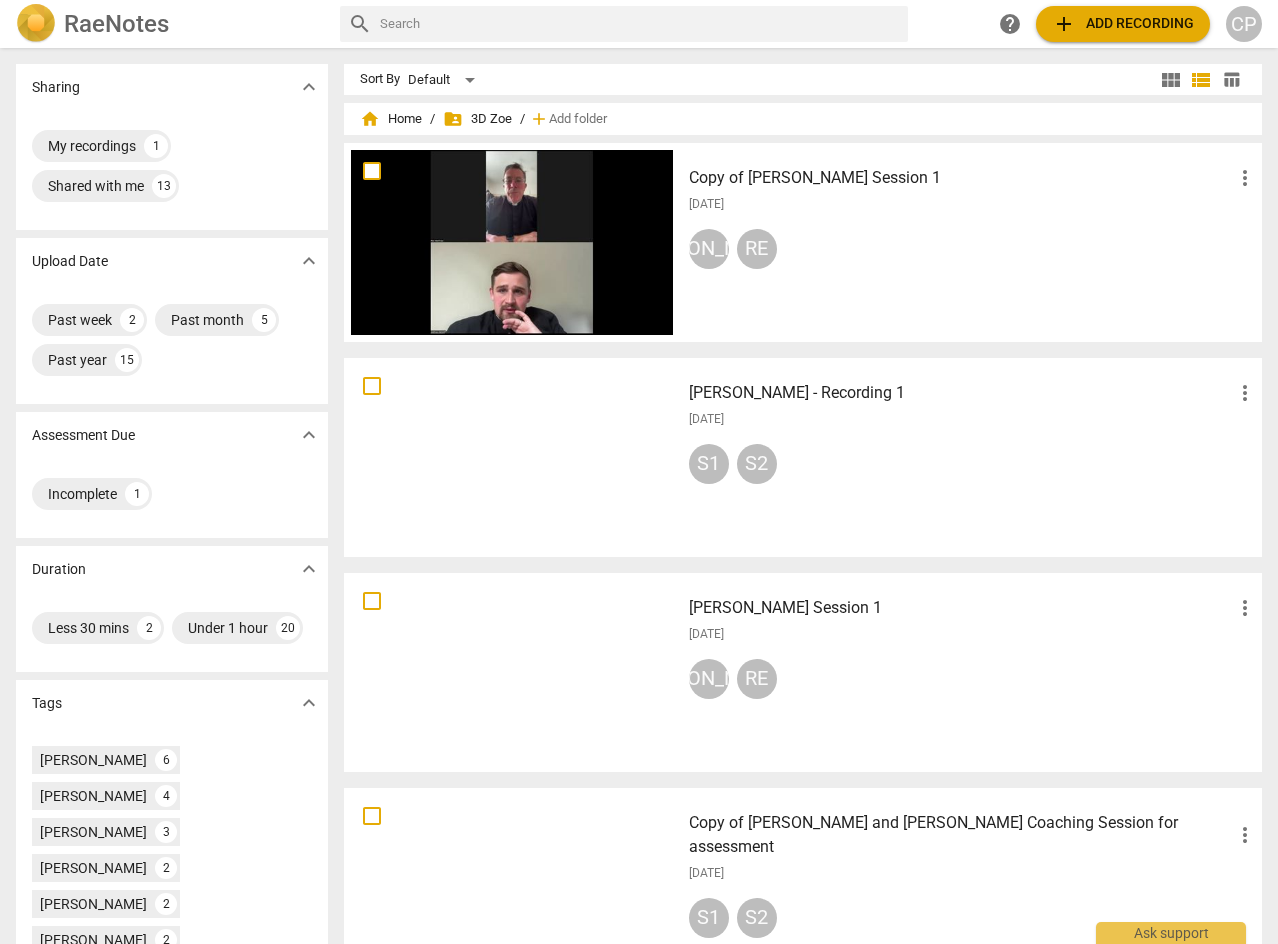 click on "RaeNotes" at bounding box center (116, 24) 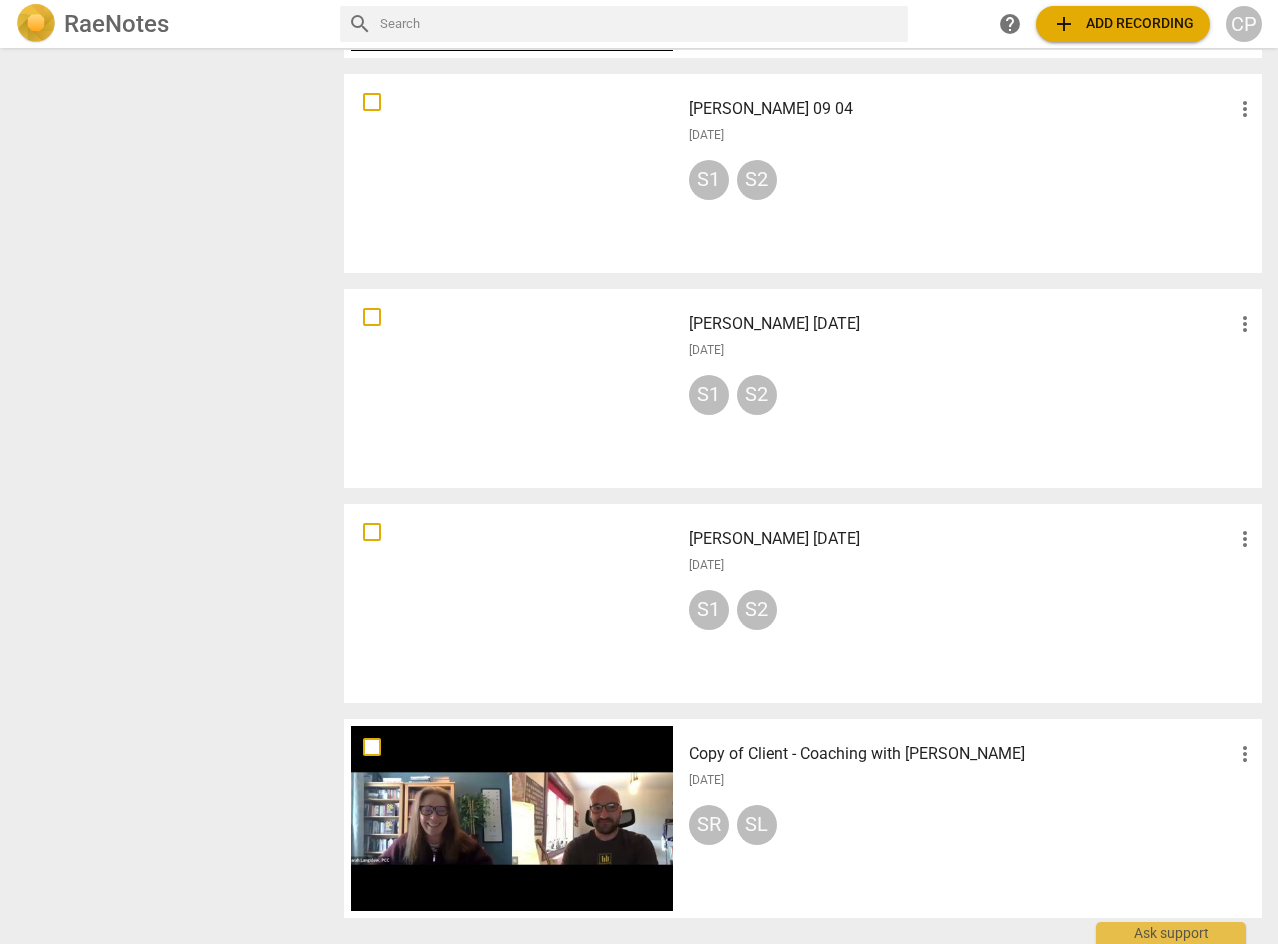 scroll, scrollTop: 1436, scrollLeft: 0, axis: vertical 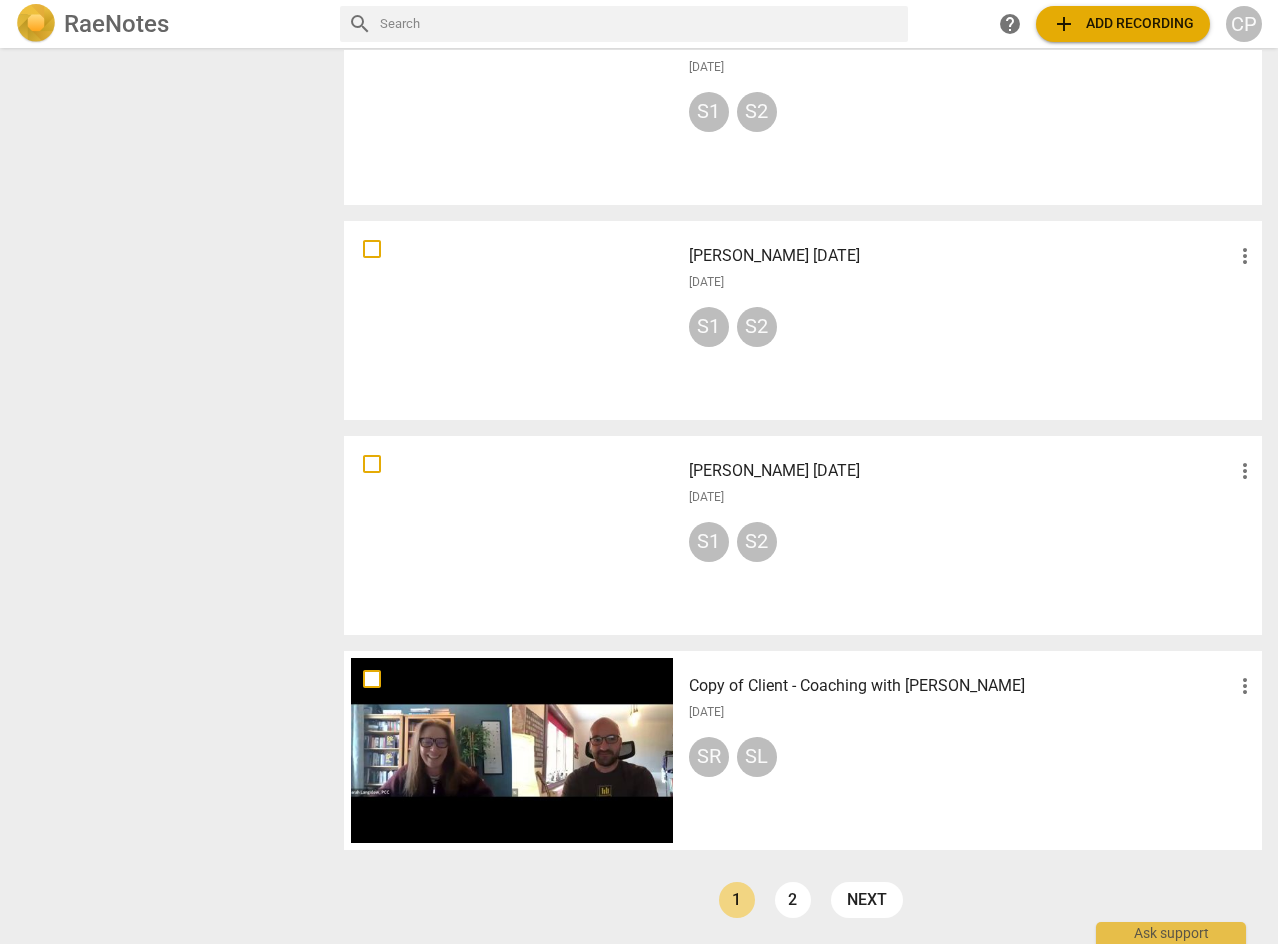 click on "Copy of Client - Coaching with [PERSON_NAME]" at bounding box center [961, 686] 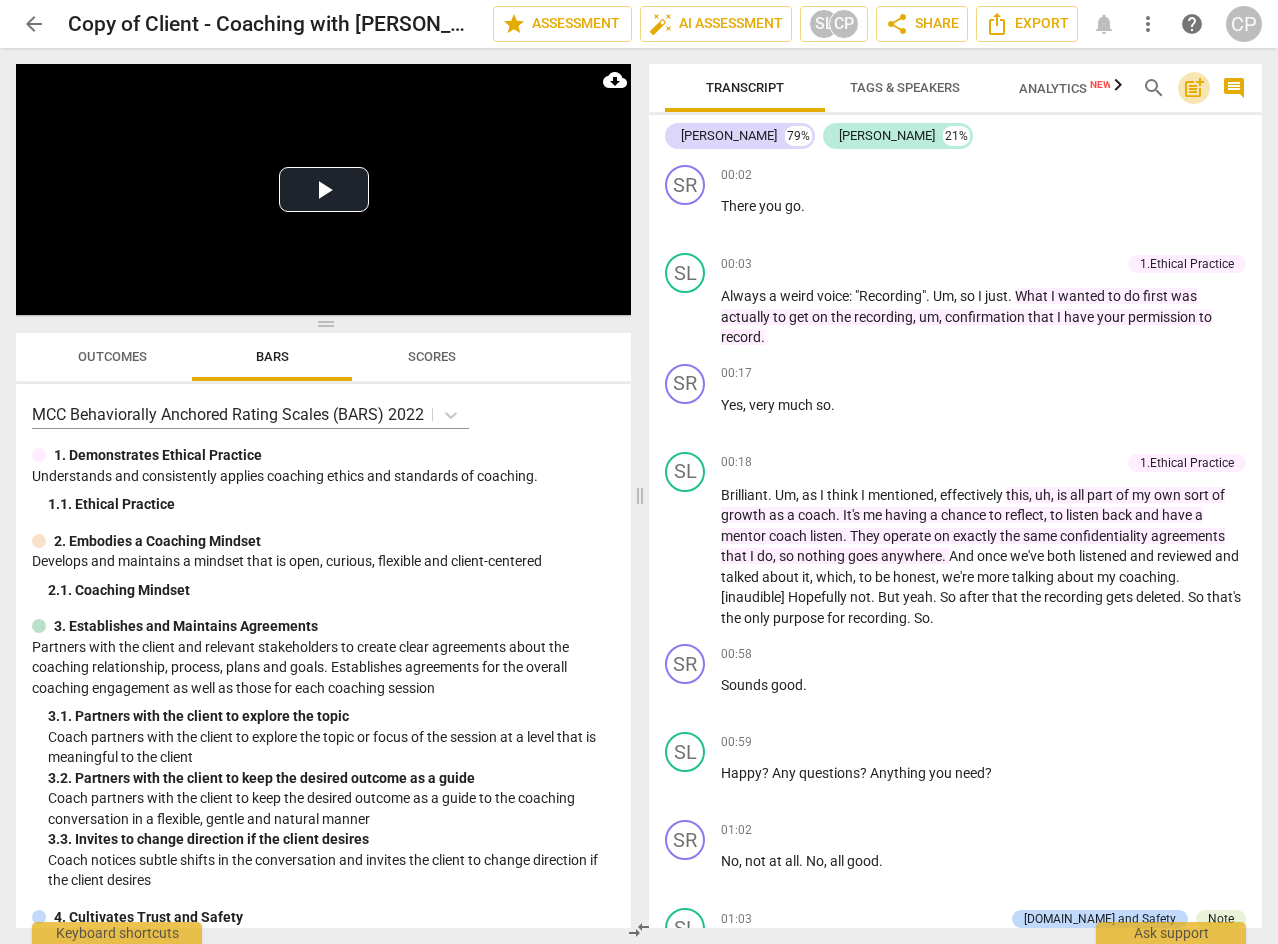 click on "post_add" at bounding box center (1194, 88) 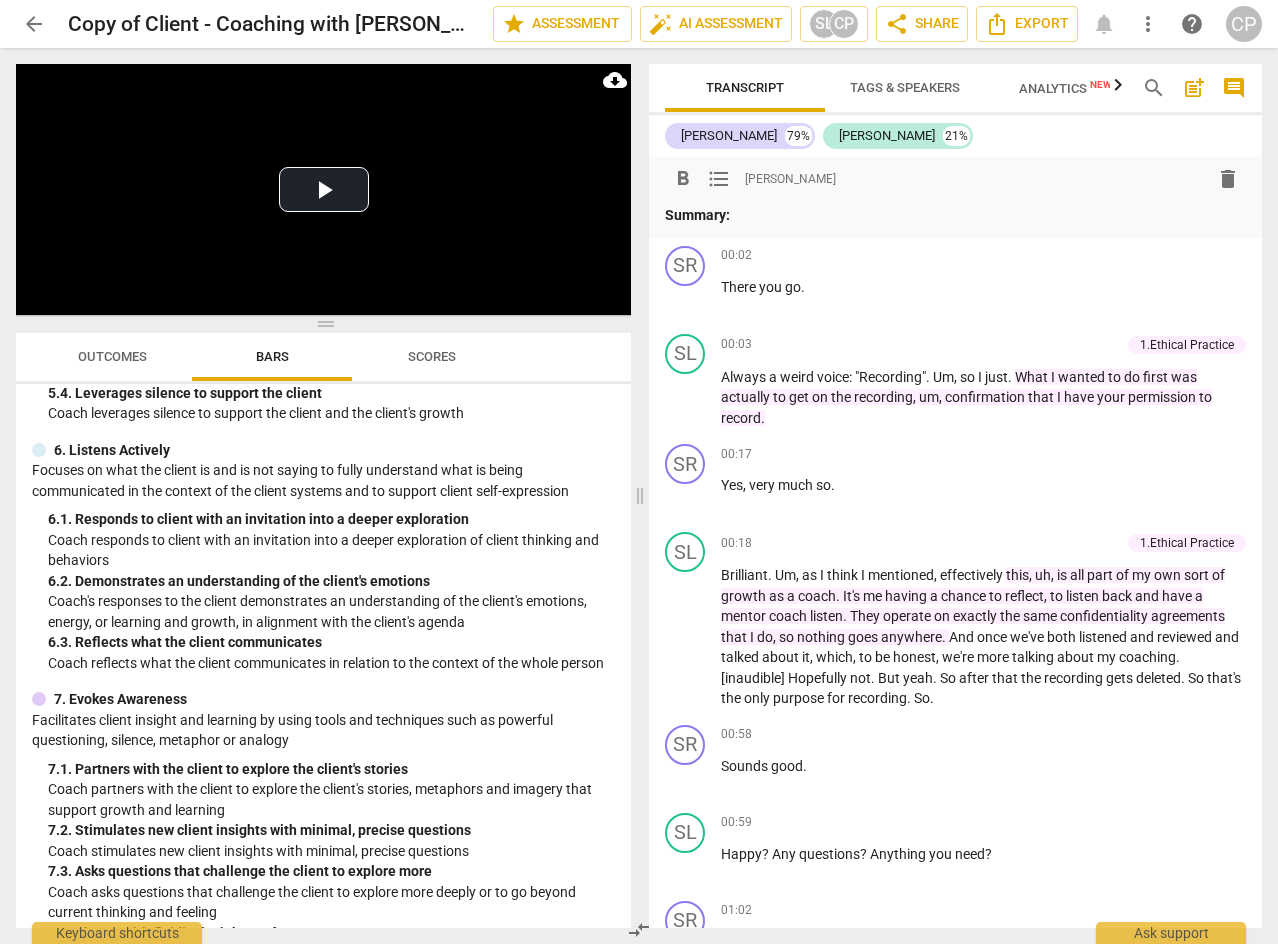scroll, scrollTop: 1578, scrollLeft: 0, axis: vertical 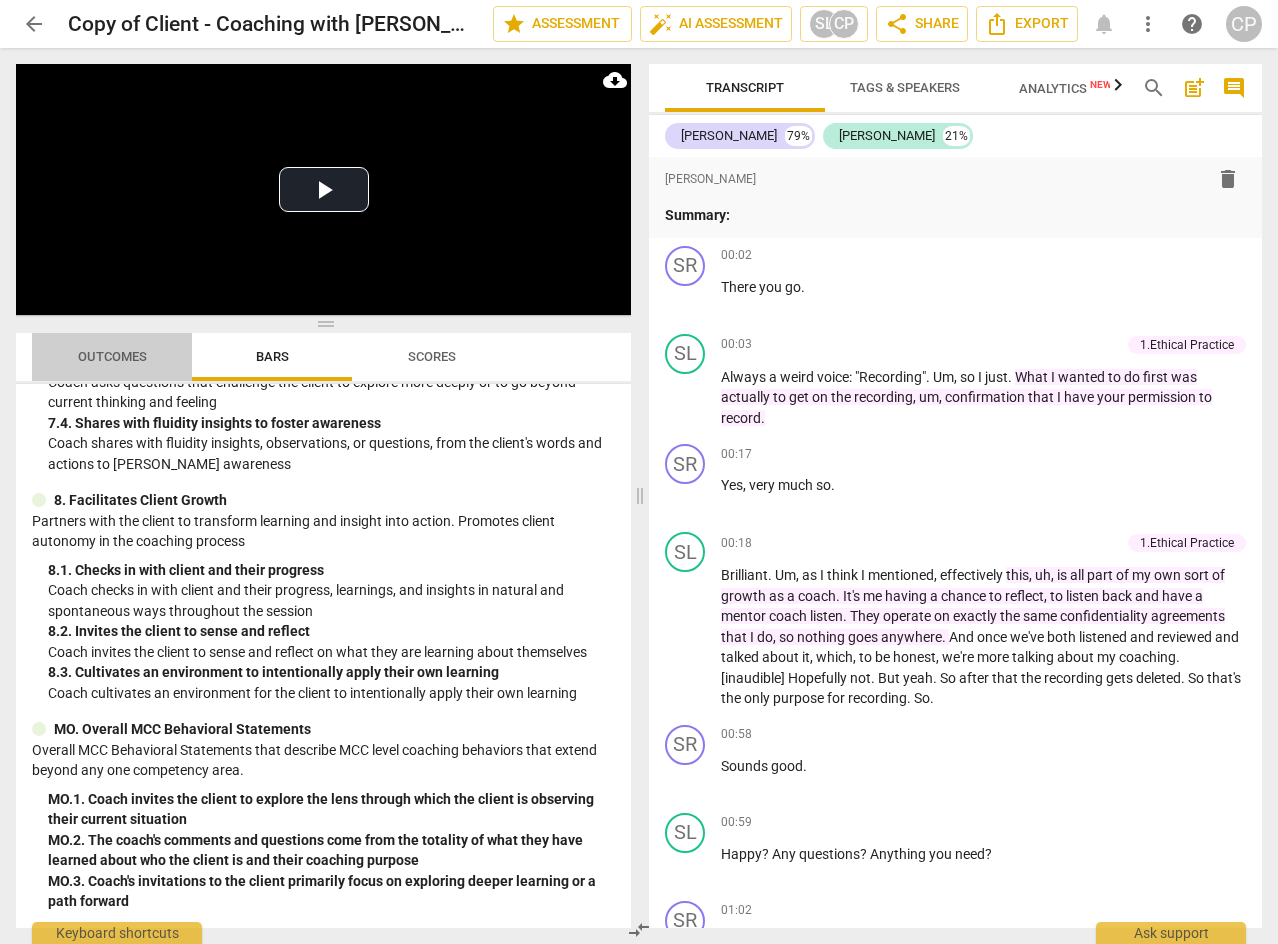 click on "Outcomes" at bounding box center (112, 356) 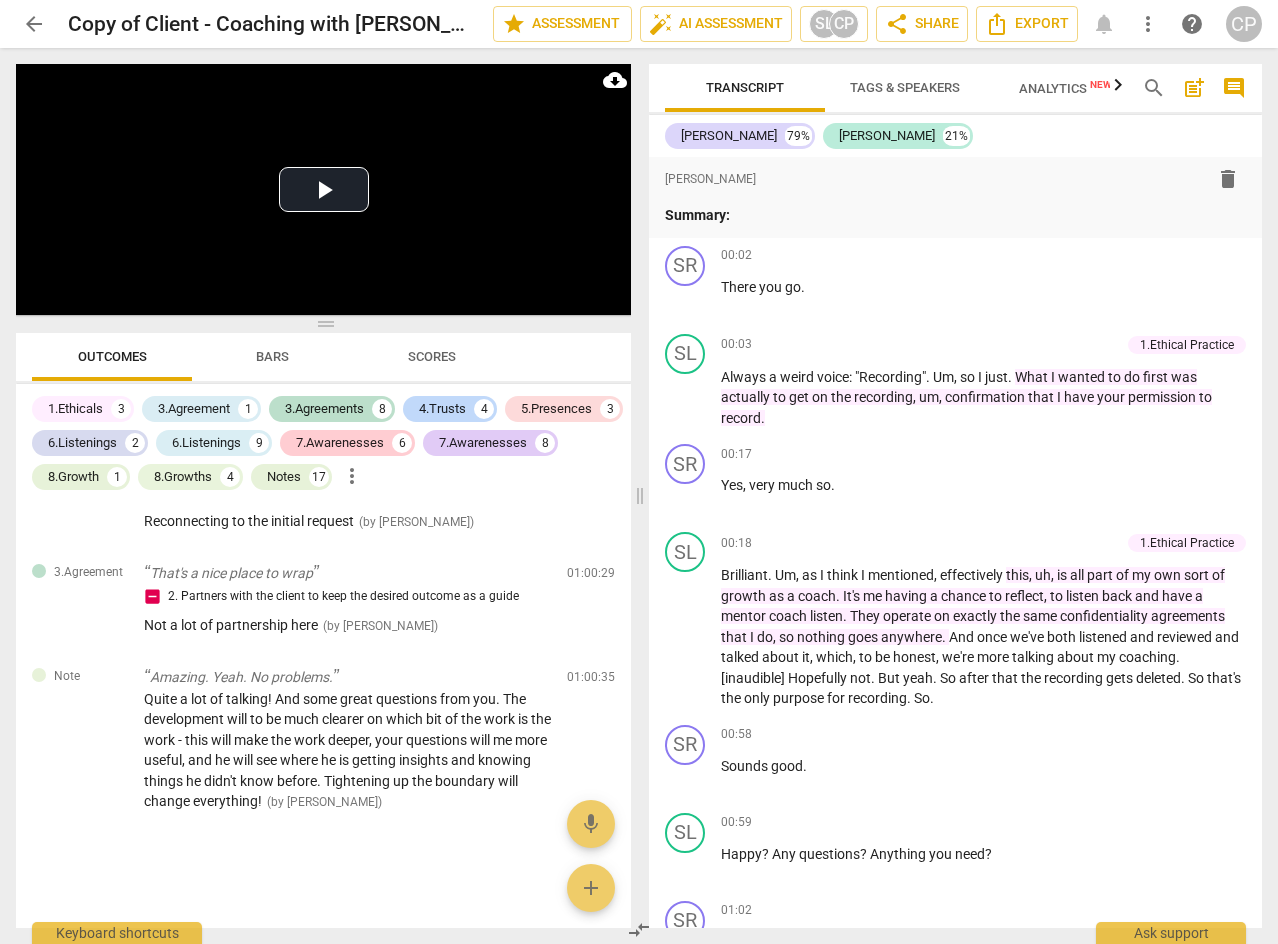 scroll, scrollTop: 10504, scrollLeft: 0, axis: vertical 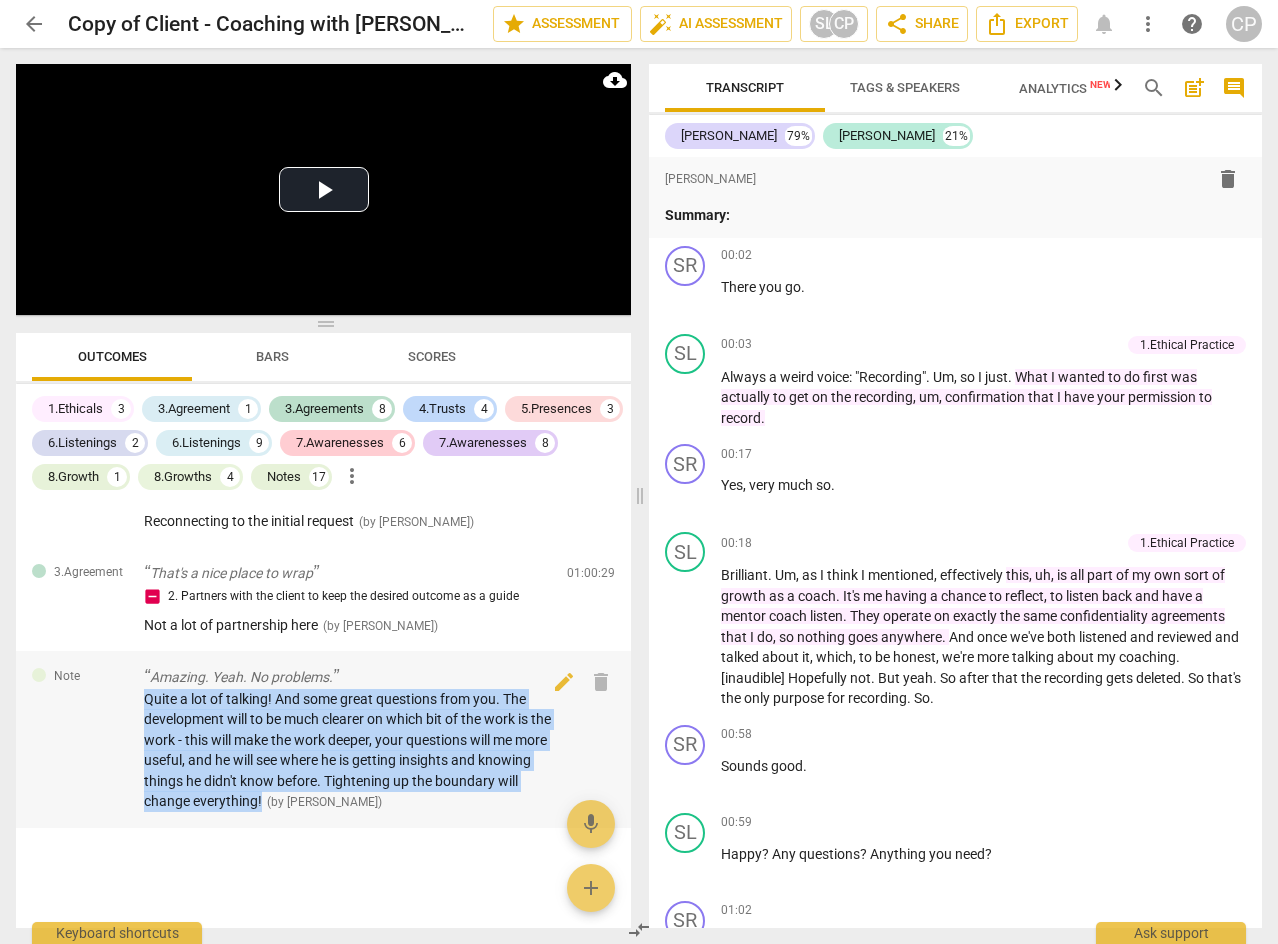 drag, startPoint x: 143, startPoint y: 698, endPoint x: 351, endPoint y: 815, distance: 238.64827 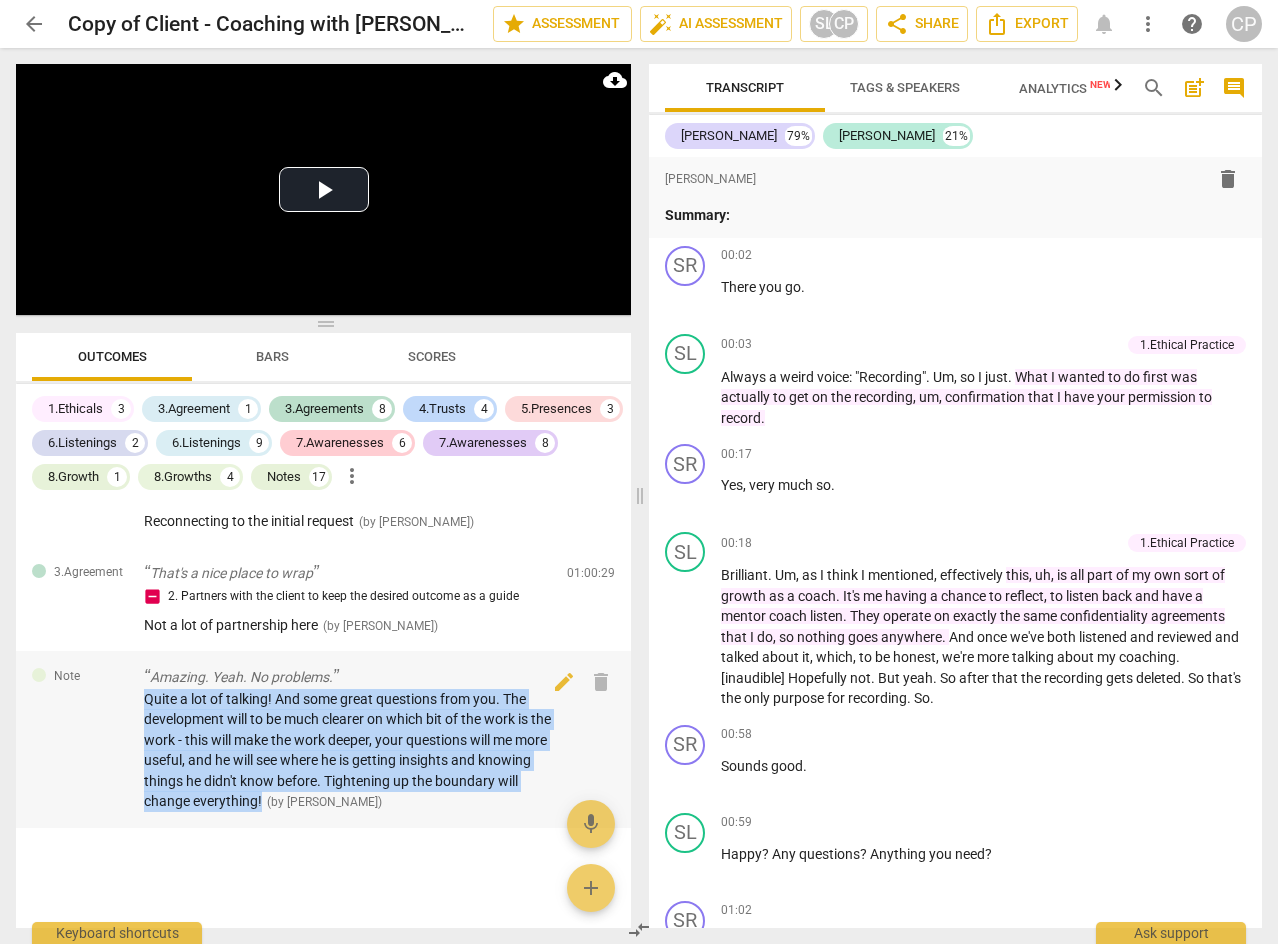 click on "Note Amazing. Yeah. No problems. Quite a lot of talking!  And some great questions from you.  The development will to be much clearer on which bit of the work is the work - this will make the work deeper, your questions will me more useful, and he will see where he is getting insights and knowing things he didn't know before. Tightening up the boundary will change everything! ( by [PERSON_NAME] ) 01:00:35 edit delete" at bounding box center [323, 739] 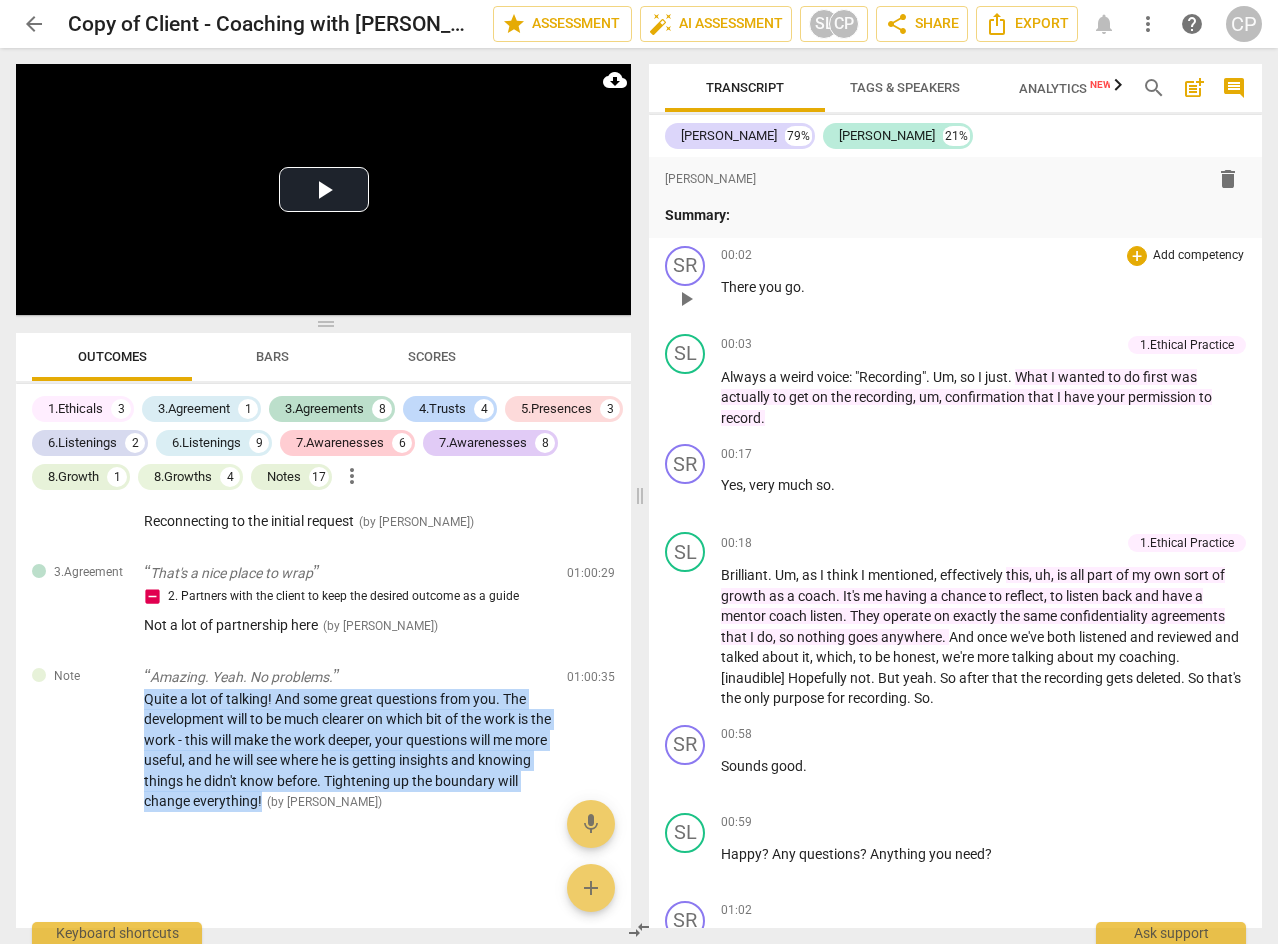 copy on "Quite a lot of talking!  And some great questions from you.  The development will to be much clearer on which bit of the work is the work - this will make the work deeper, your questions will me more useful, and he will see where he is getting insights and knowing things he didn't know before. Tightening up the boundary will change everything!" 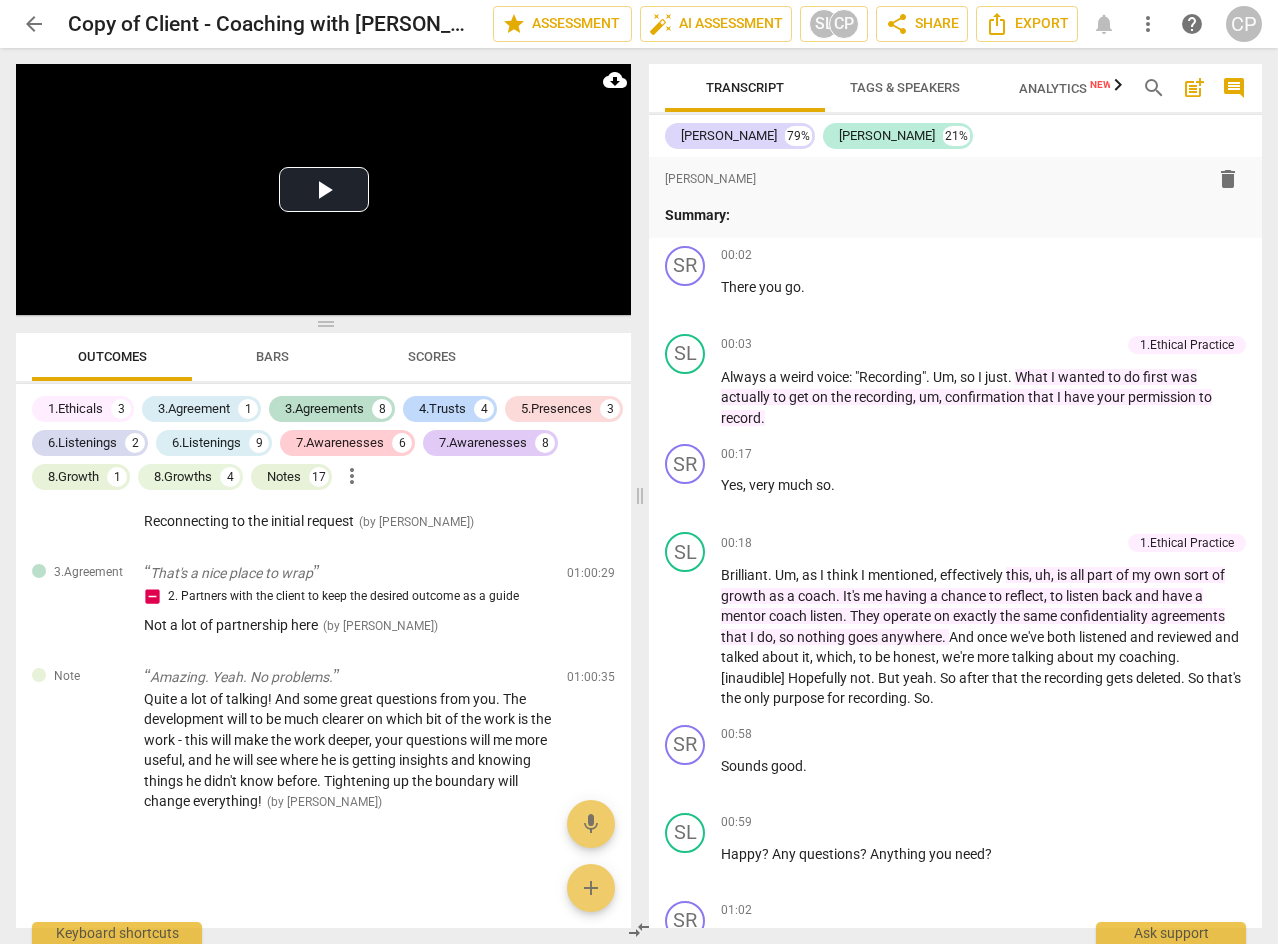 click on "format_bold format_list_bulleted [PERSON_NAME] delete Summary:" at bounding box center (955, 197) 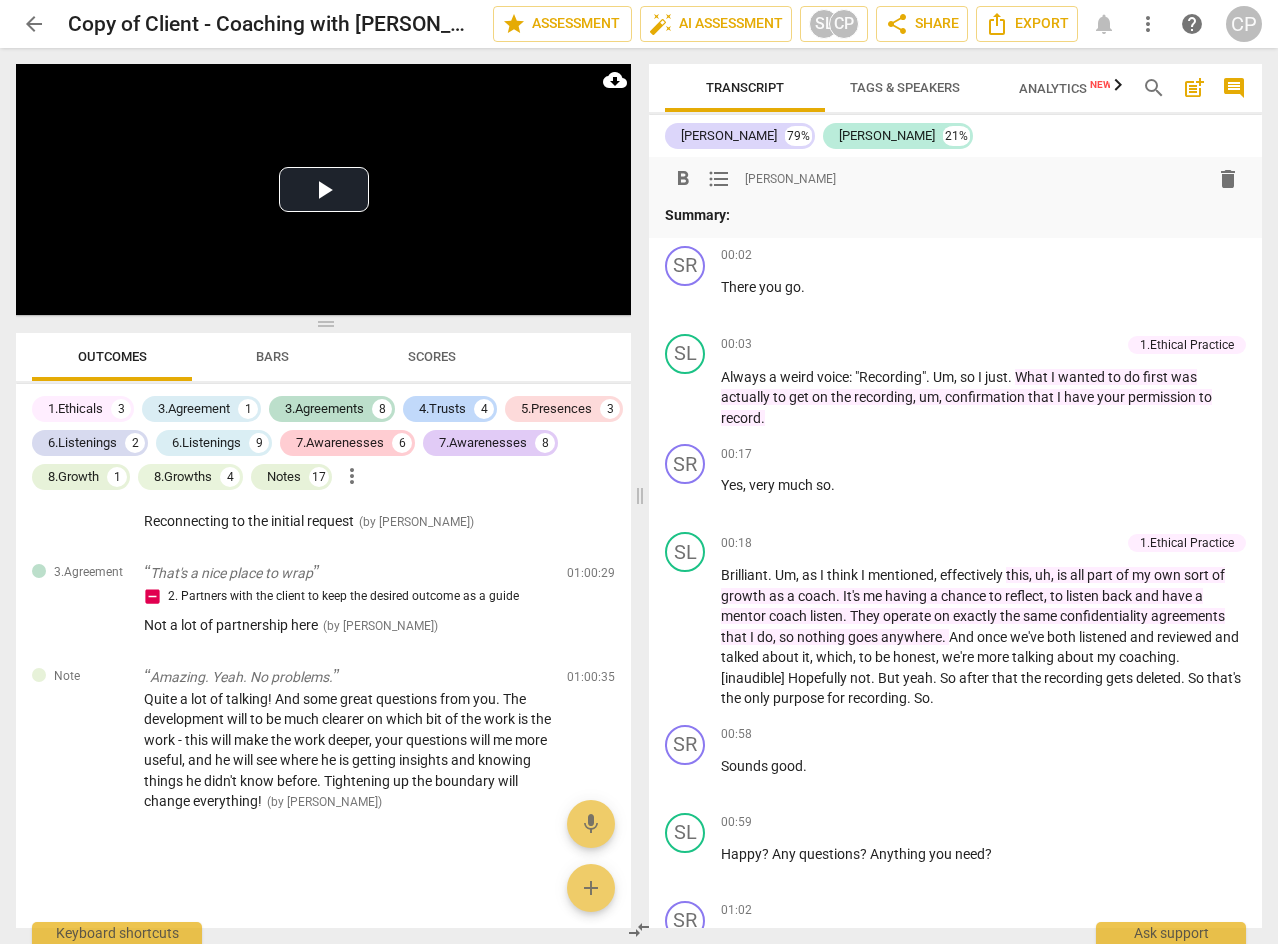 click on "Summary:" at bounding box center [955, 215] 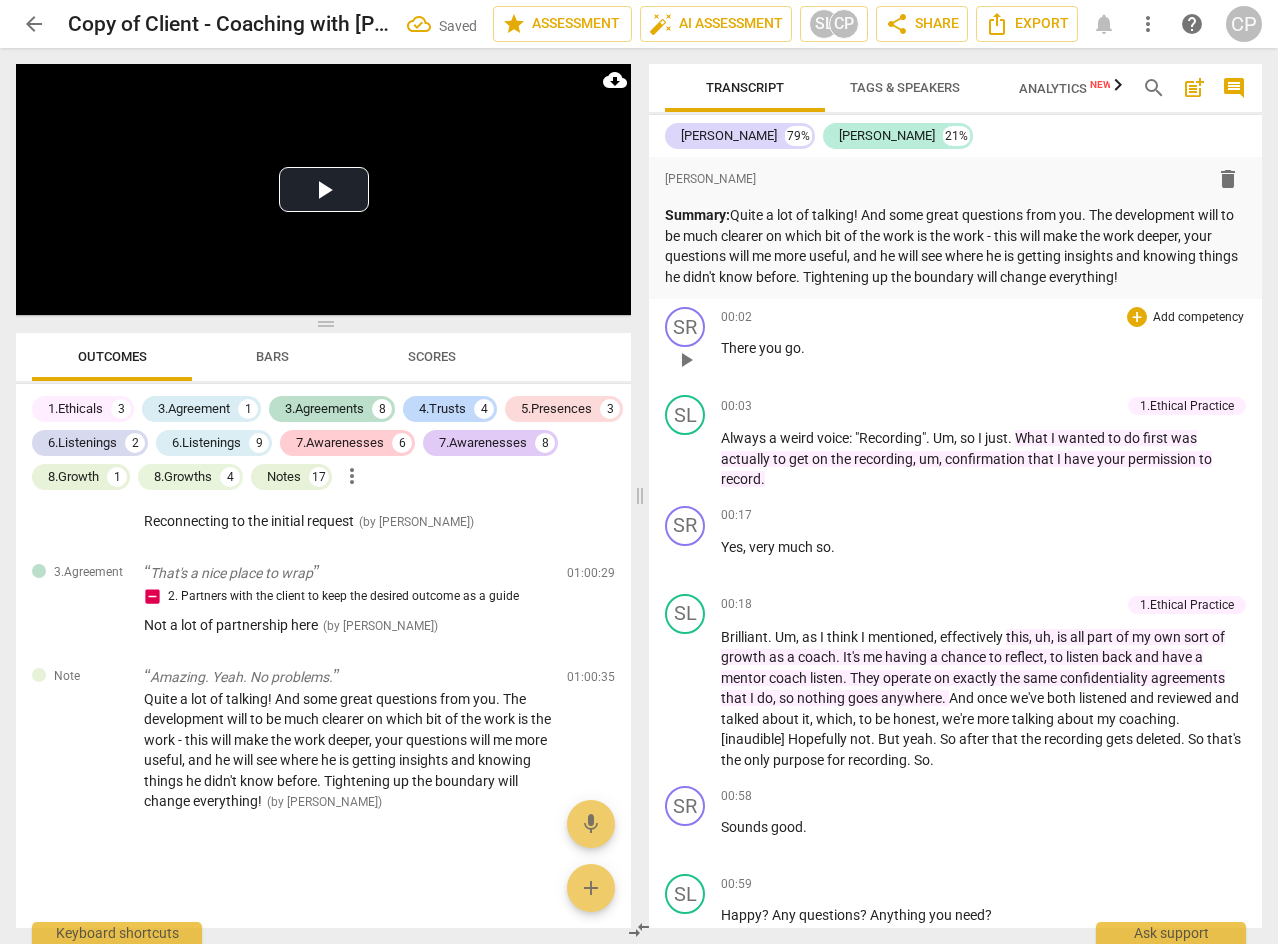 click on "There   you   go ." at bounding box center [983, 348] 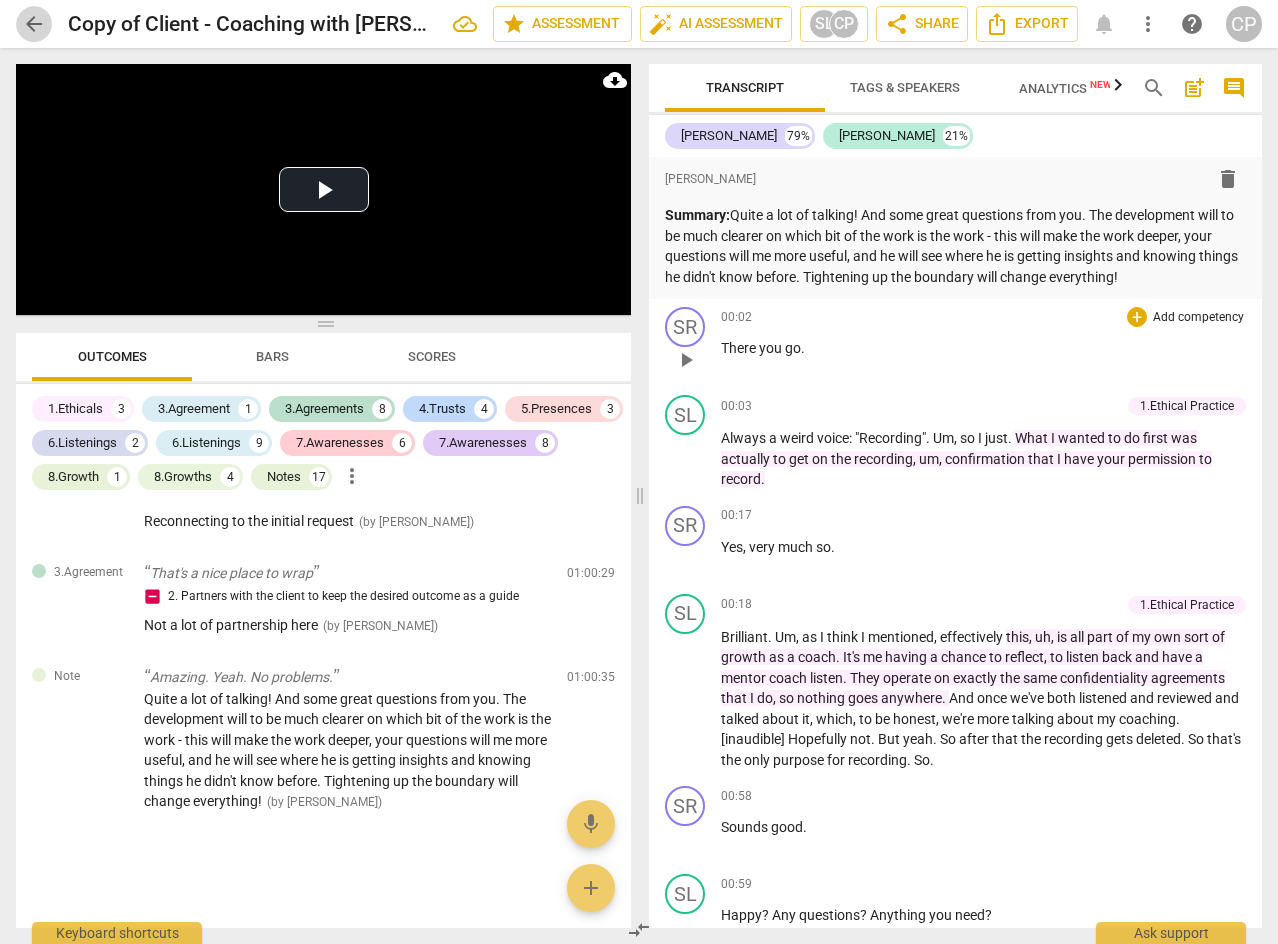 click on "arrow_back" at bounding box center (34, 24) 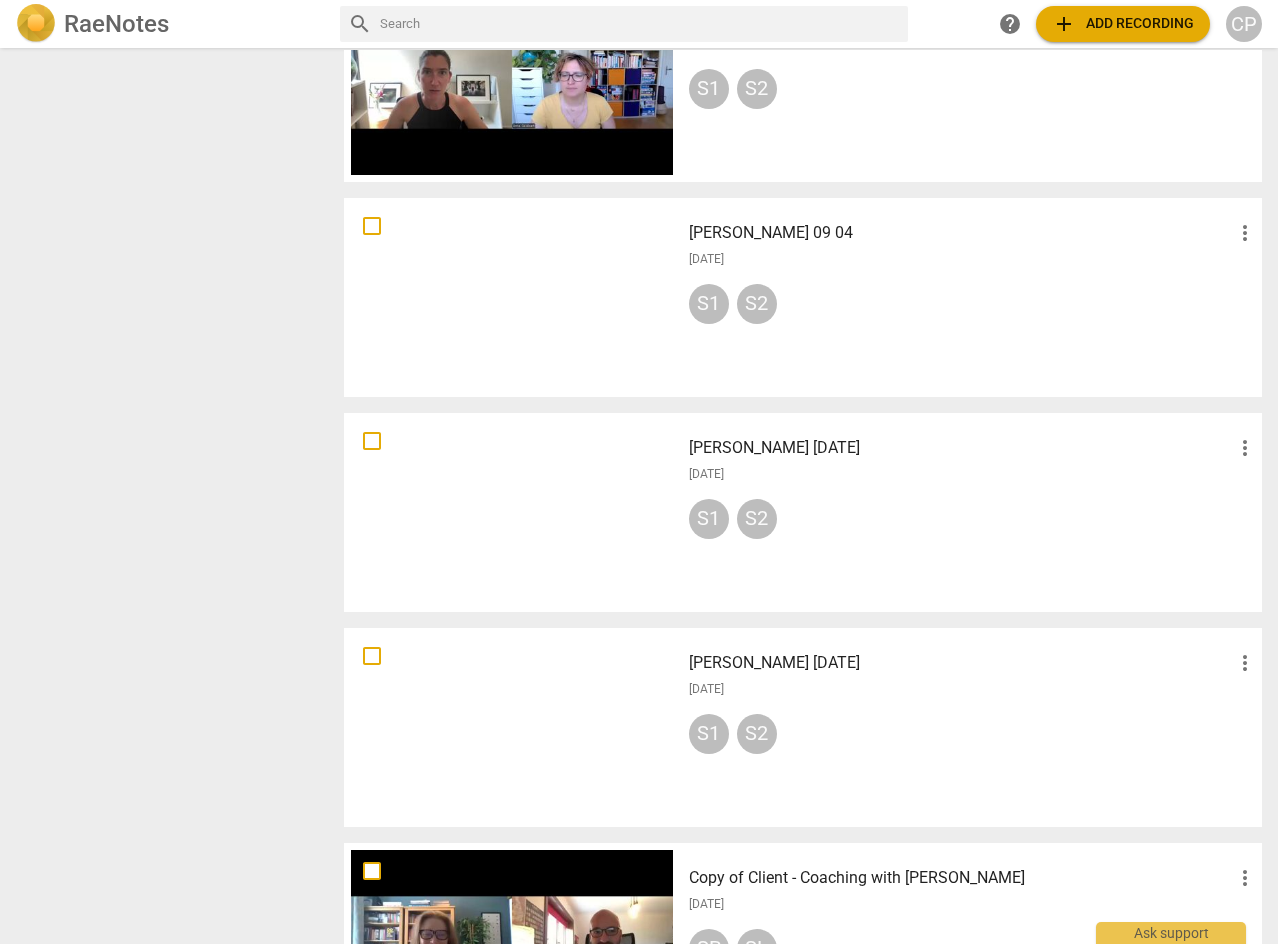 scroll, scrollTop: 1300, scrollLeft: 0, axis: vertical 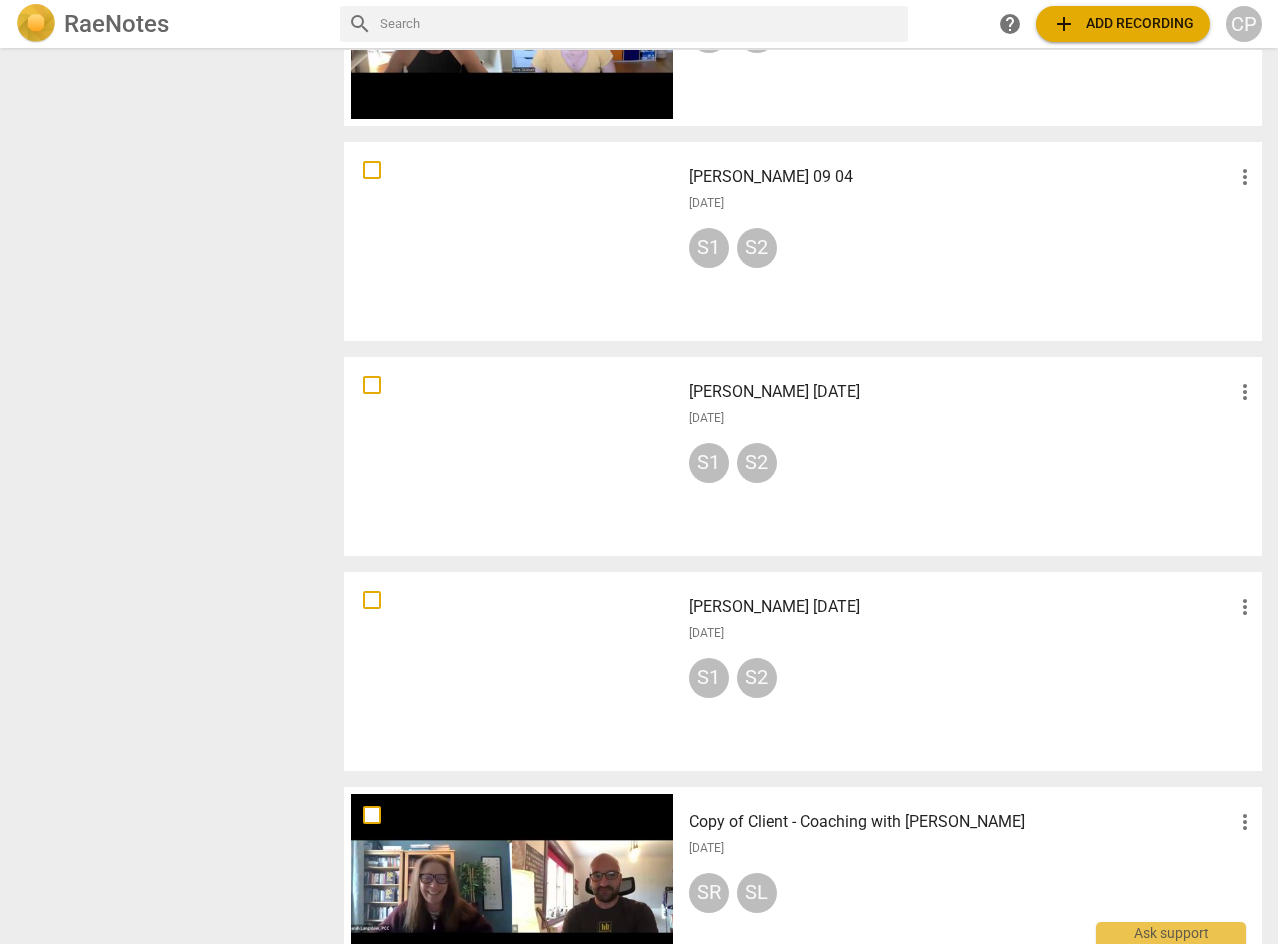 click on "[PERSON_NAME] [DATE]" at bounding box center [961, 392] 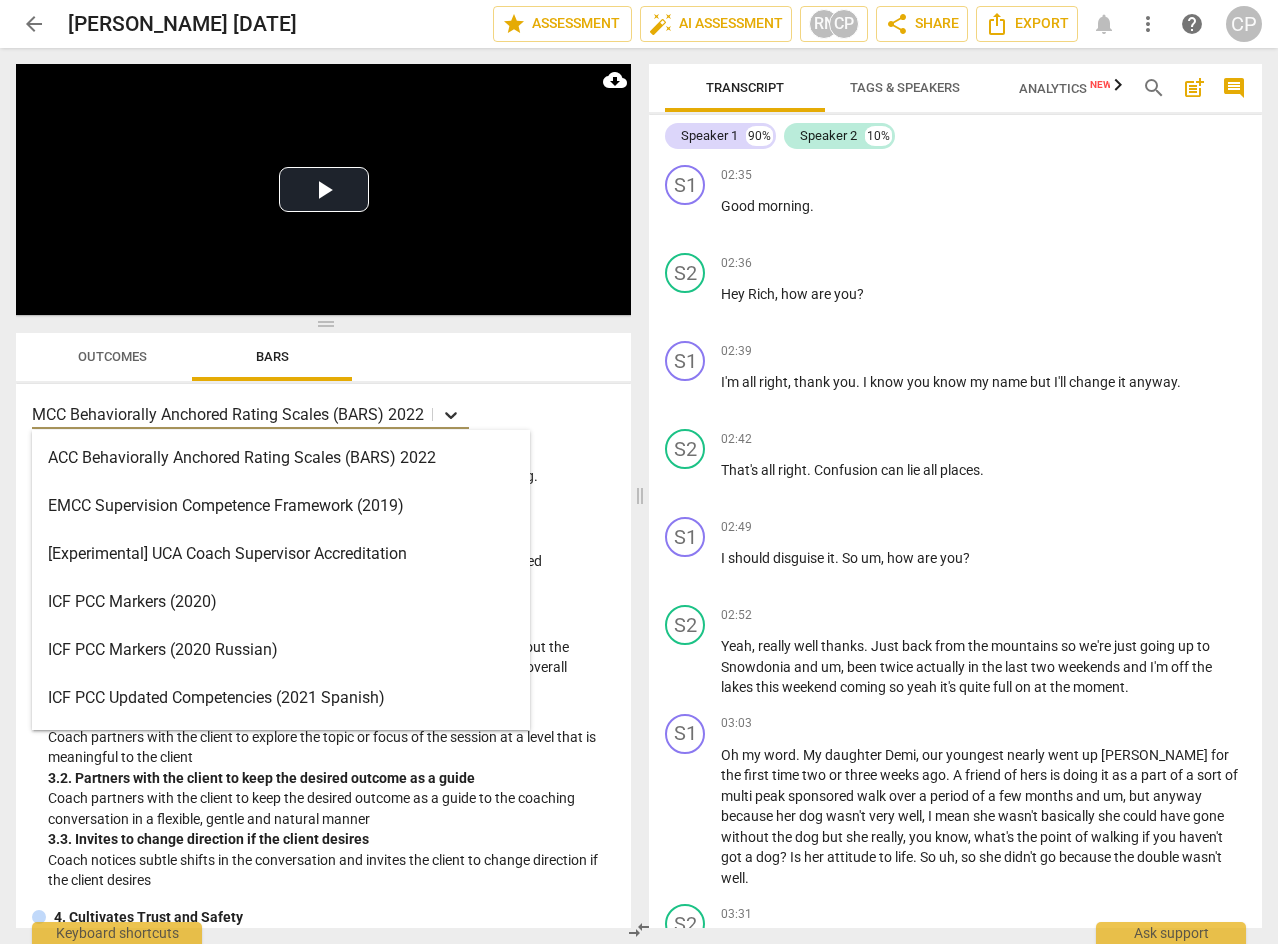 click 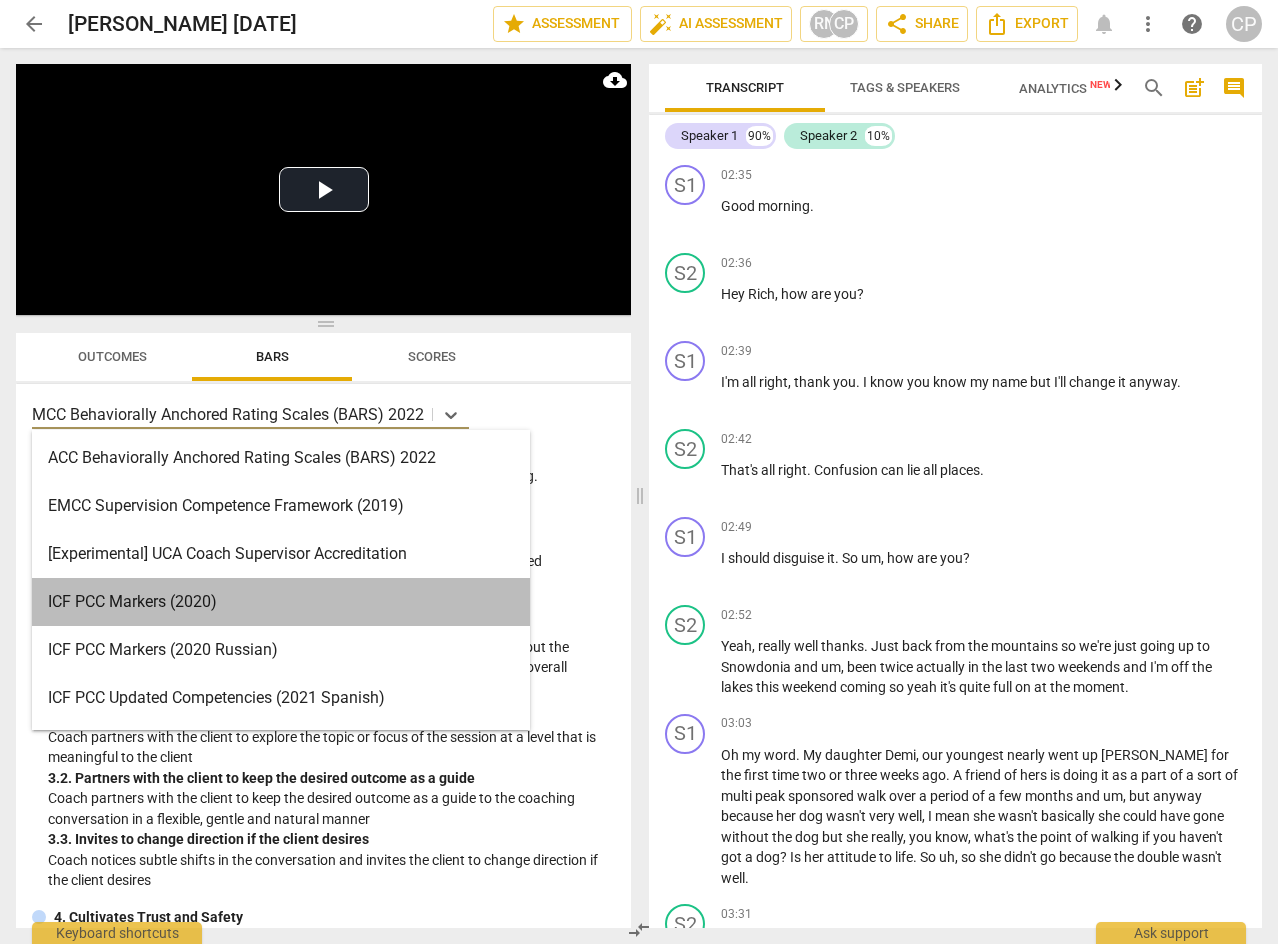 click on "ICF PCC Markers (2020)" at bounding box center [281, 602] 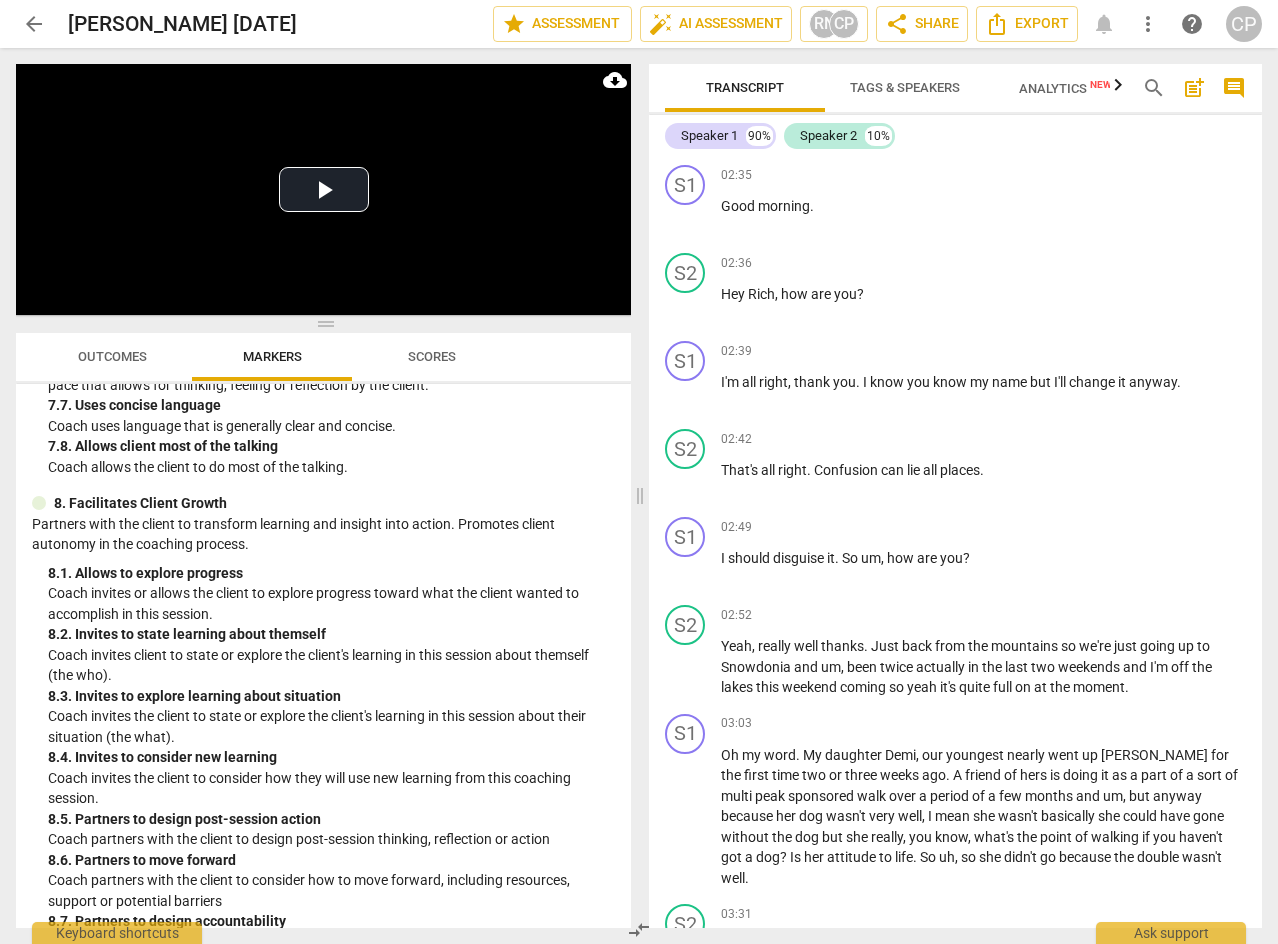 scroll, scrollTop: 2316, scrollLeft: 0, axis: vertical 